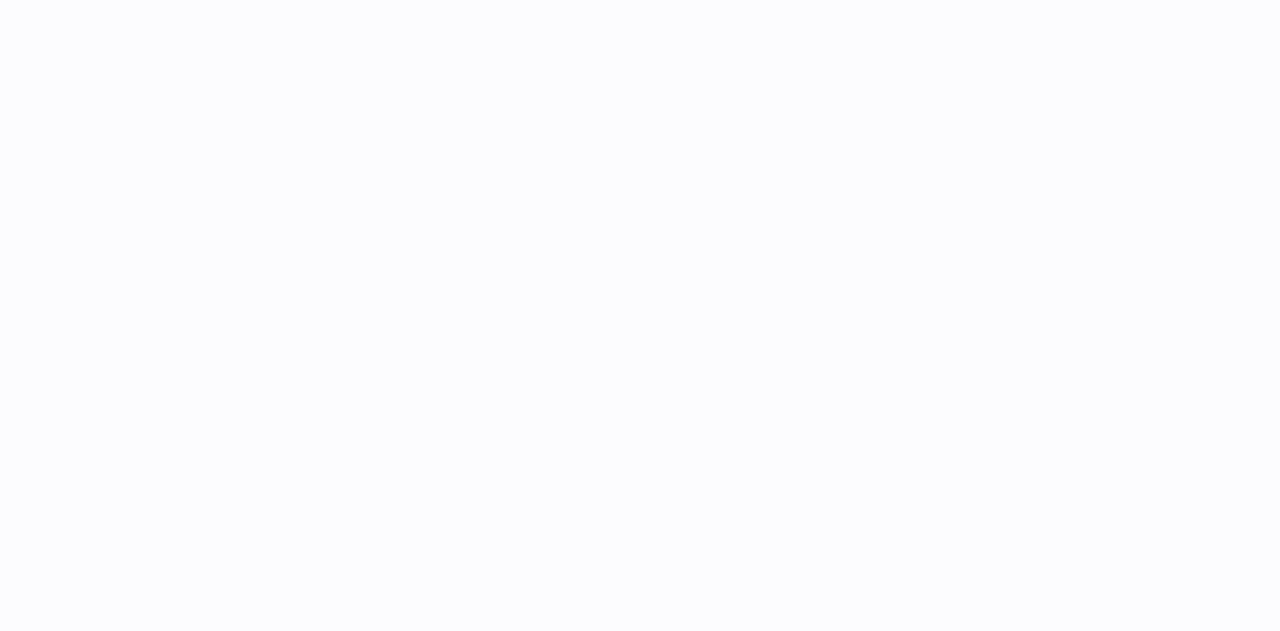scroll, scrollTop: 0, scrollLeft: 0, axis: both 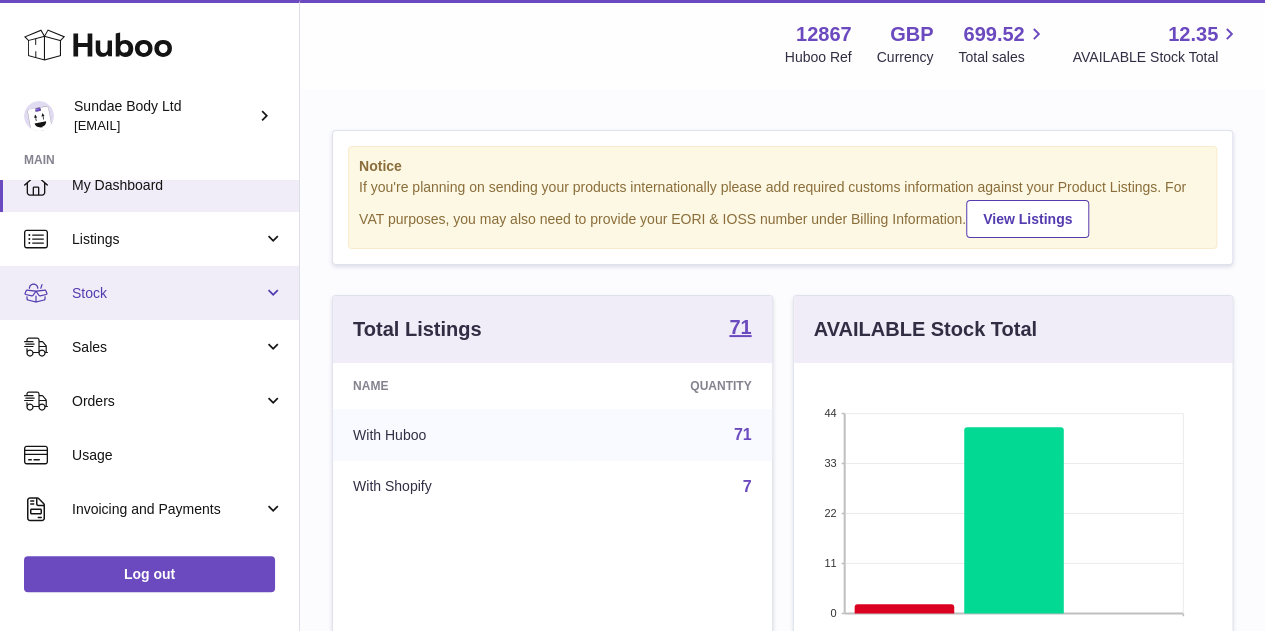 click on "Stock" at bounding box center [167, 293] 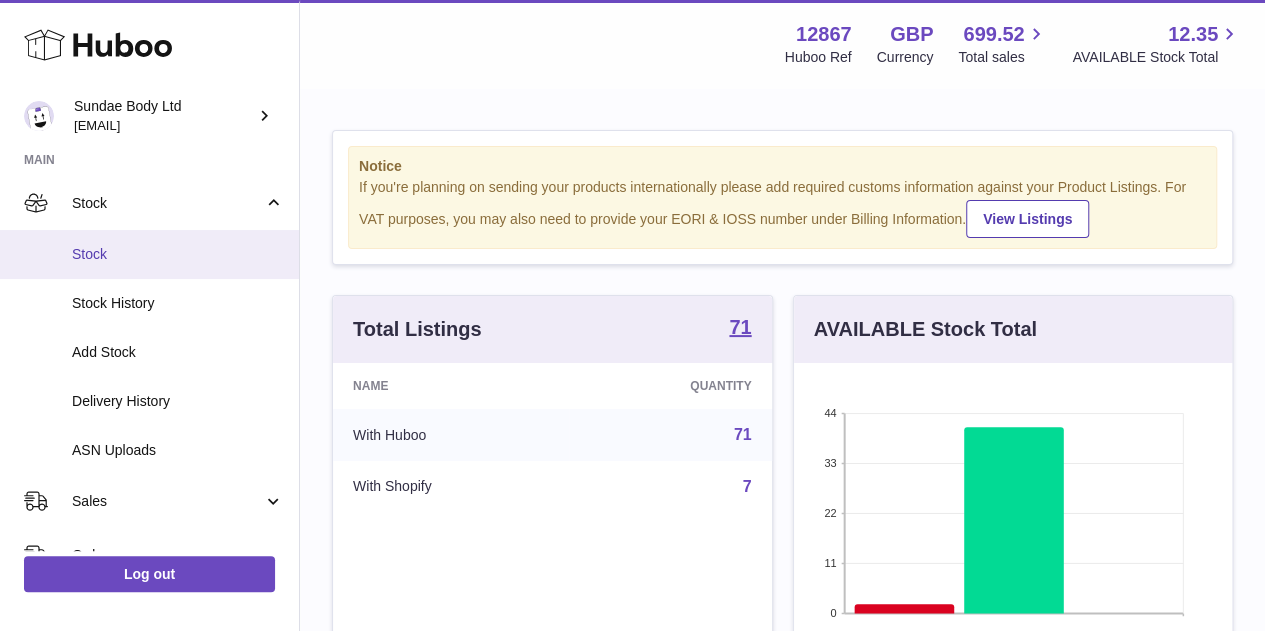 scroll, scrollTop: 122, scrollLeft: 0, axis: vertical 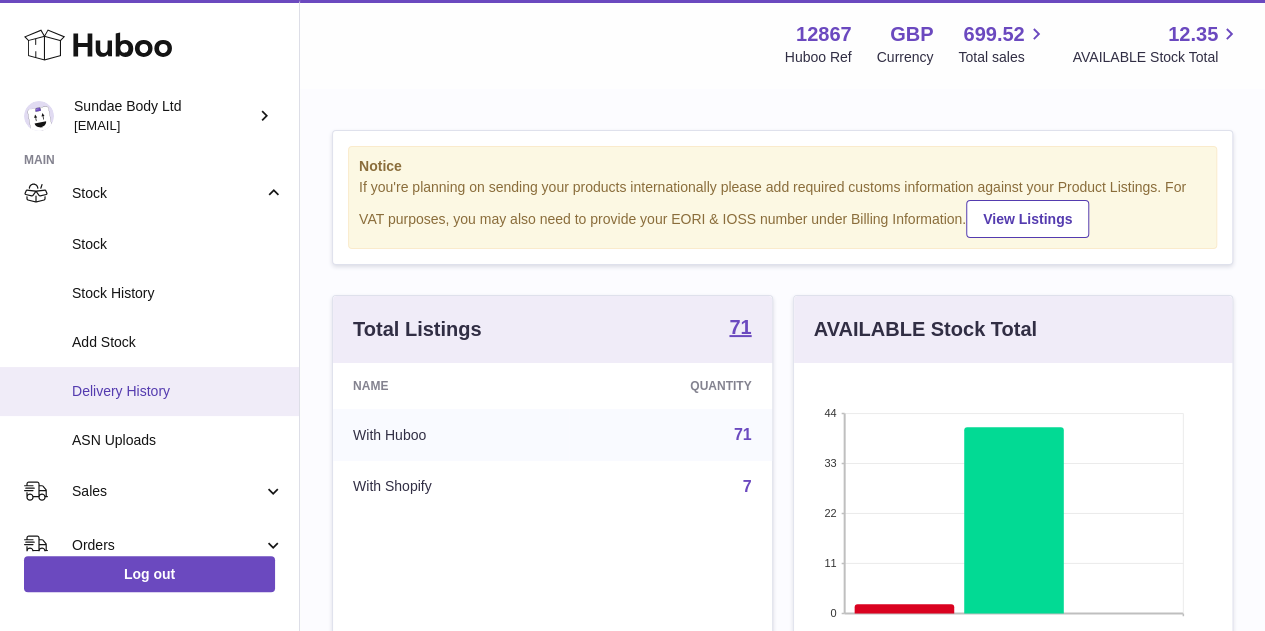 click on "Delivery History" at bounding box center [178, 391] 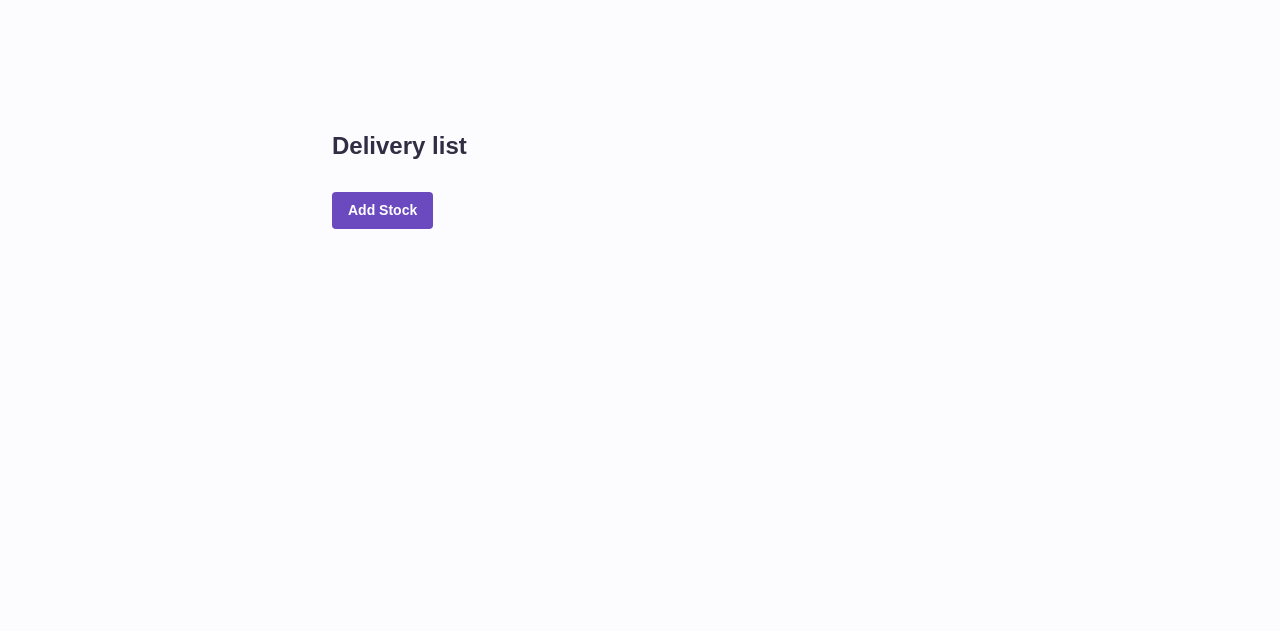 scroll, scrollTop: 0, scrollLeft: 0, axis: both 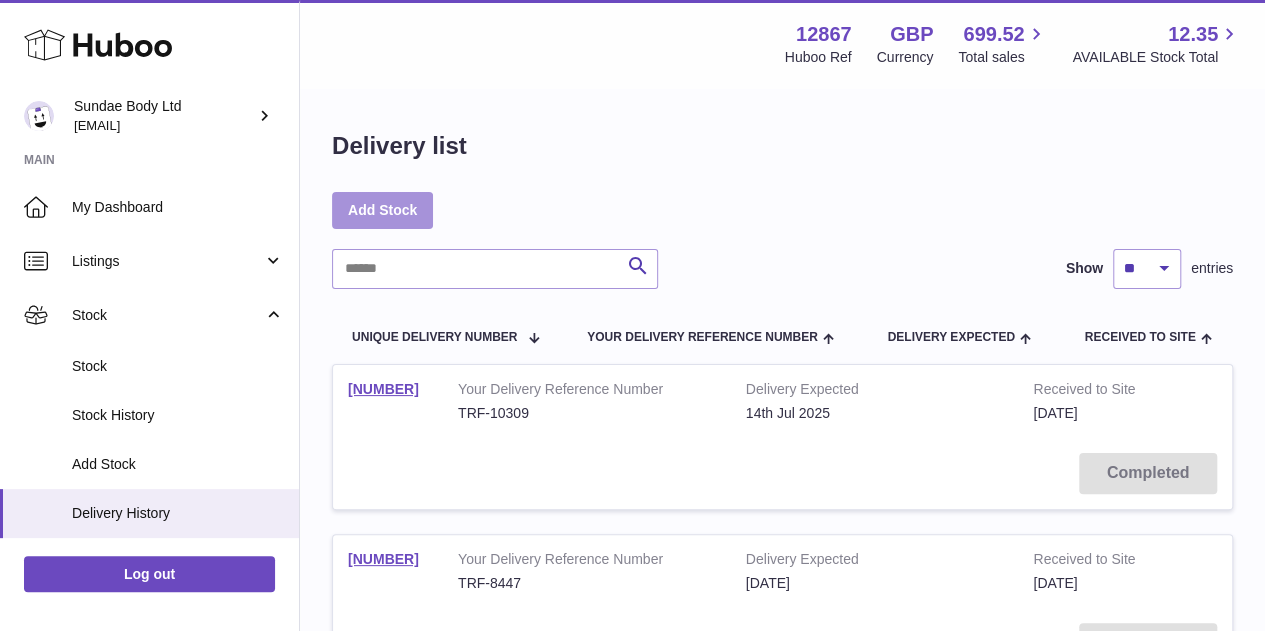 click on "Add Stock" at bounding box center (382, 210) 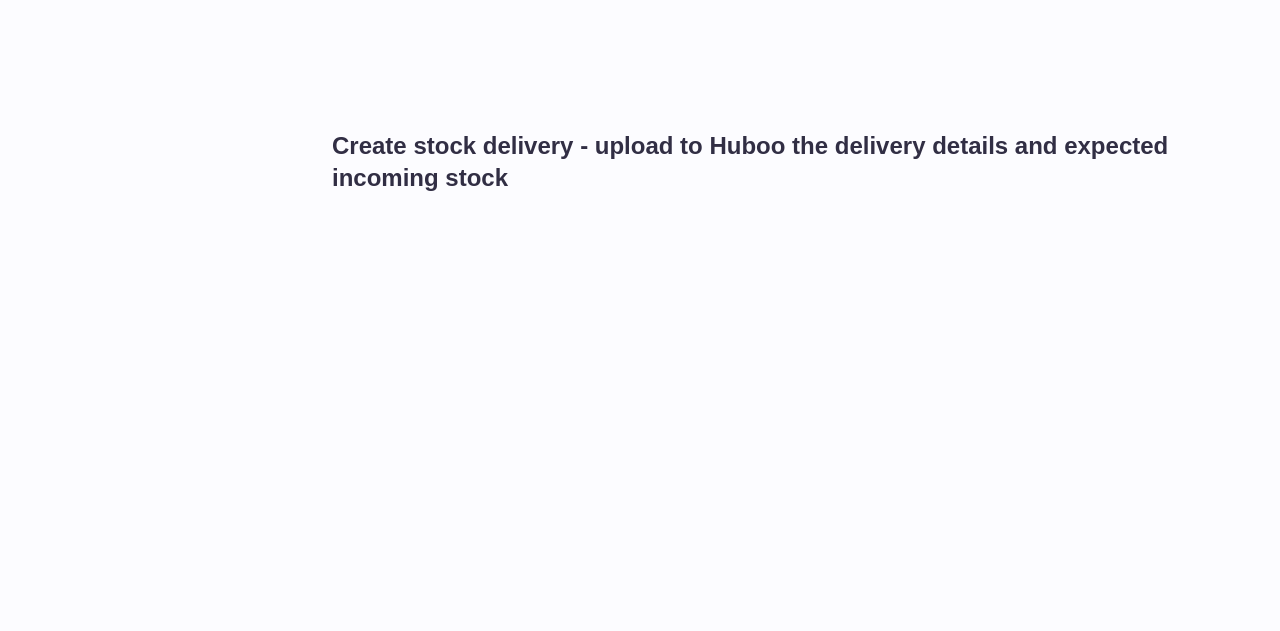 scroll, scrollTop: 0, scrollLeft: 0, axis: both 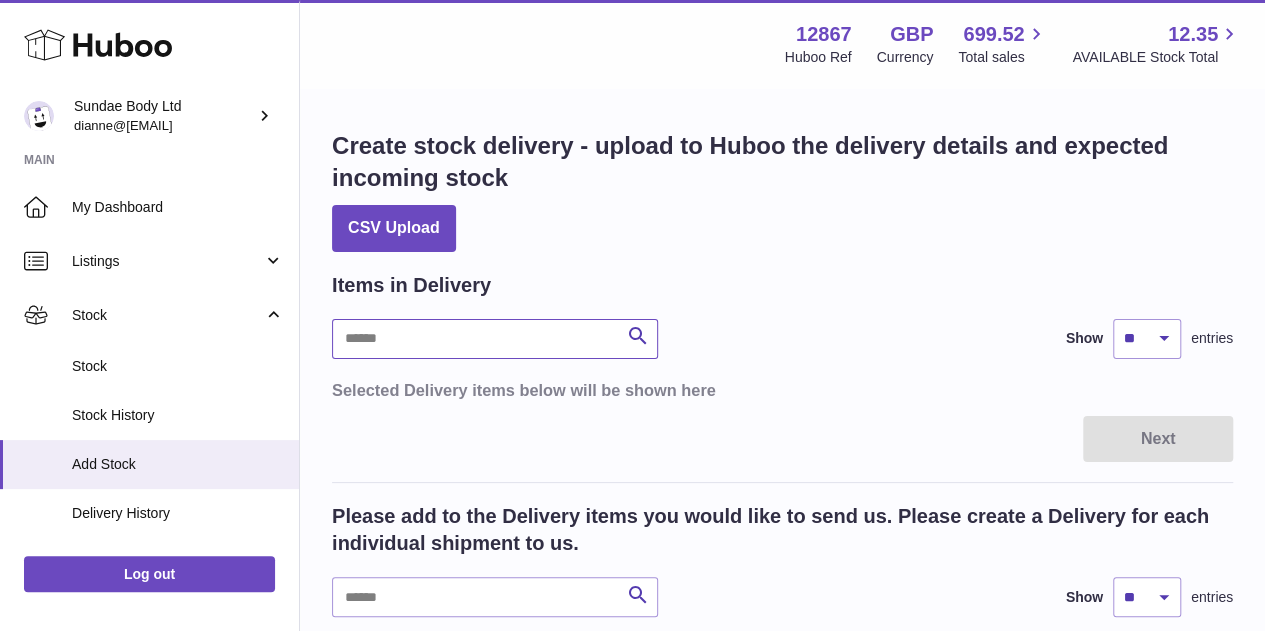 click at bounding box center (495, 339) 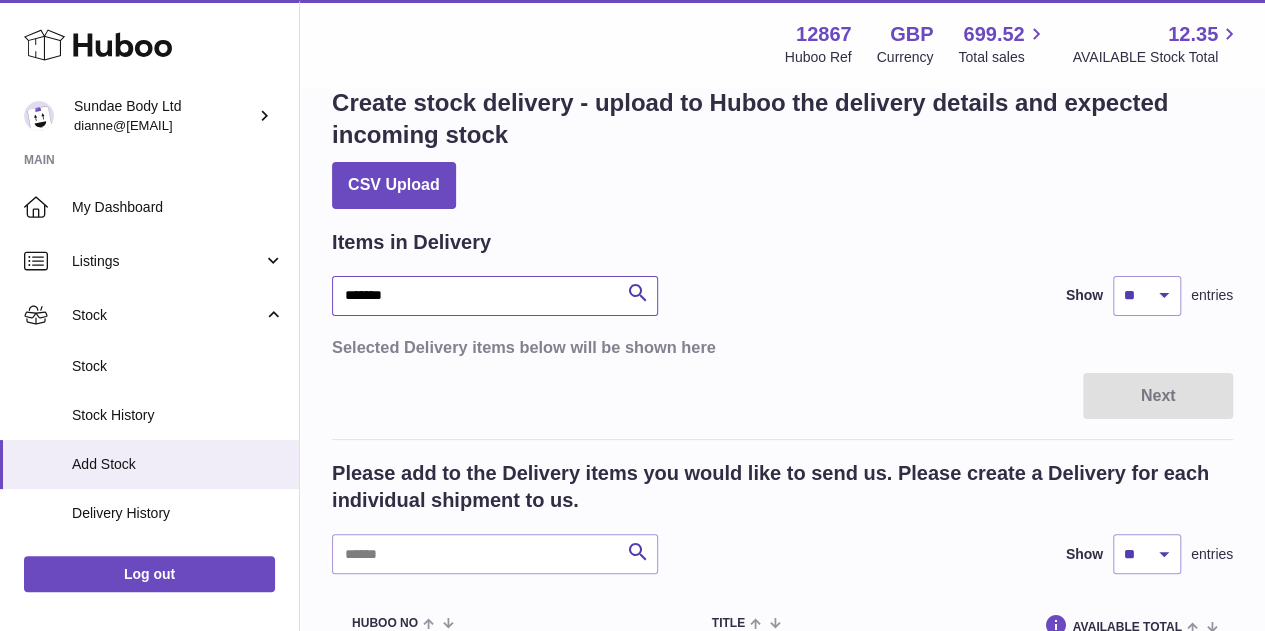 scroll, scrollTop: 0, scrollLeft: 0, axis: both 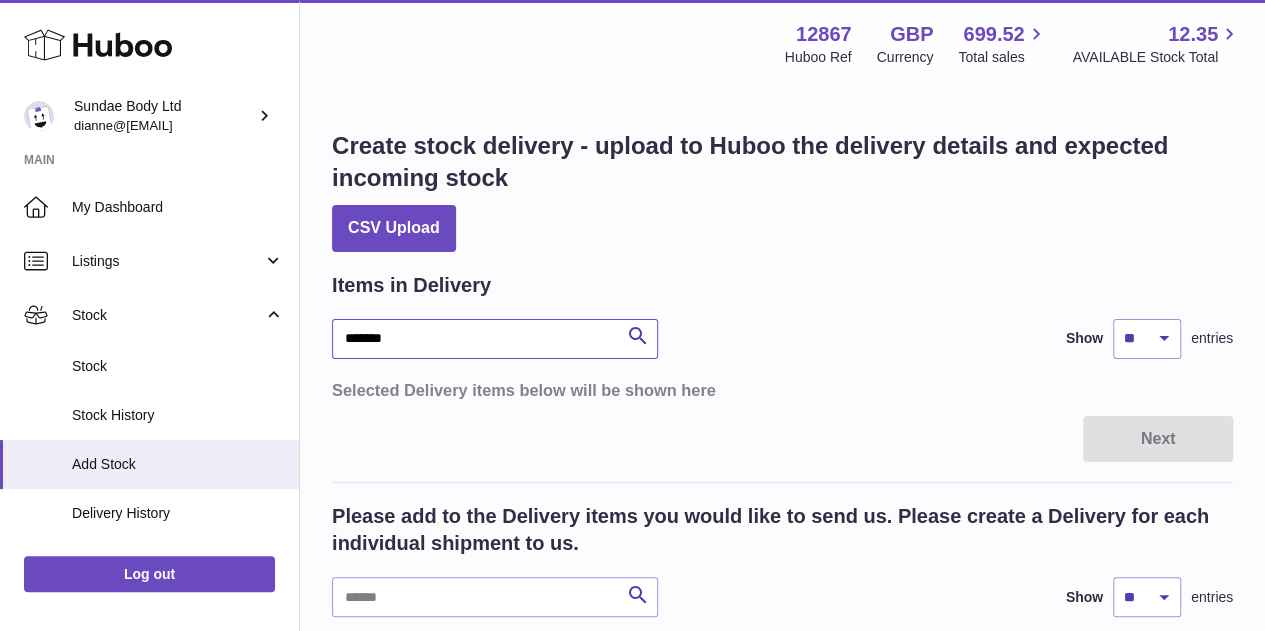click on "*******" at bounding box center [495, 339] 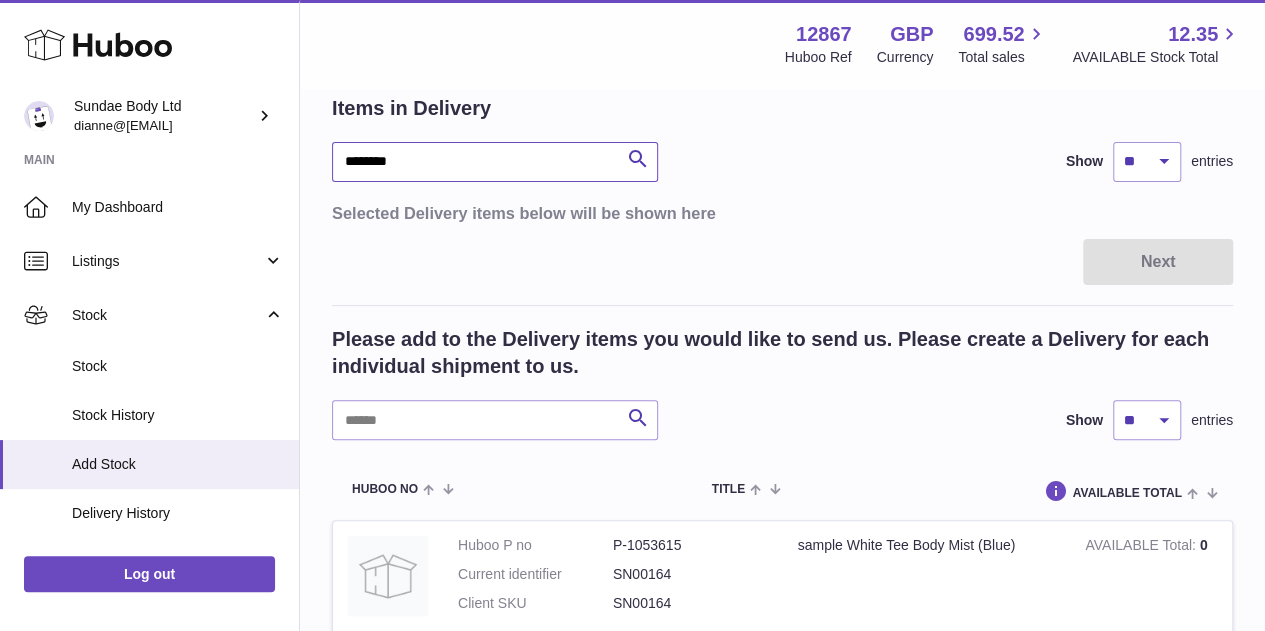 scroll, scrollTop: 100, scrollLeft: 0, axis: vertical 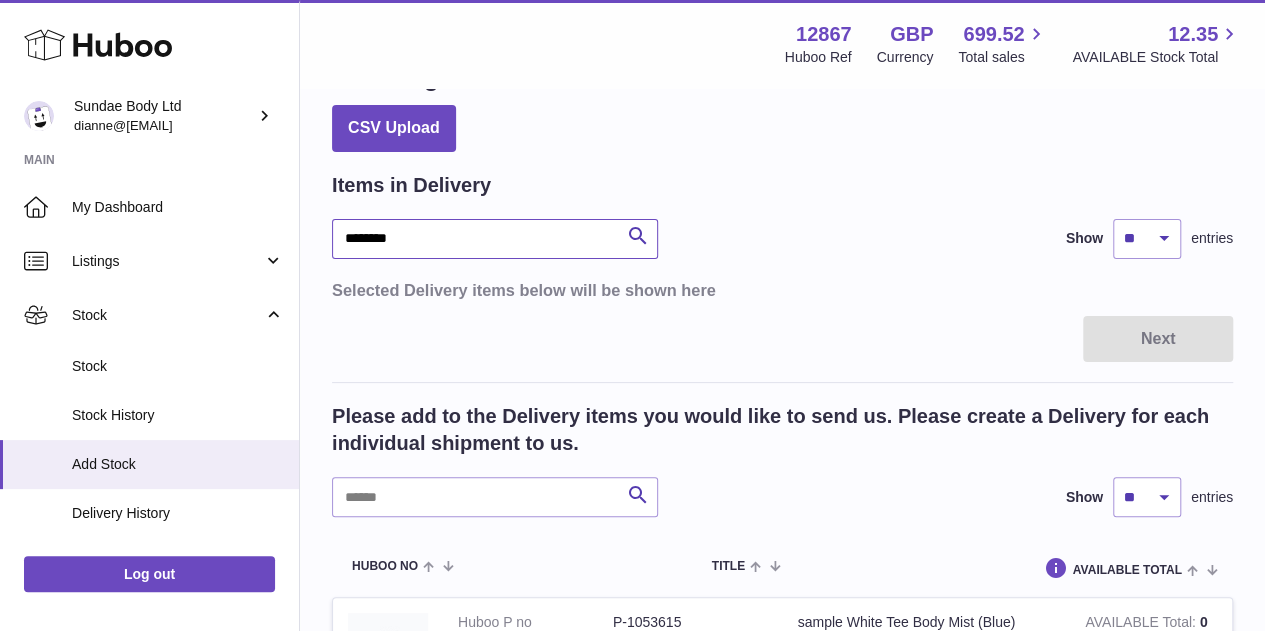 drag, startPoint x: 453, startPoint y: 243, endPoint x: 365, endPoint y: 233, distance: 88.56636 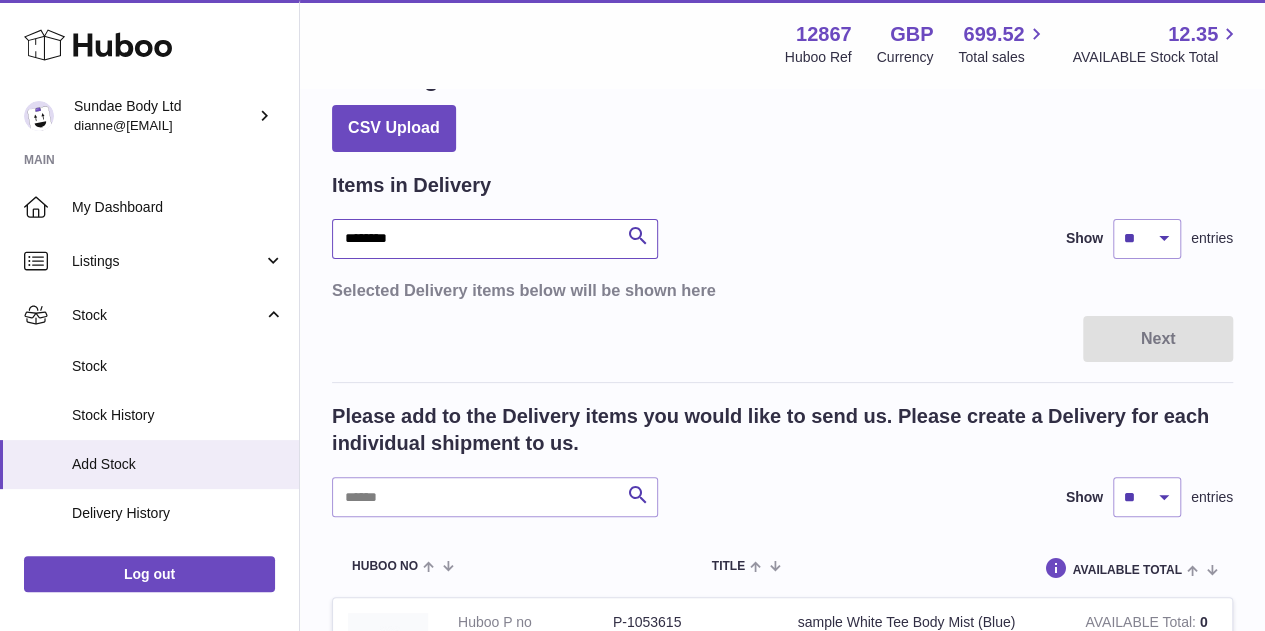 click on "********" at bounding box center [495, 239] 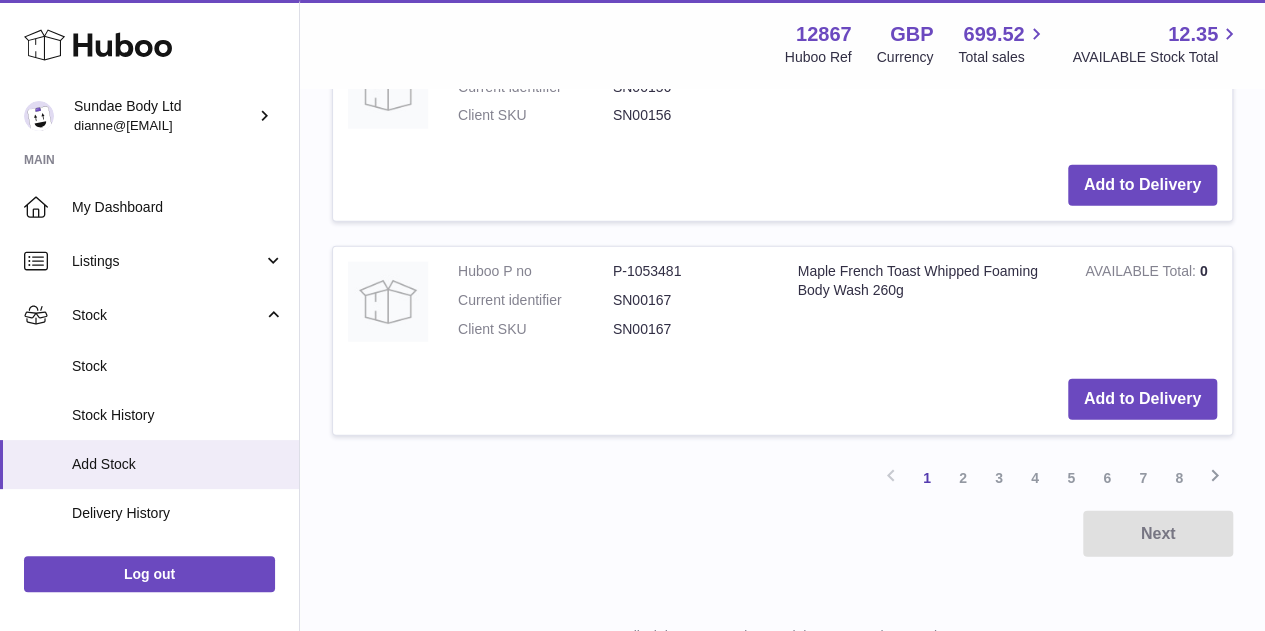 scroll, scrollTop: 2400, scrollLeft: 0, axis: vertical 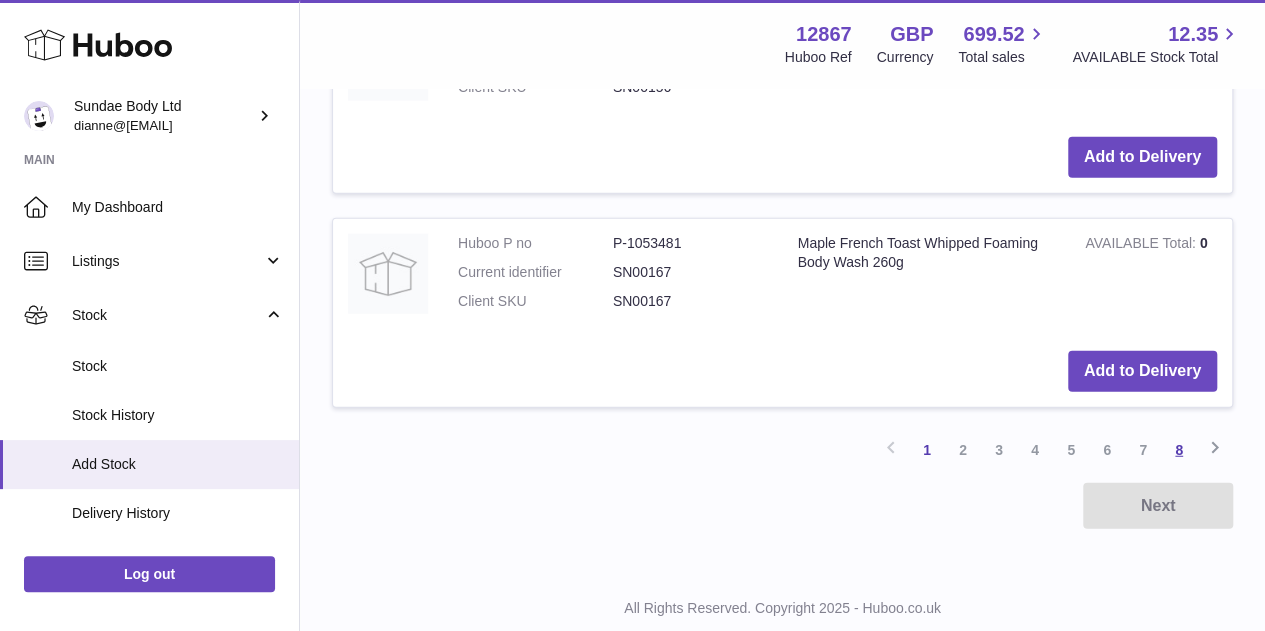click on "8" at bounding box center (1179, 450) 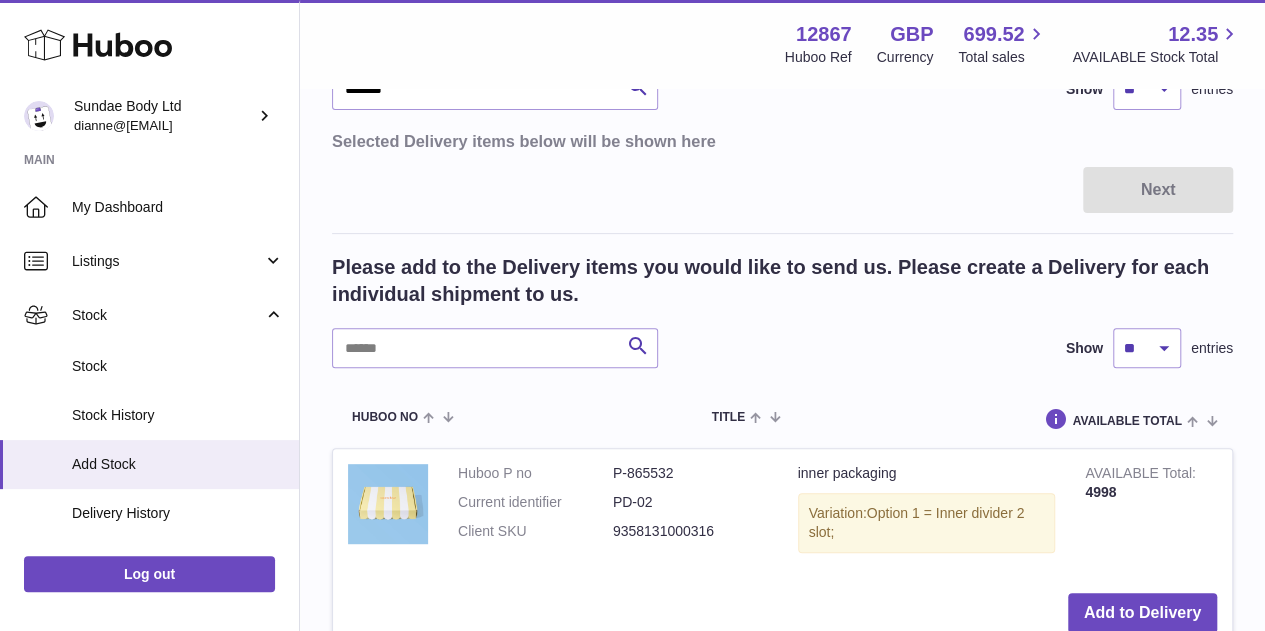 scroll, scrollTop: 390, scrollLeft: 0, axis: vertical 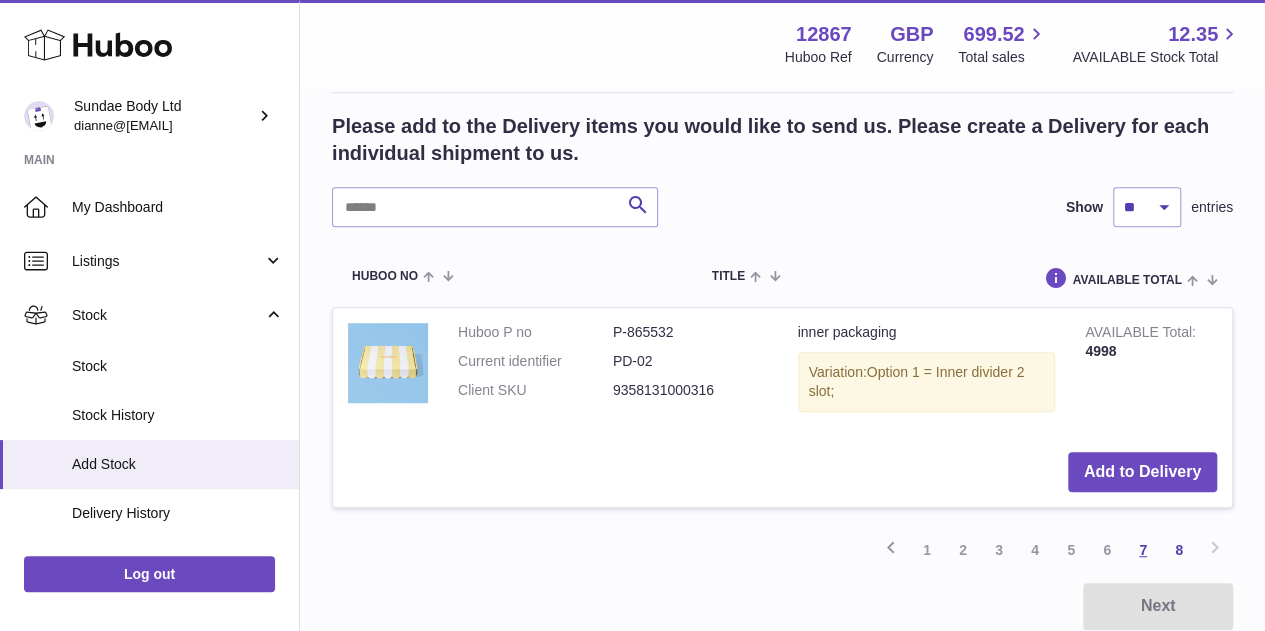 click on "7" at bounding box center [1143, 550] 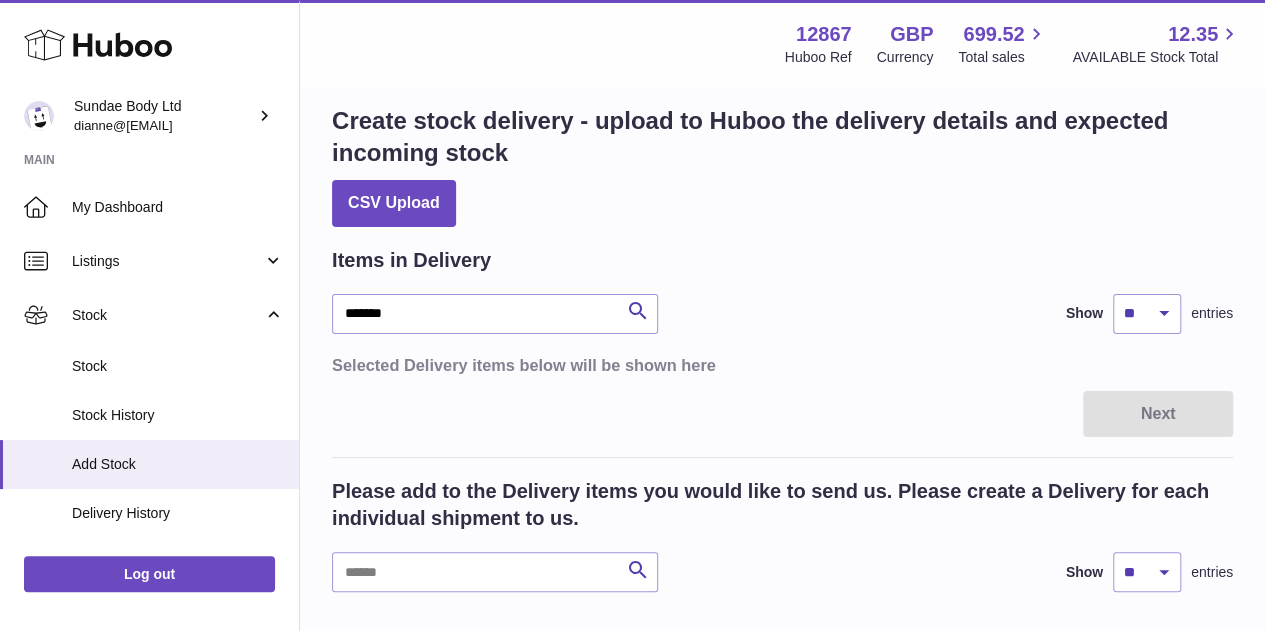 scroll, scrollTop: 0, scrollLeft: 0, axis: both 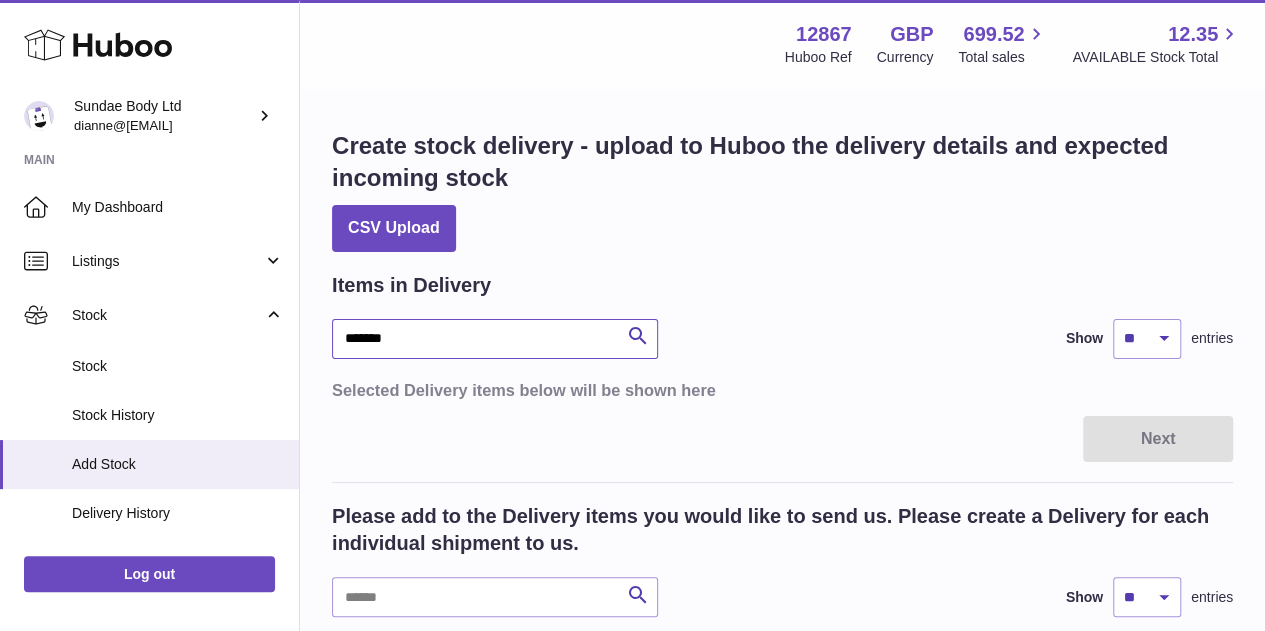 click on "*******" at bounding box center [495, 339] 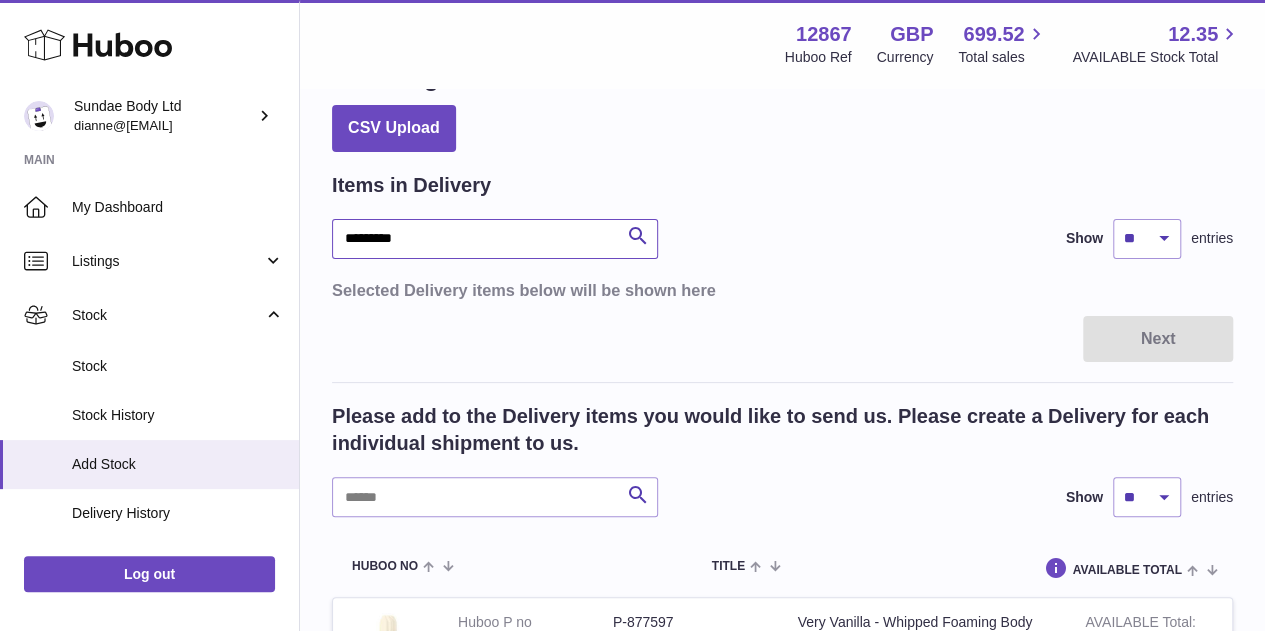 scroll, scrollTop: 0, scrollLeft: 0, axis: both 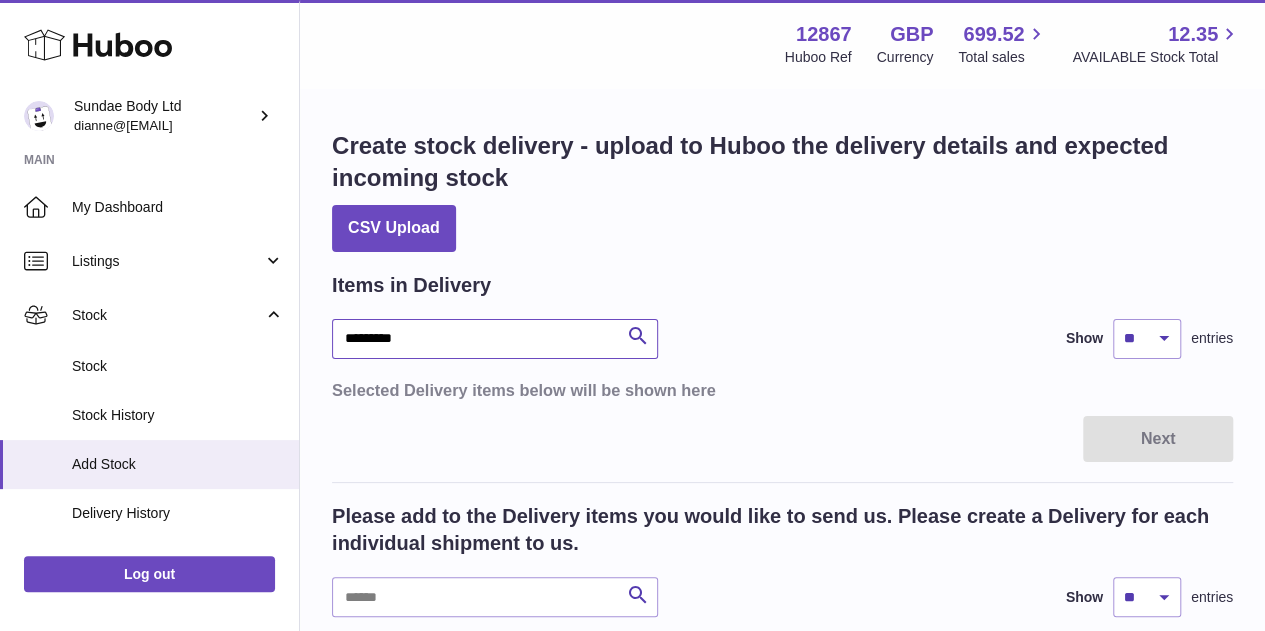drag, startPoint x: 458, startPoint y: 336, endPoint x: 366, endPoint y: 340, distance: 92.086914 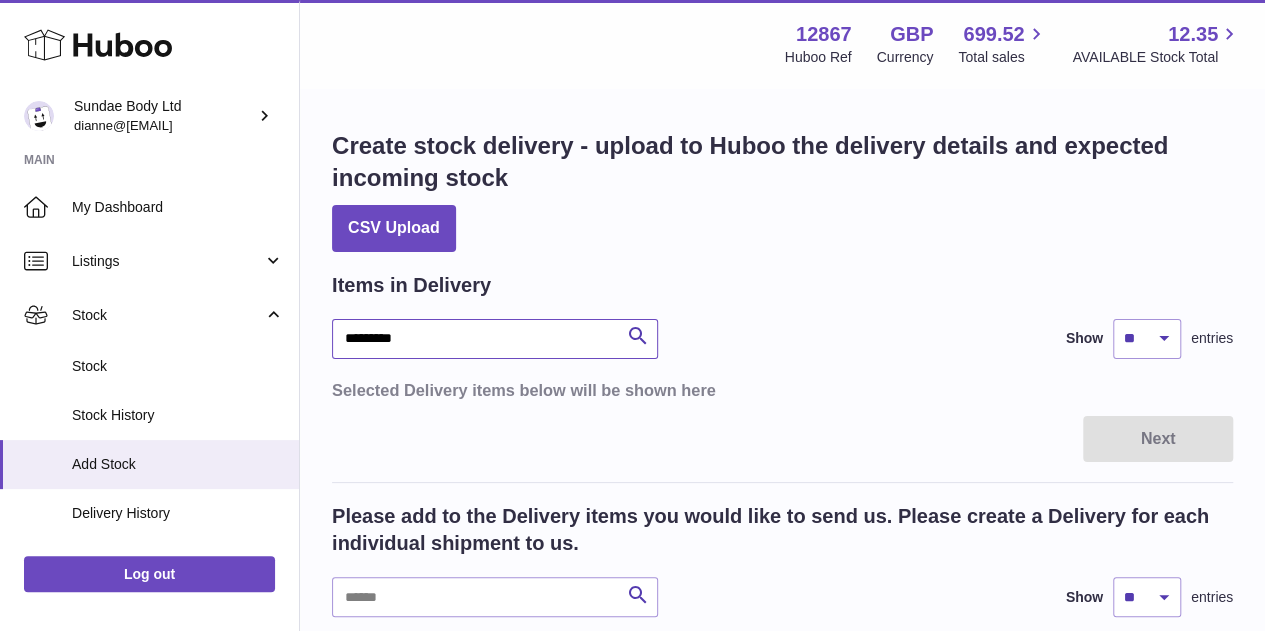 click on "*********" at bounding box center [495, 339] 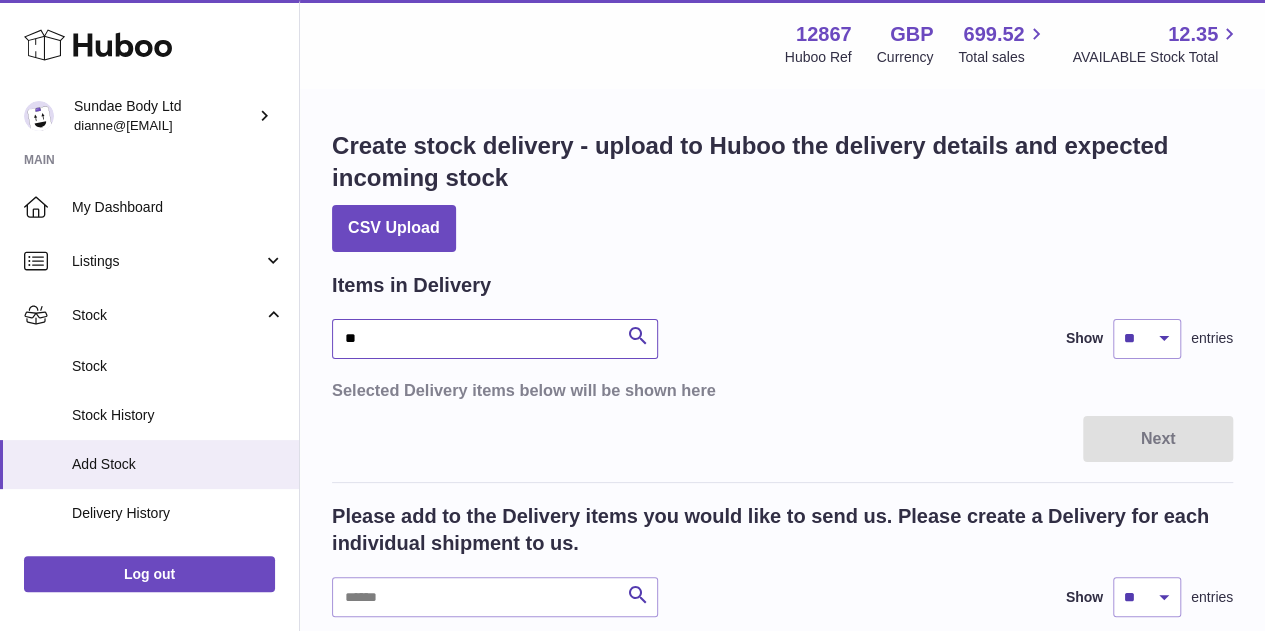 type on "*" 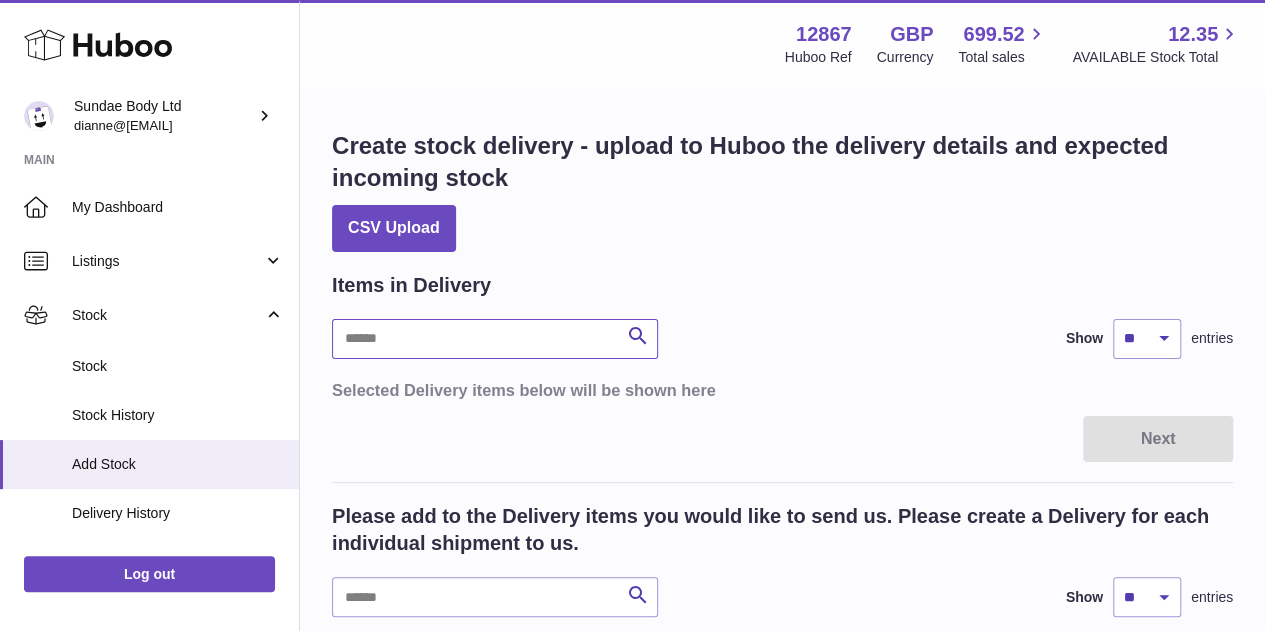 click at bounding box center (495, 339) 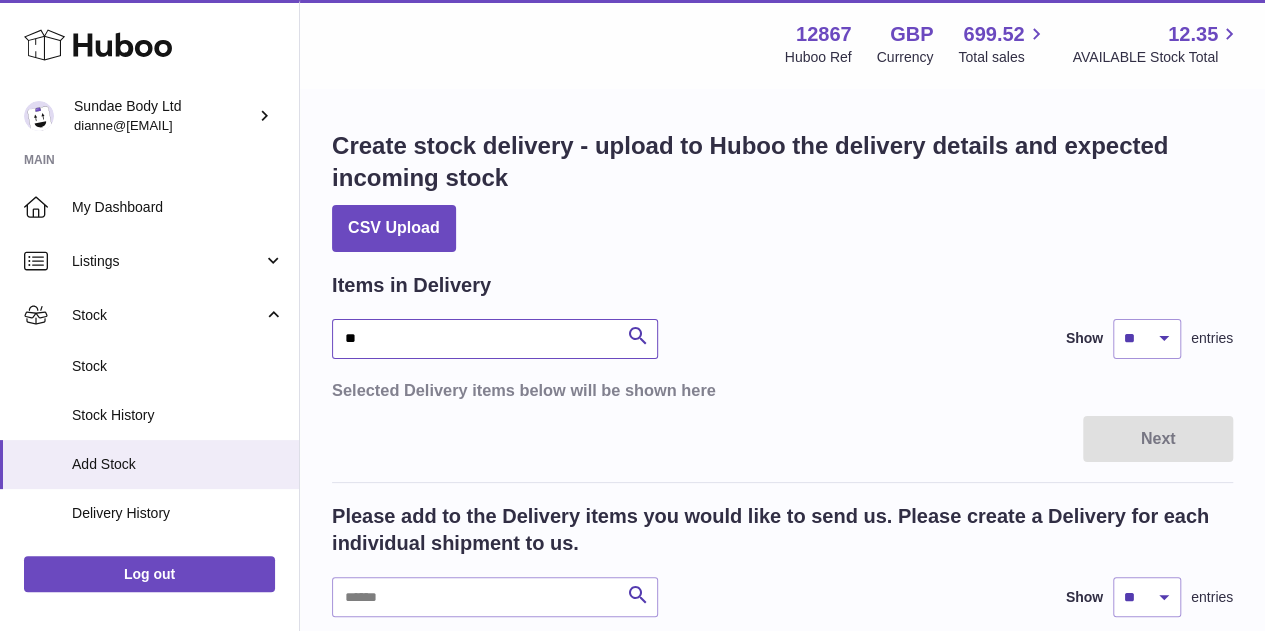 type on "*" 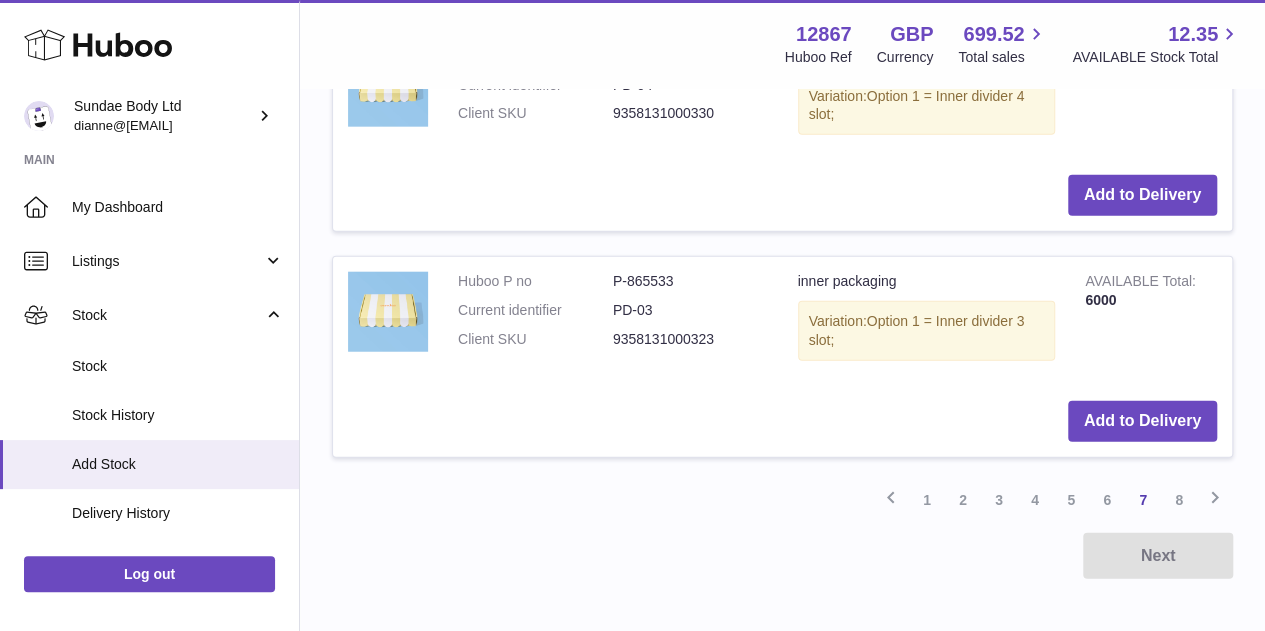 scroll, scrollTop: 2494, scrollLeft: 0, axis: vertical 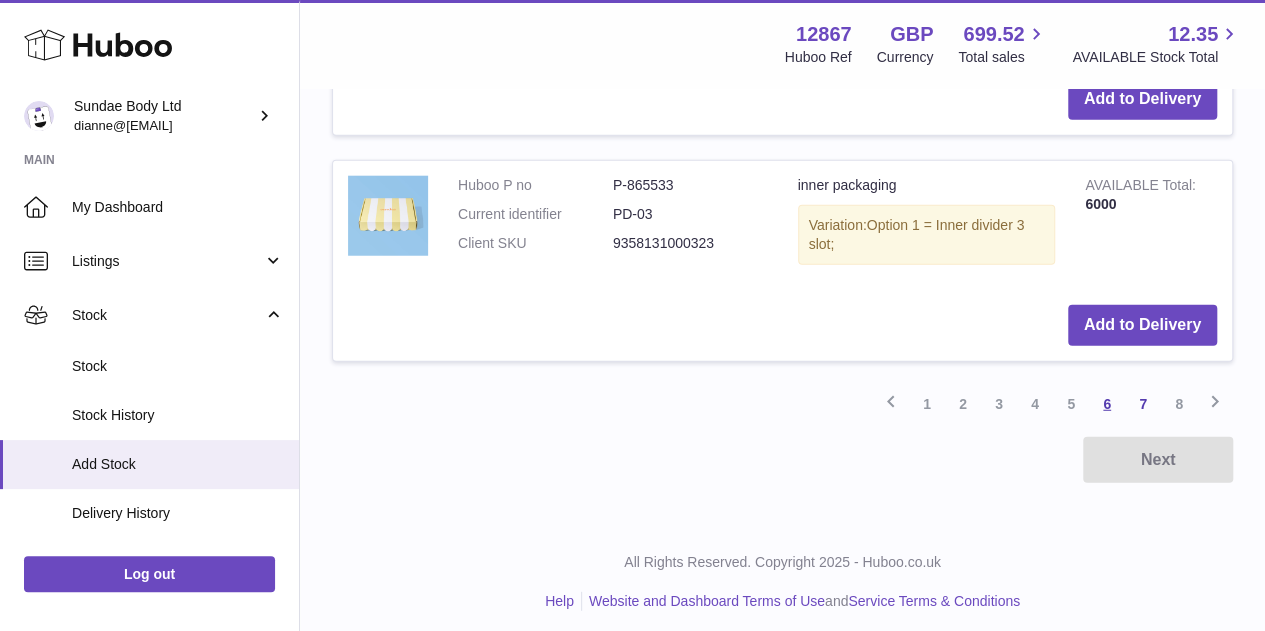 type on "****" 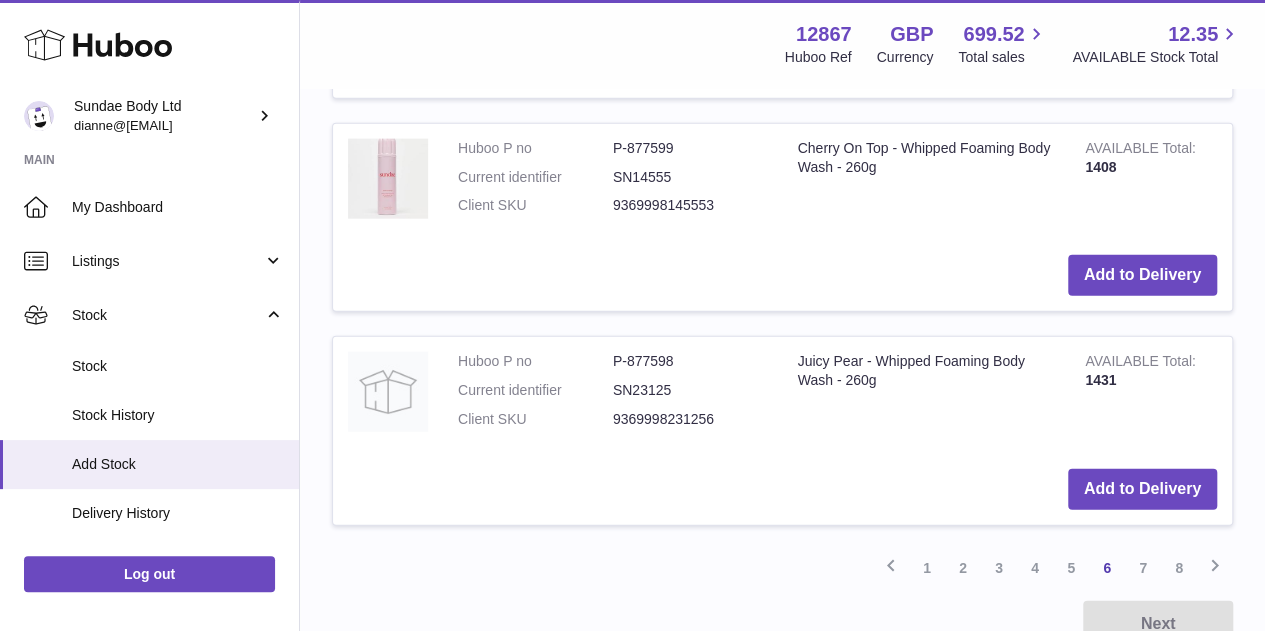 scroll, scrollTop: 2457, scrollLeft: 0, axis: vertical 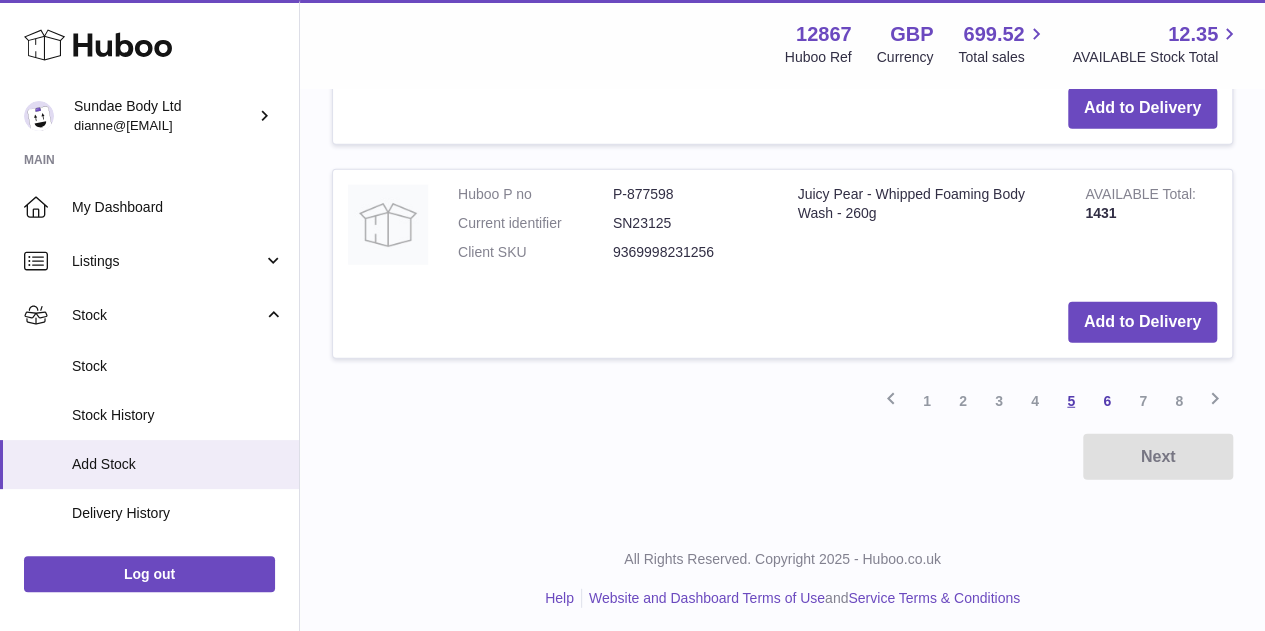 click on "5" at bounding box center [1071, 401] 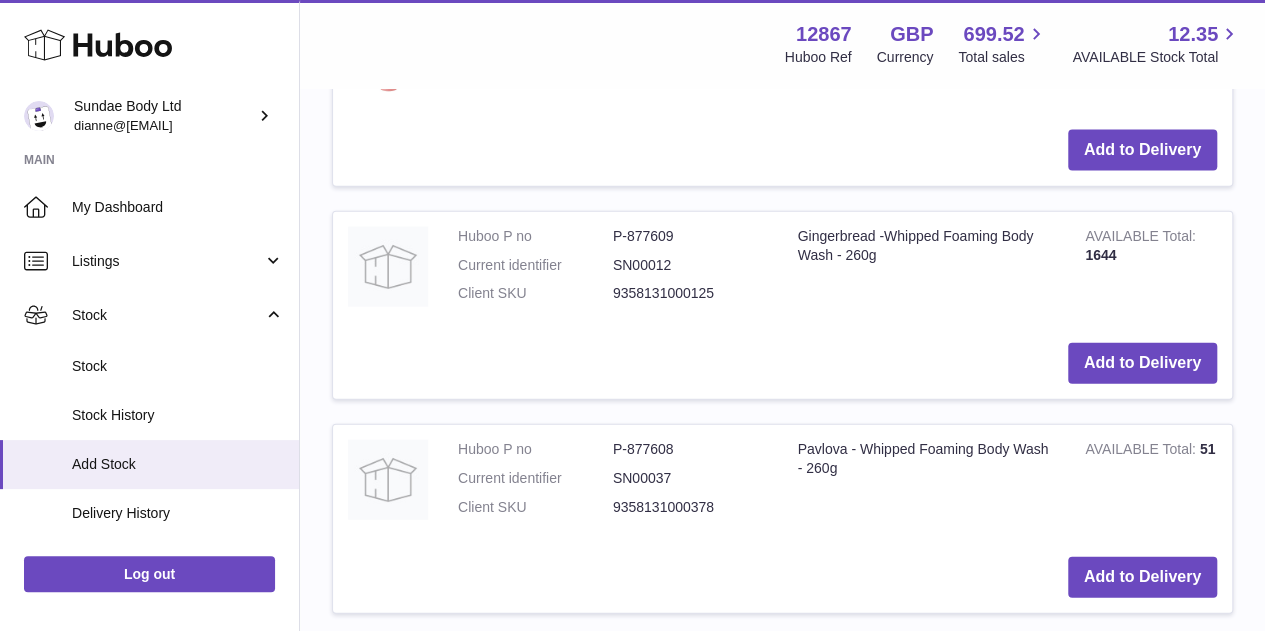 scroll, scrollTop: 2290, scrollLeft: 0, axis: vertical 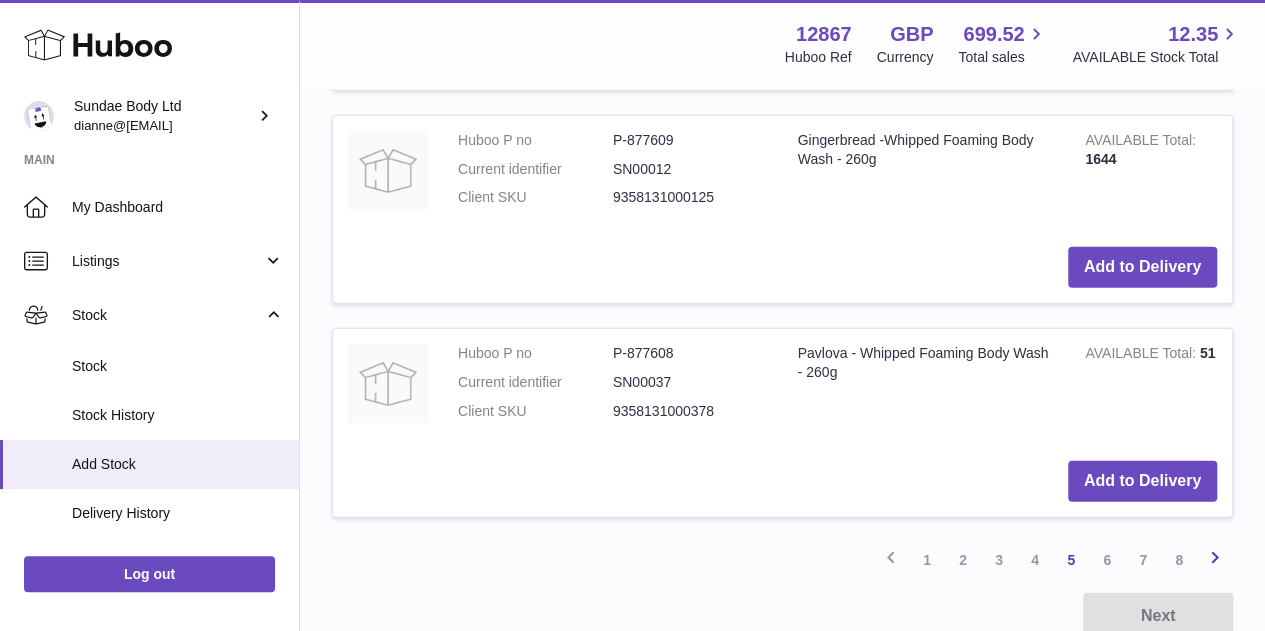 click at bounding box center (1215, 557) 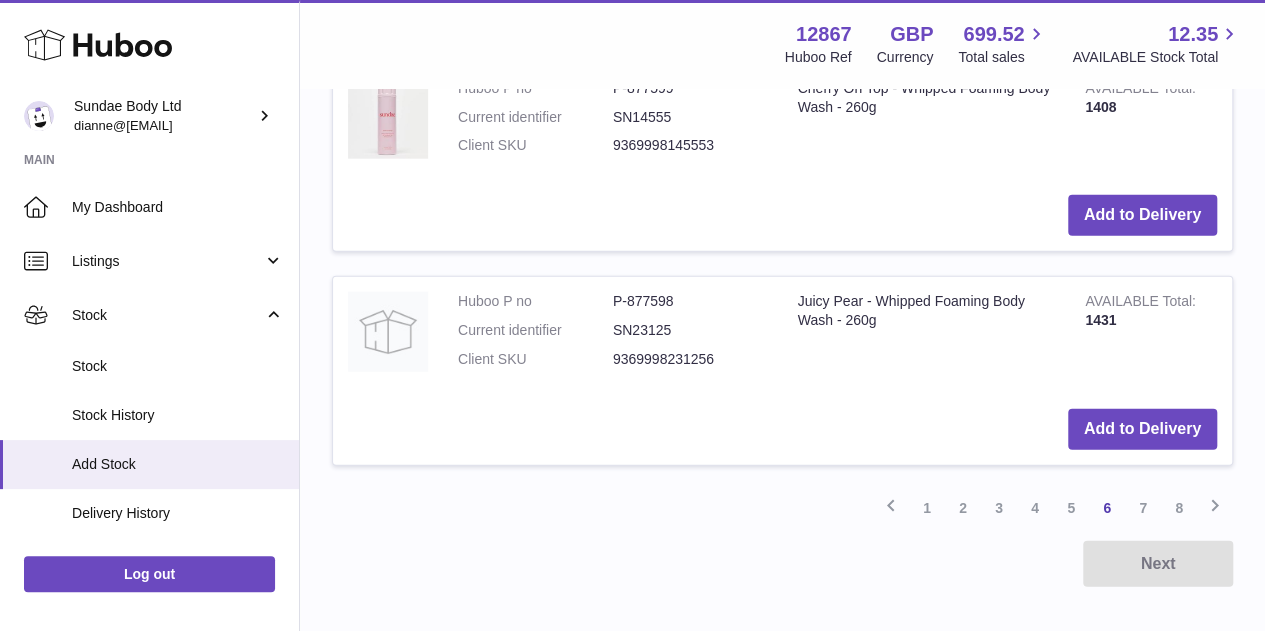 scroll, scrollTop: 2457, scrollLeft: 0, axis: vertical 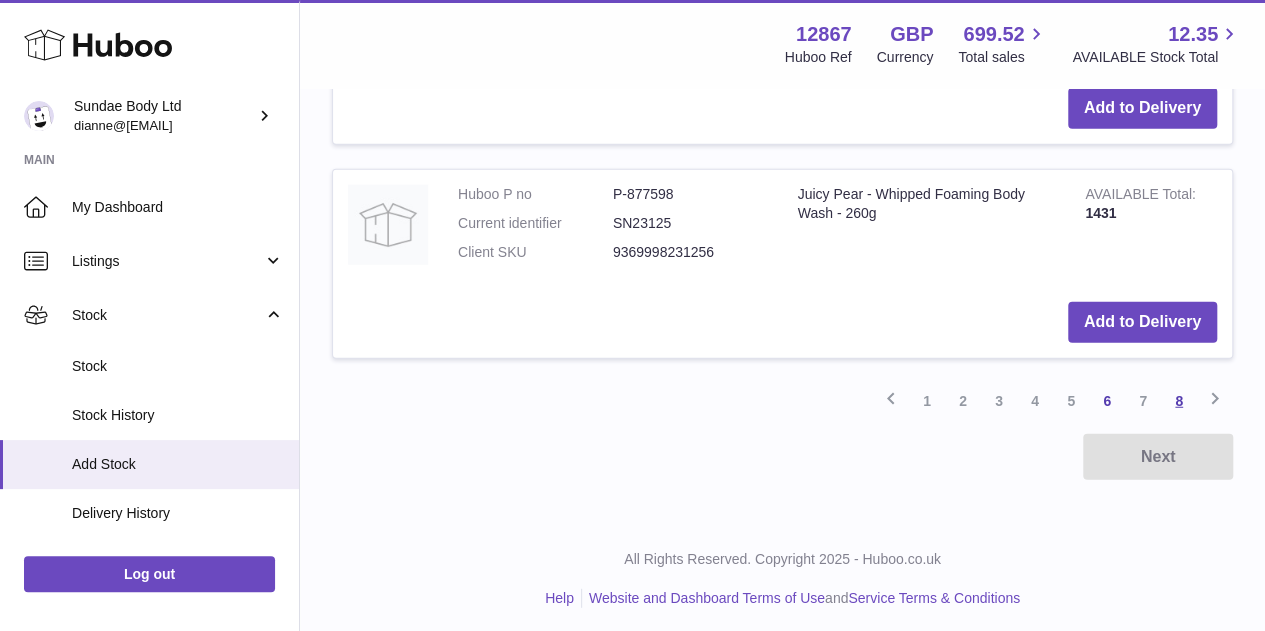 click on "8" at bounding box center (1179, 401) 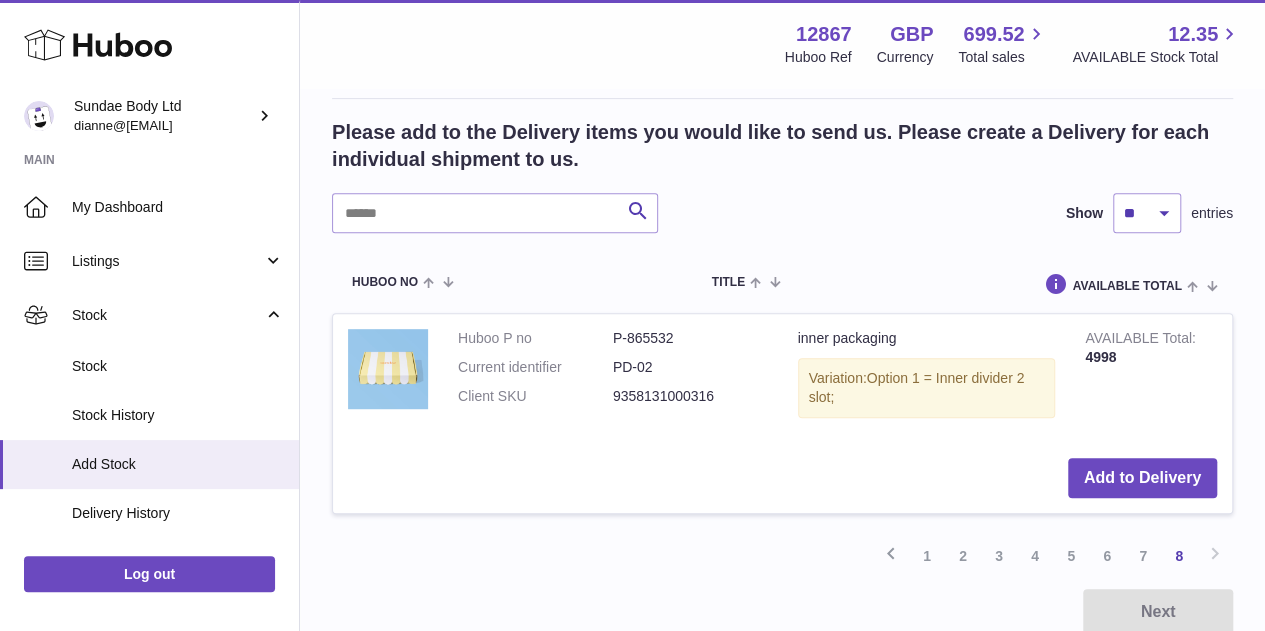 scroll, scrollTop: 490, scrollLeft: 0, axis: vertical 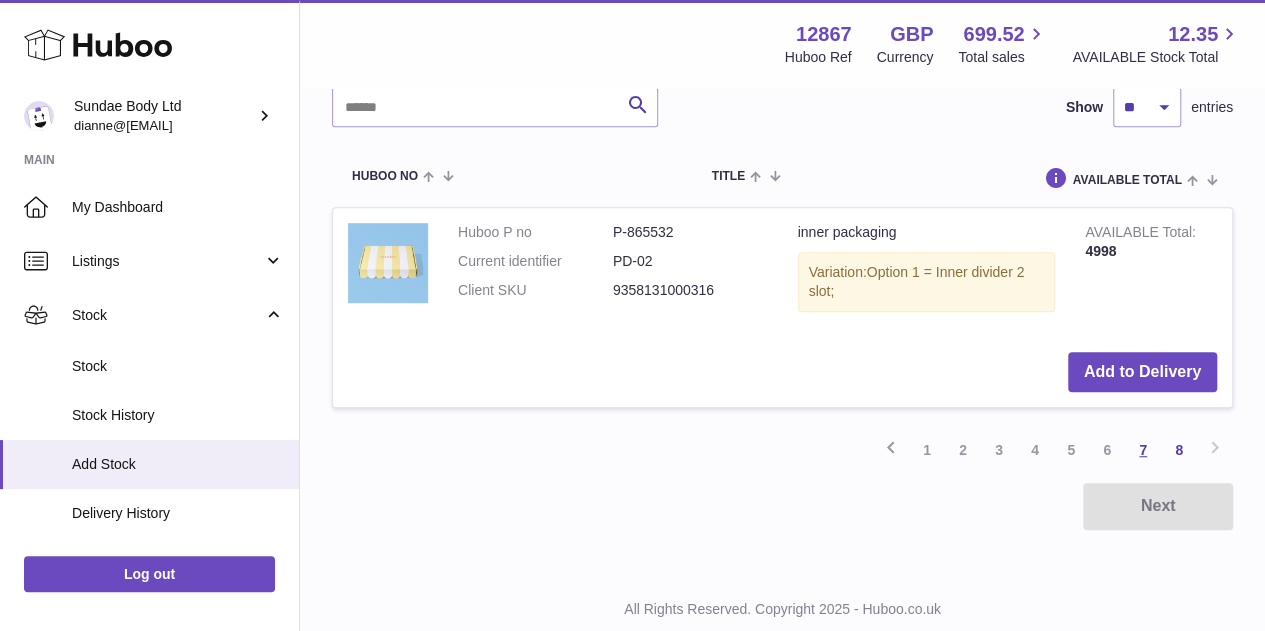 click on "7" at bounding box center [1143, 450] 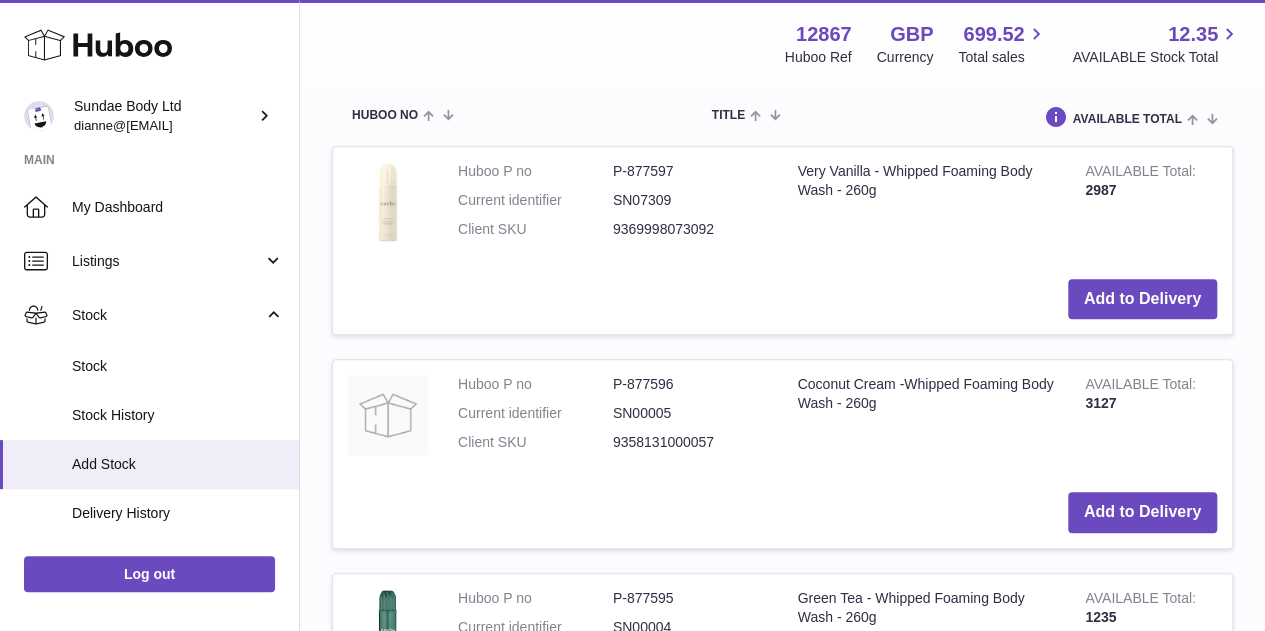 scroll, scrollTop: 690, scrollLeft: 0, axis: vertical 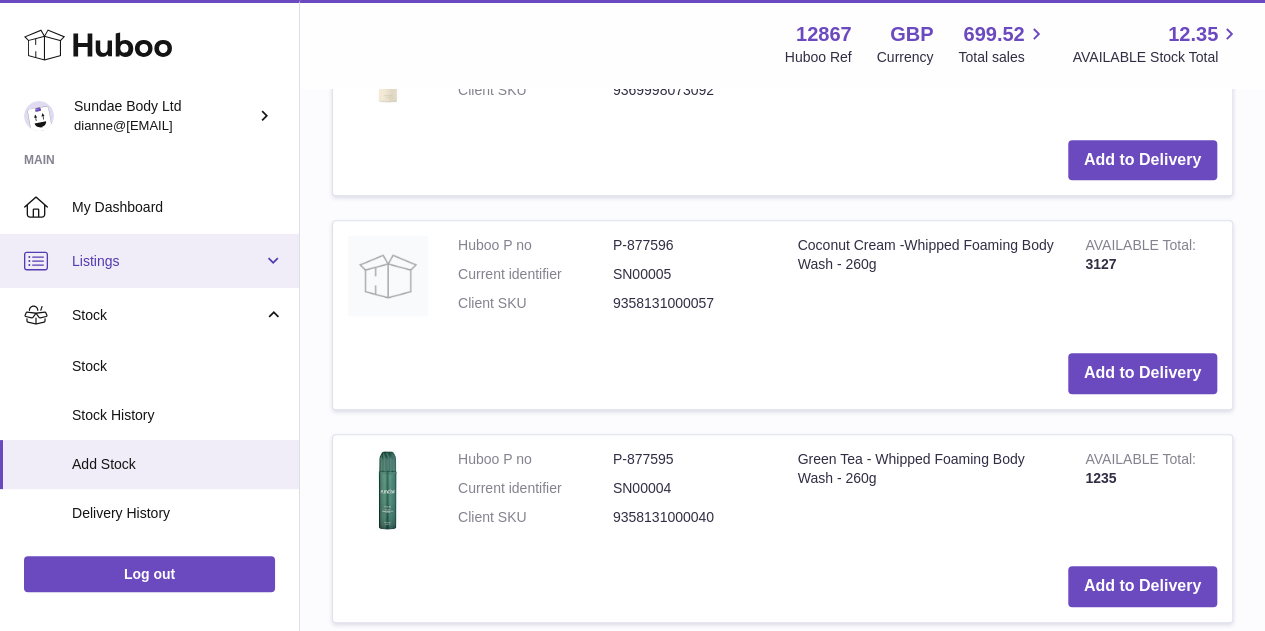 click on "Listings" at bounding box center [167, 261] 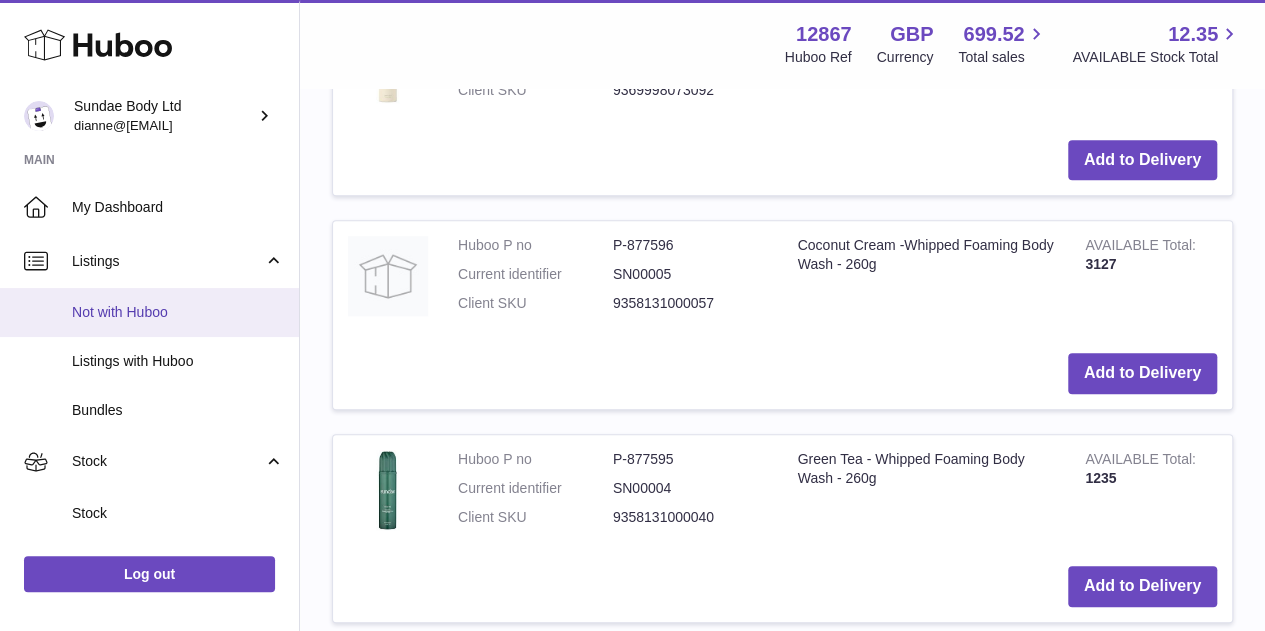 click on "Not with Huboo" at bounding box center (178, 312) 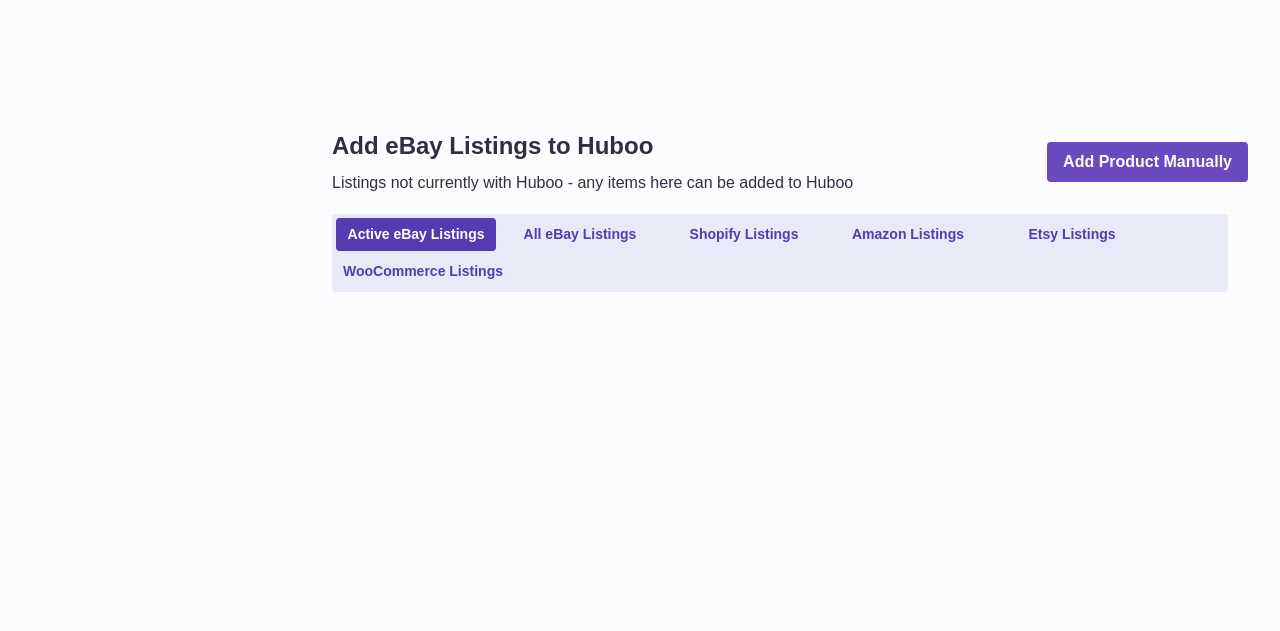 scroll, scrollTop: 0, scrollLeft: 0, axis: both 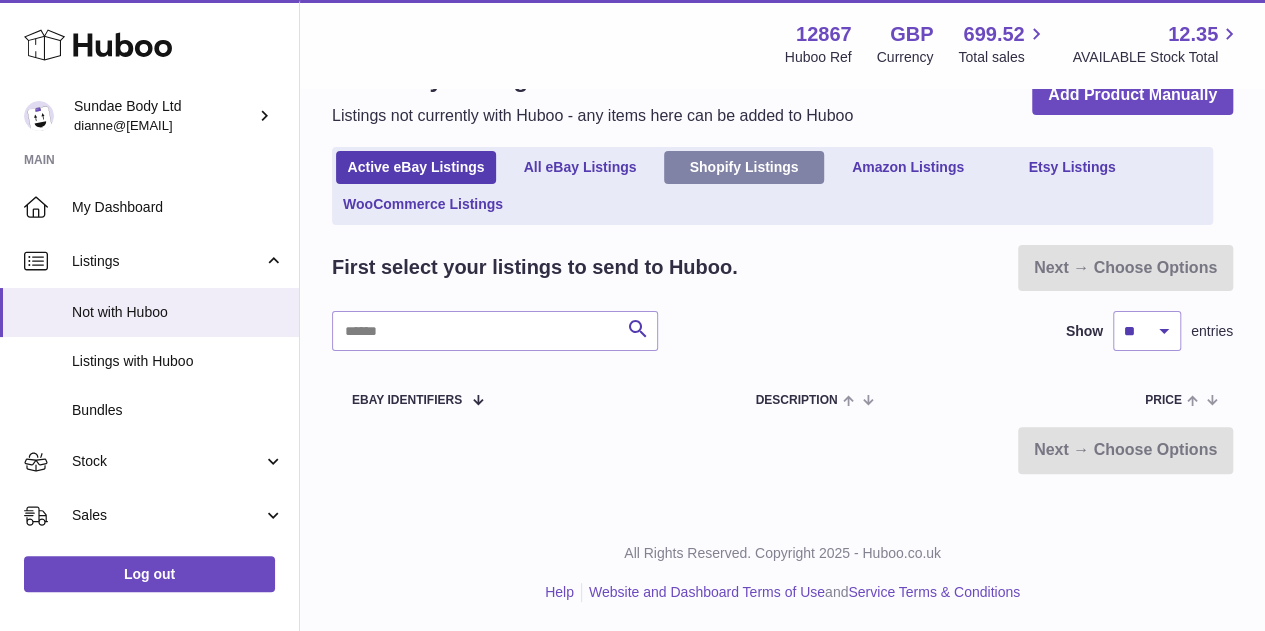 click on "Shopify Listings" at bounding box center (744, 167) 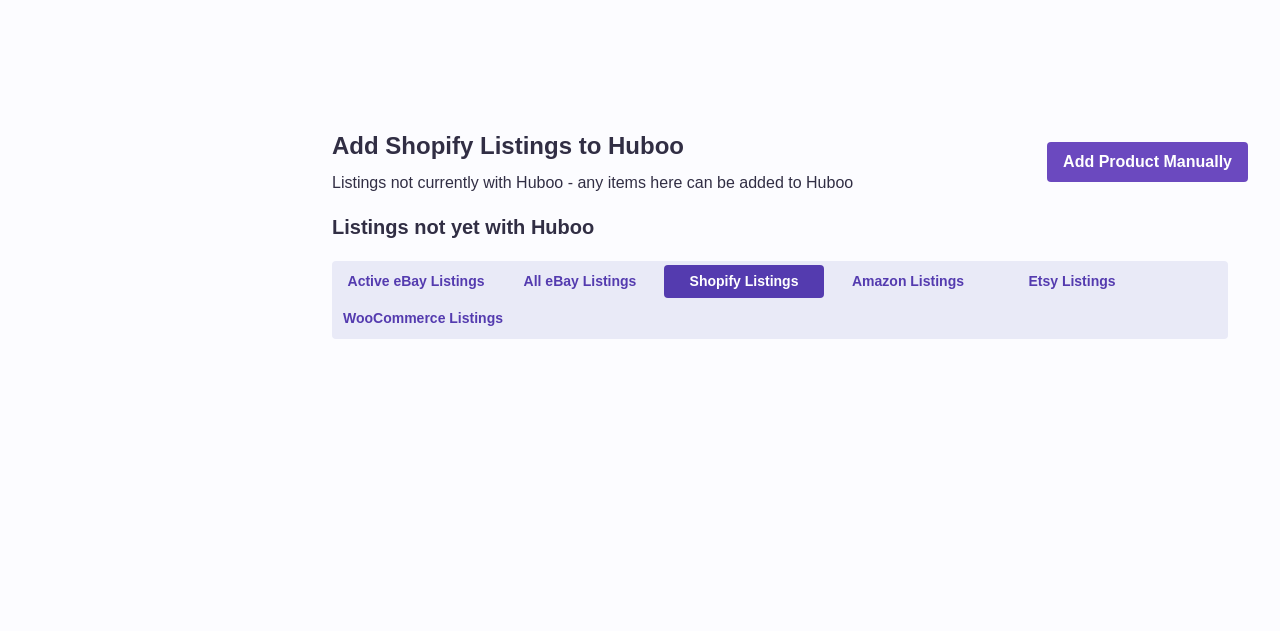 scroll, scrollTop: 0, scrollLeft: 0, axis: both 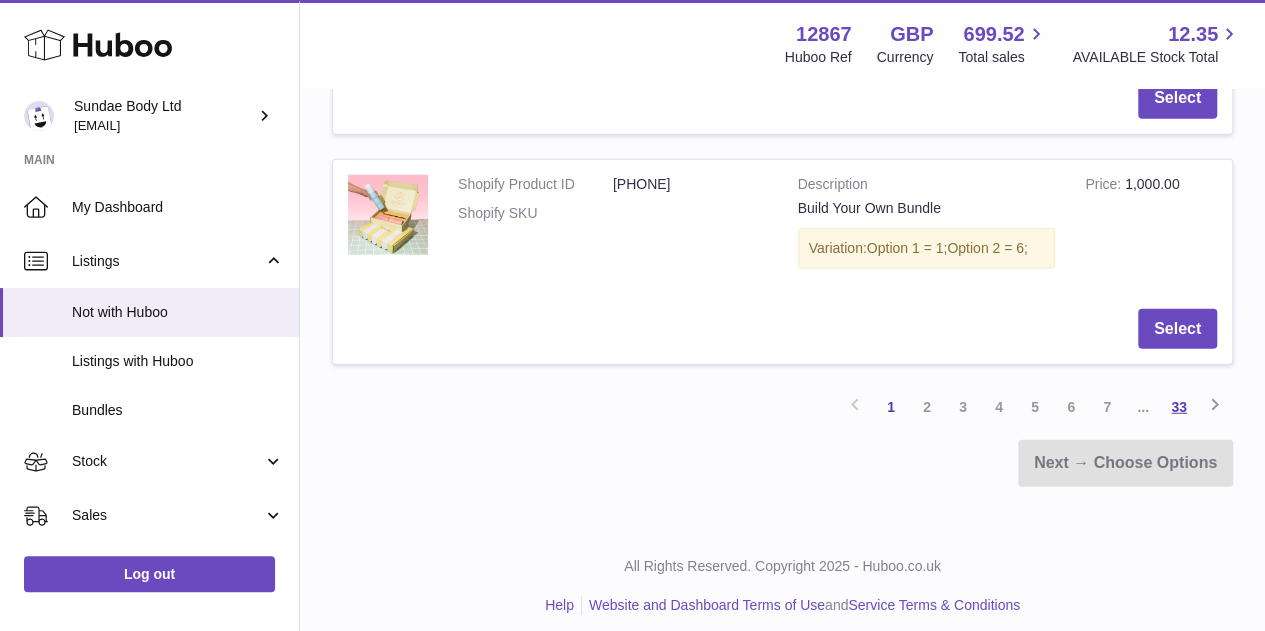 click on "33" at bounding box center [1179, 407] 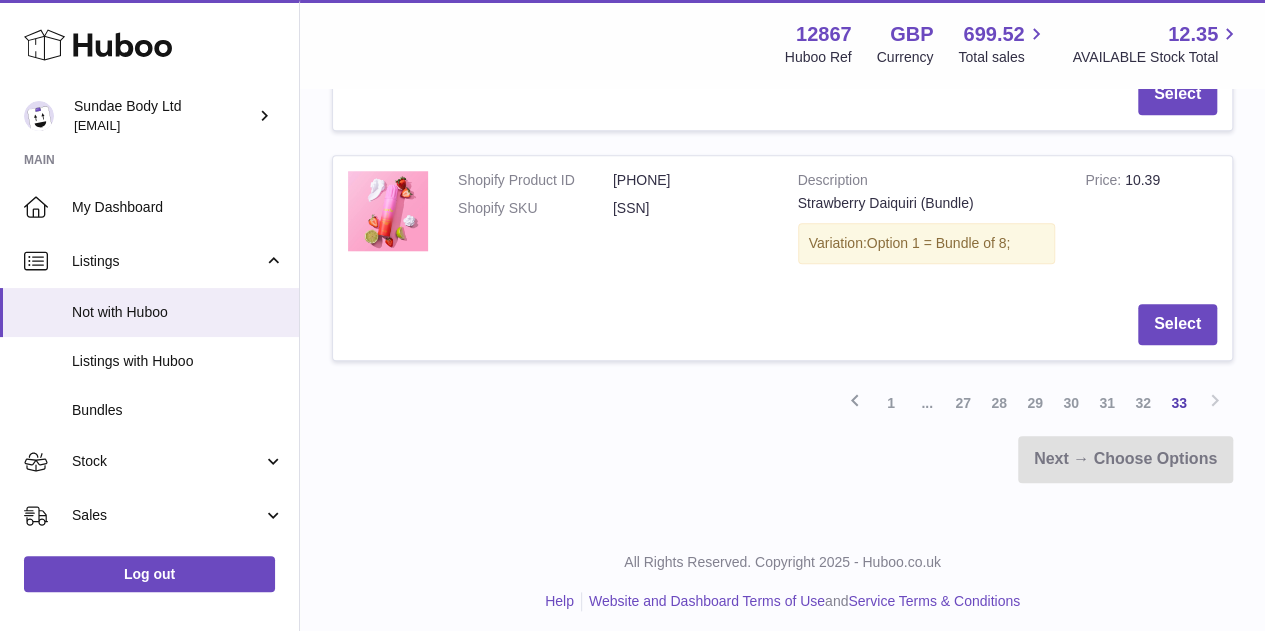 scroll, scrollTop: 842, scrollLeft: 0, axis: vertical 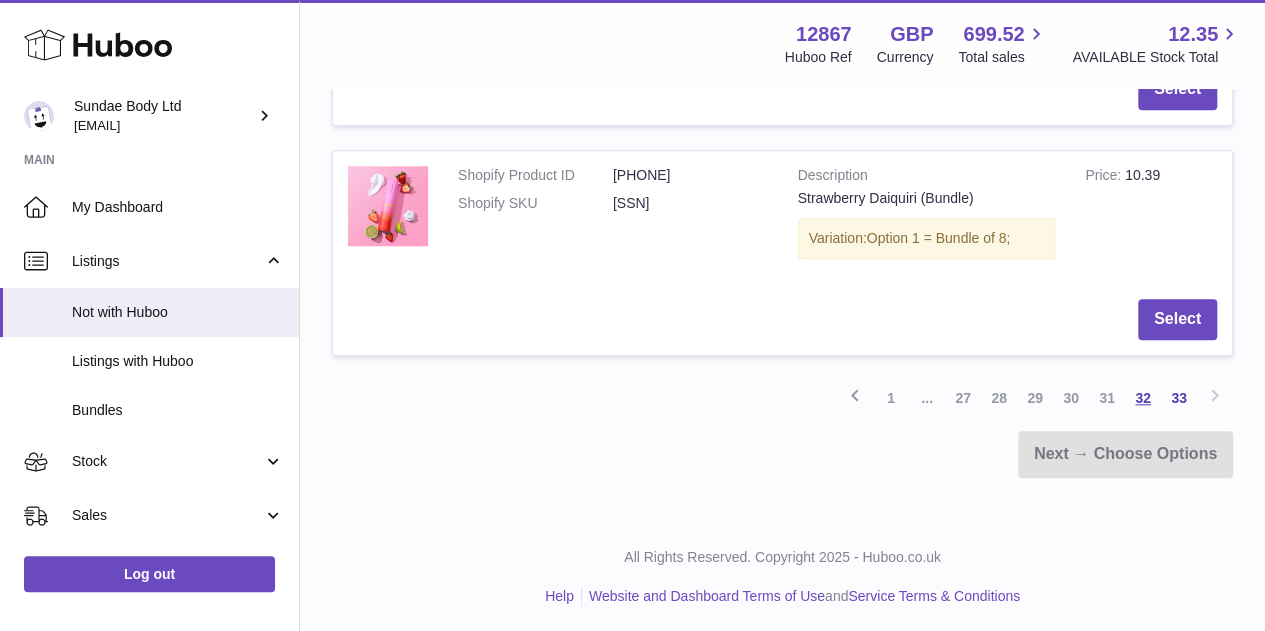click on "32" at bounding box center (1143, 398) 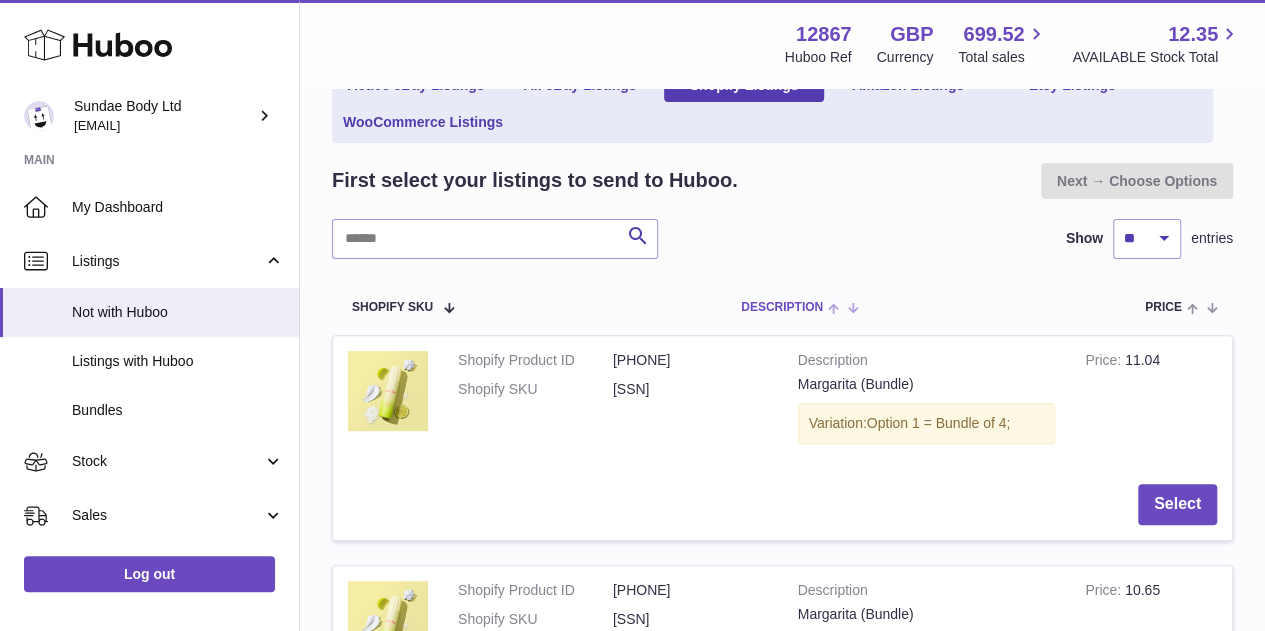 scroll, scrollTop: 390, scrollLeft: 0, axis: vertical 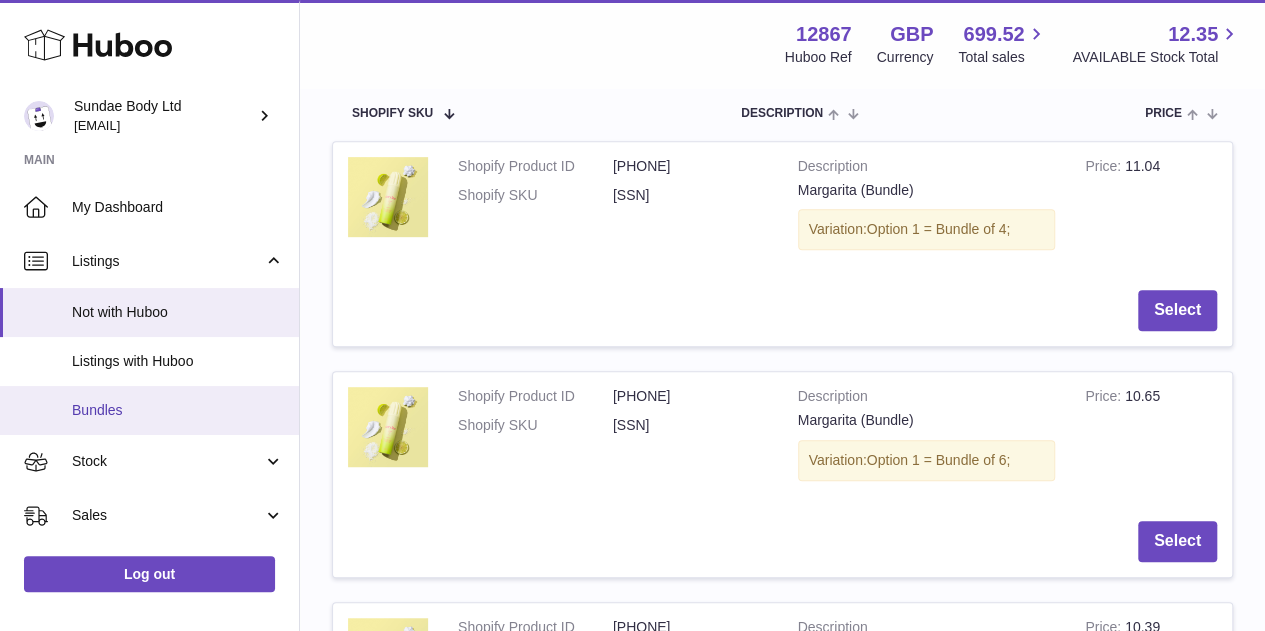 click on "Bundles" at bounding box center (178, 410) 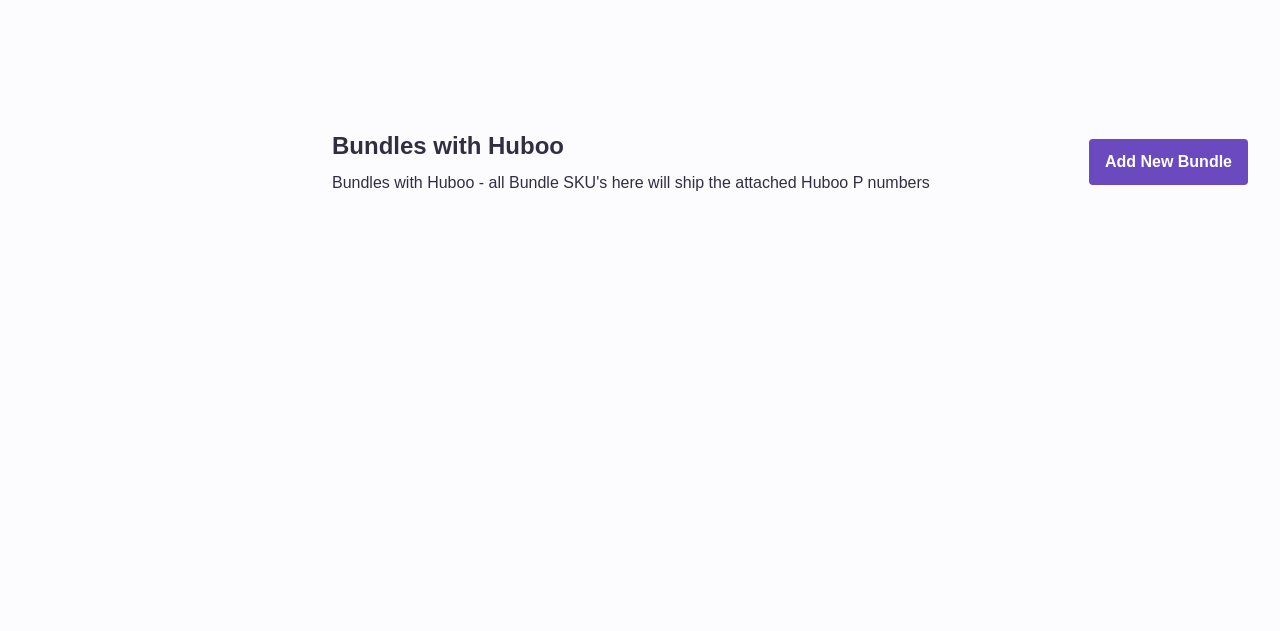scroll, scrollTop: 0, scrollLeft: 0, axis: both 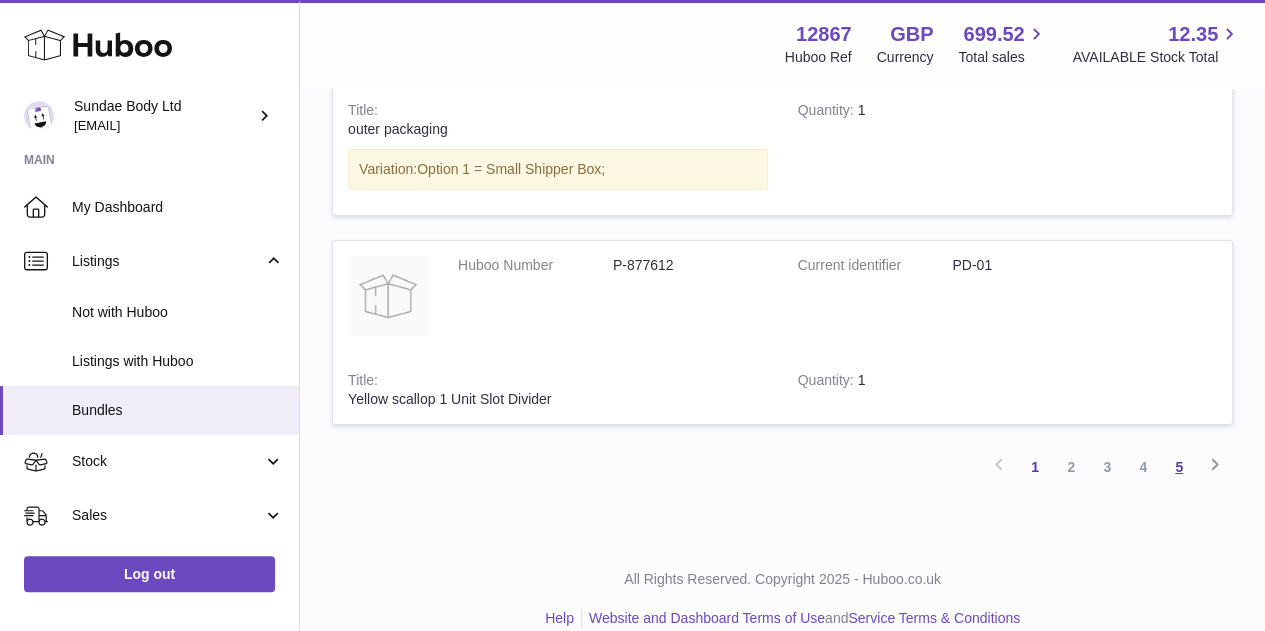 click on "5" at bounding box center (1179, 467) 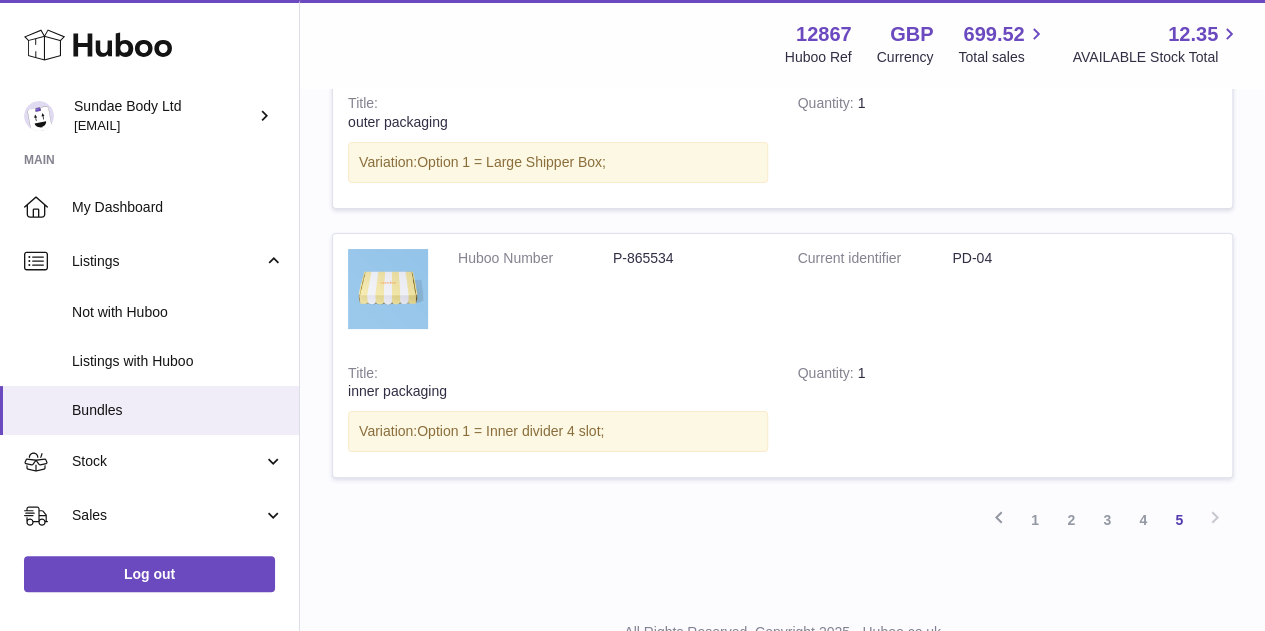 scroll, scrollTop: 7650, scrollLeft: 0, axis: vertical 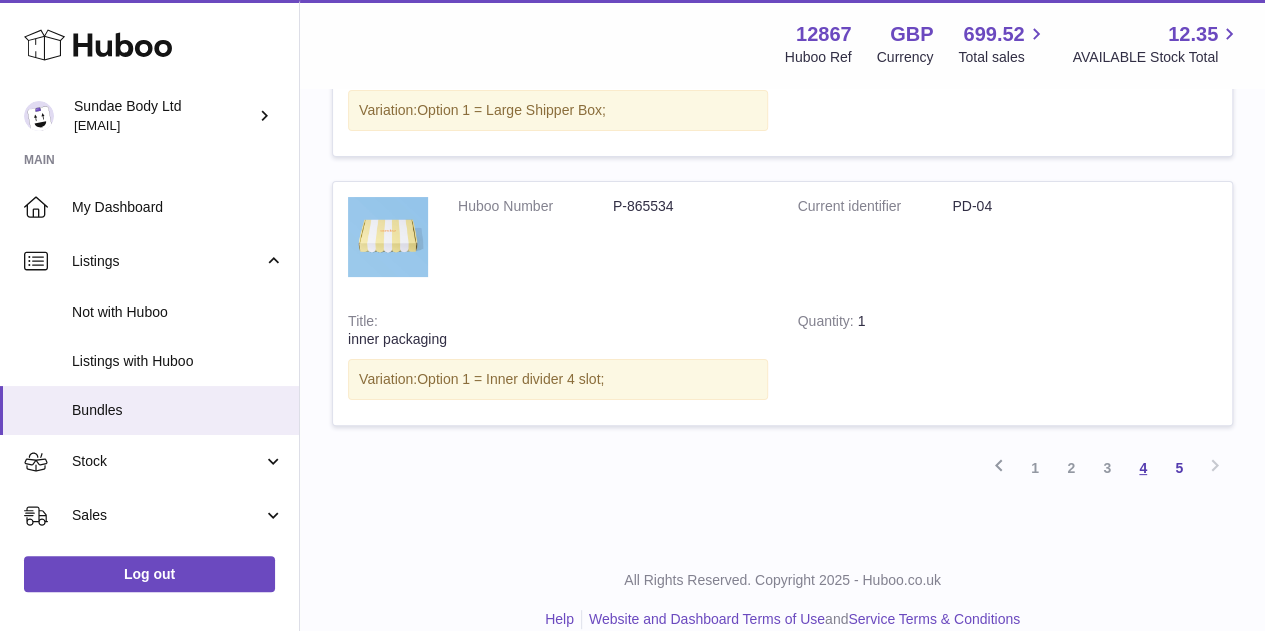 click on "4" at bounding box center [1143, 468] 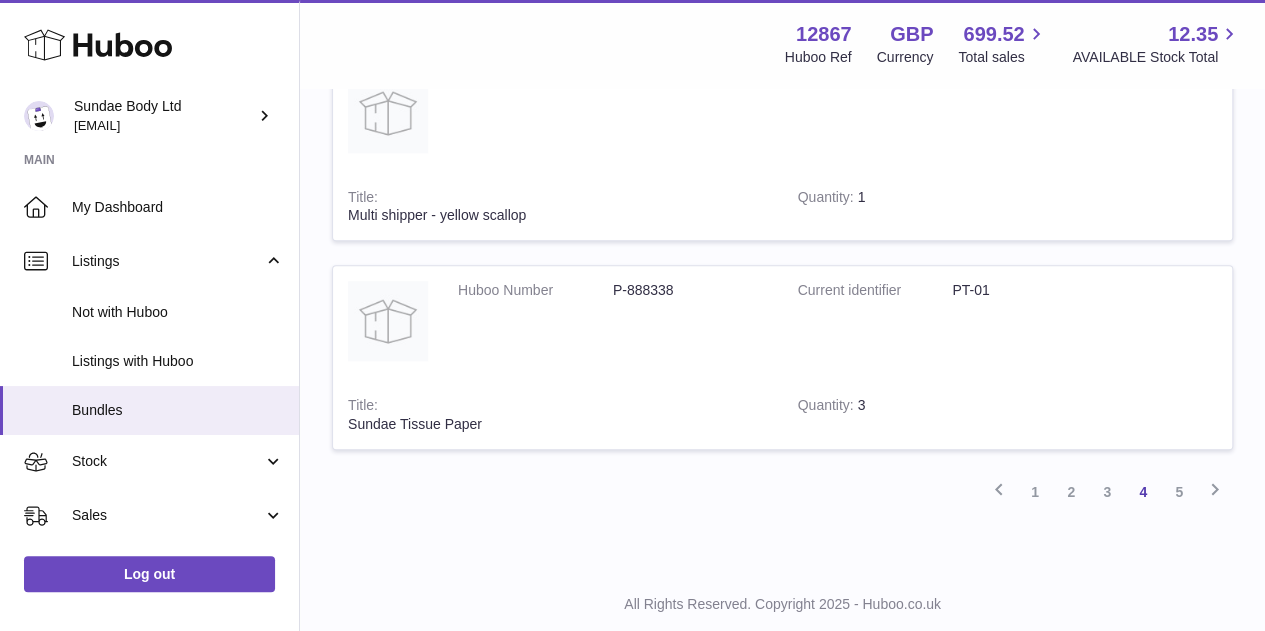 scroll, scrollTop: 8439, scrollLeft: 0, axis: vertical 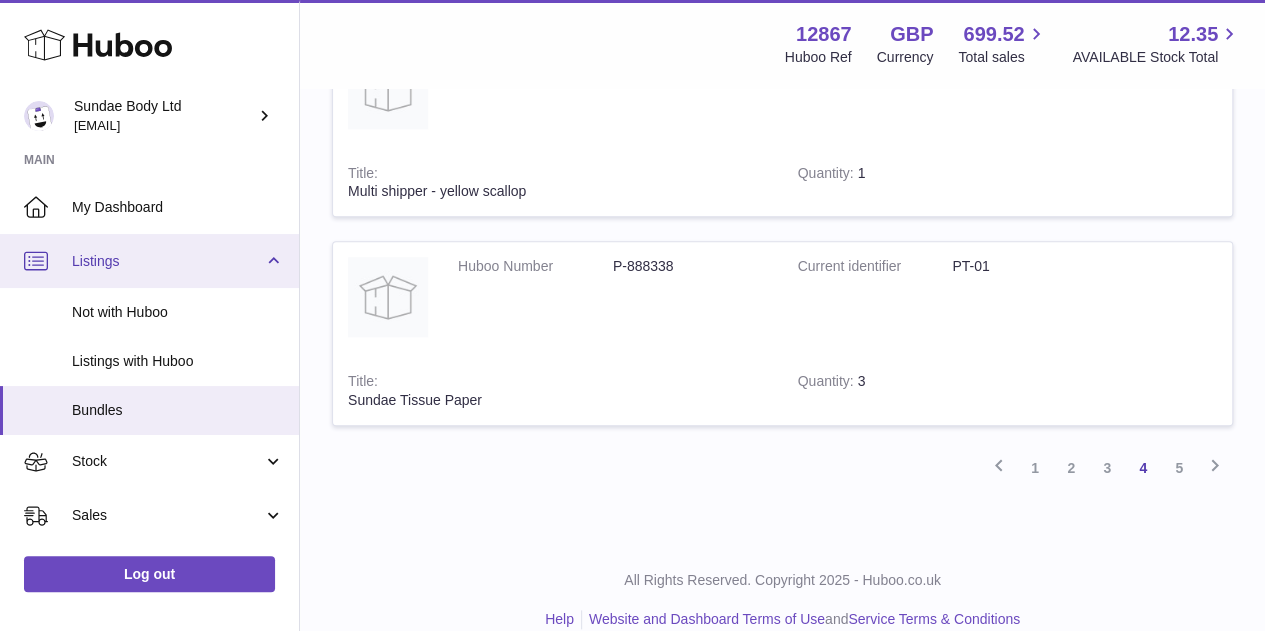click on "Listings" at bounding box center (167, 261) 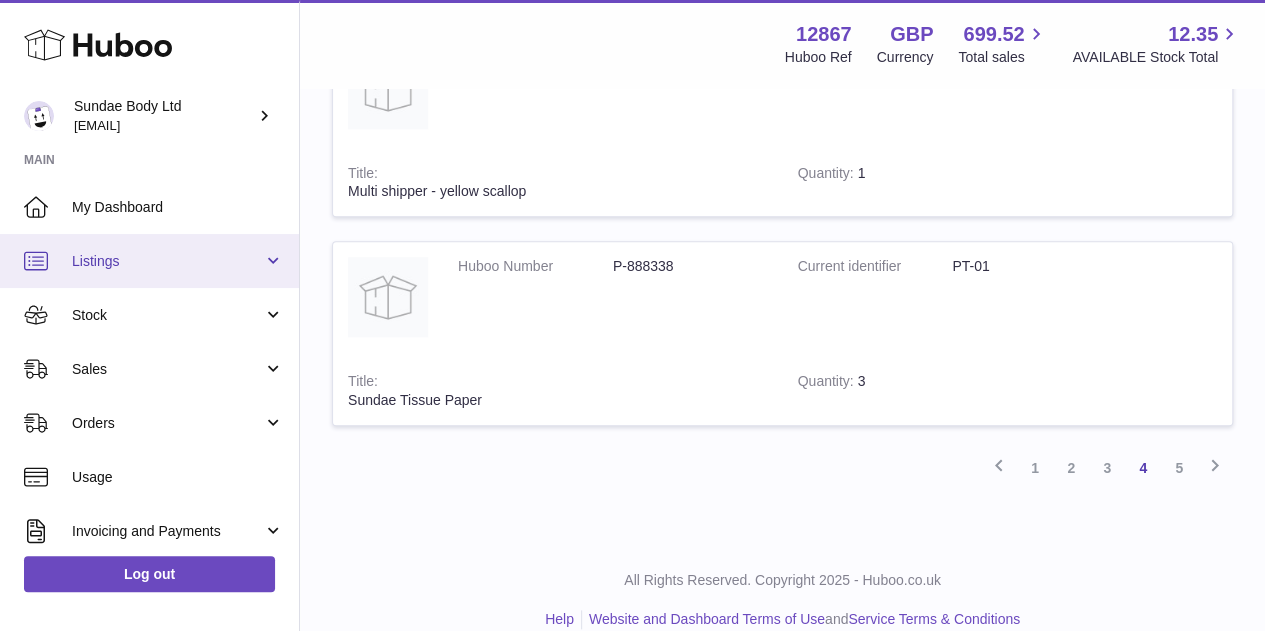 click on "Listings" at bounding box center [149, 261] 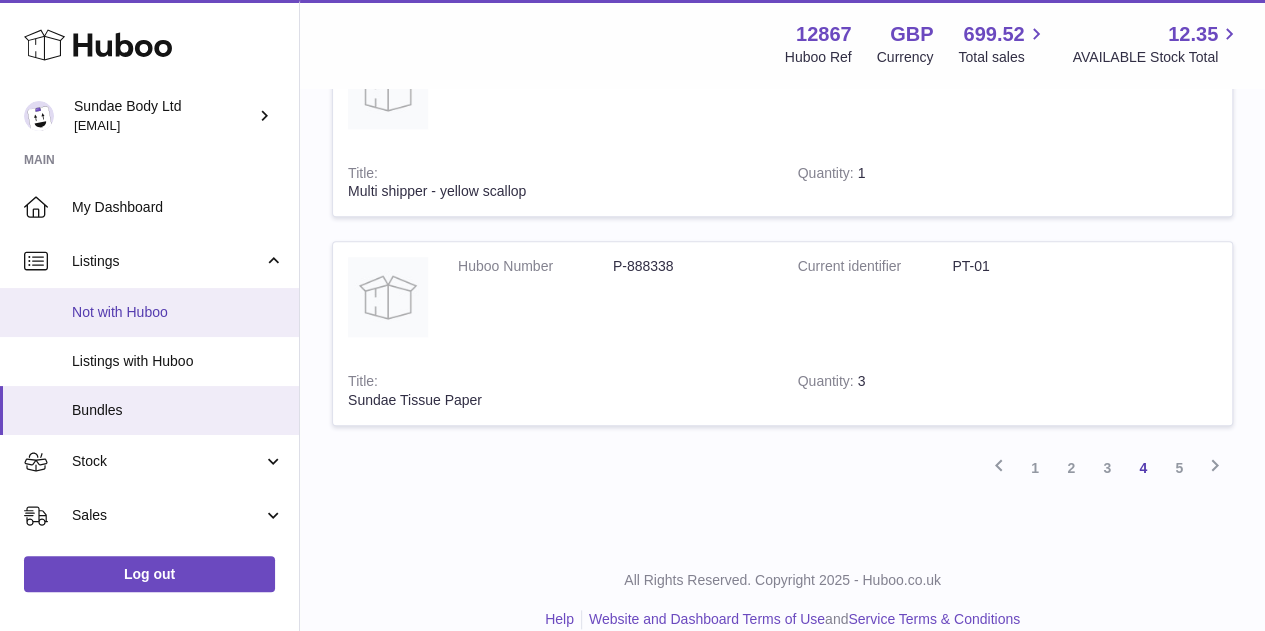 click on "Not with Huboo" at bounding box center [178, 312] 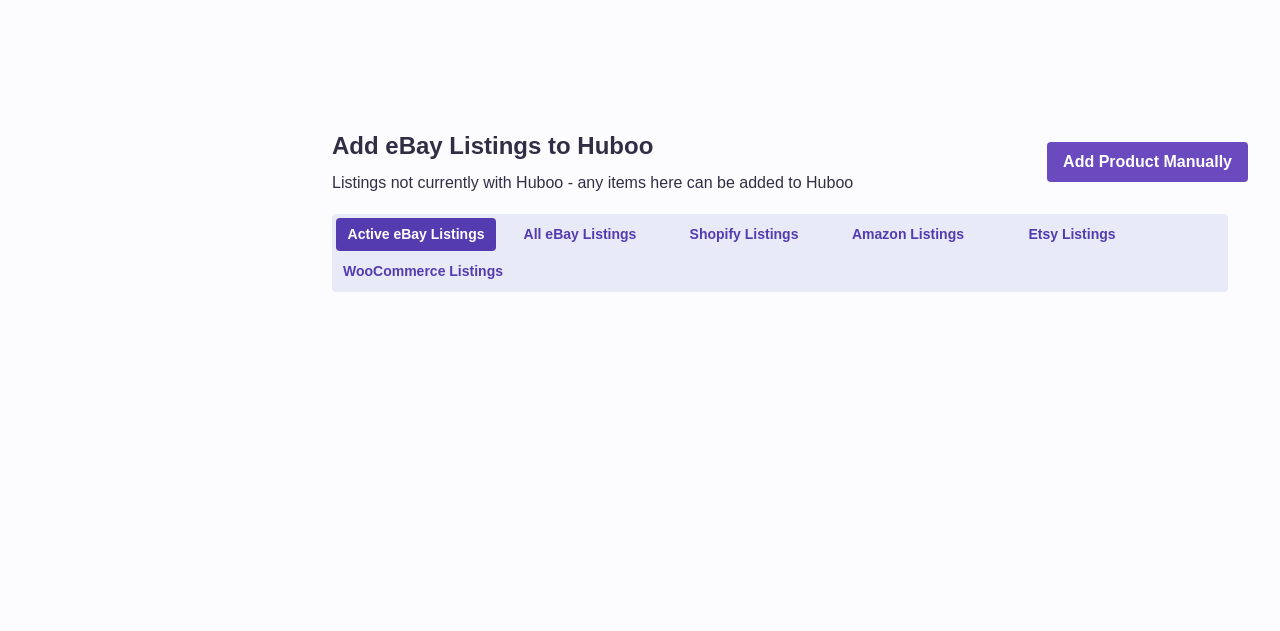 scroll, scrollTop: 0, scrollLeft: 0, axis: both 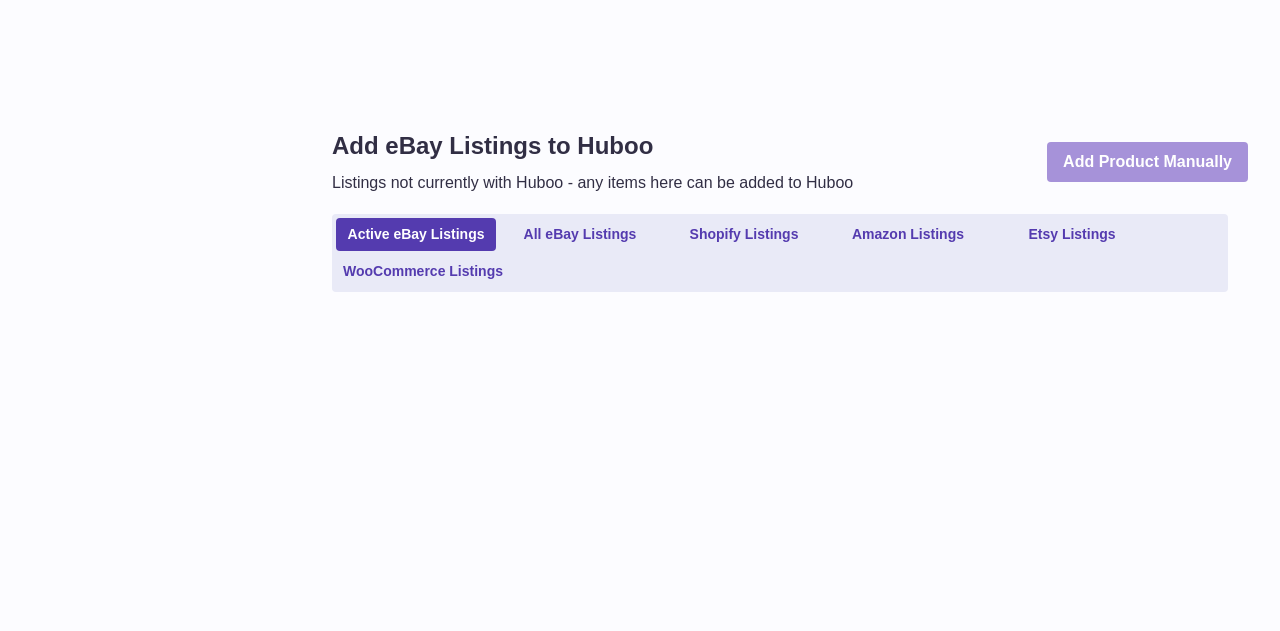 click on "Add Product Manually" at bounding box center (1147, 162) 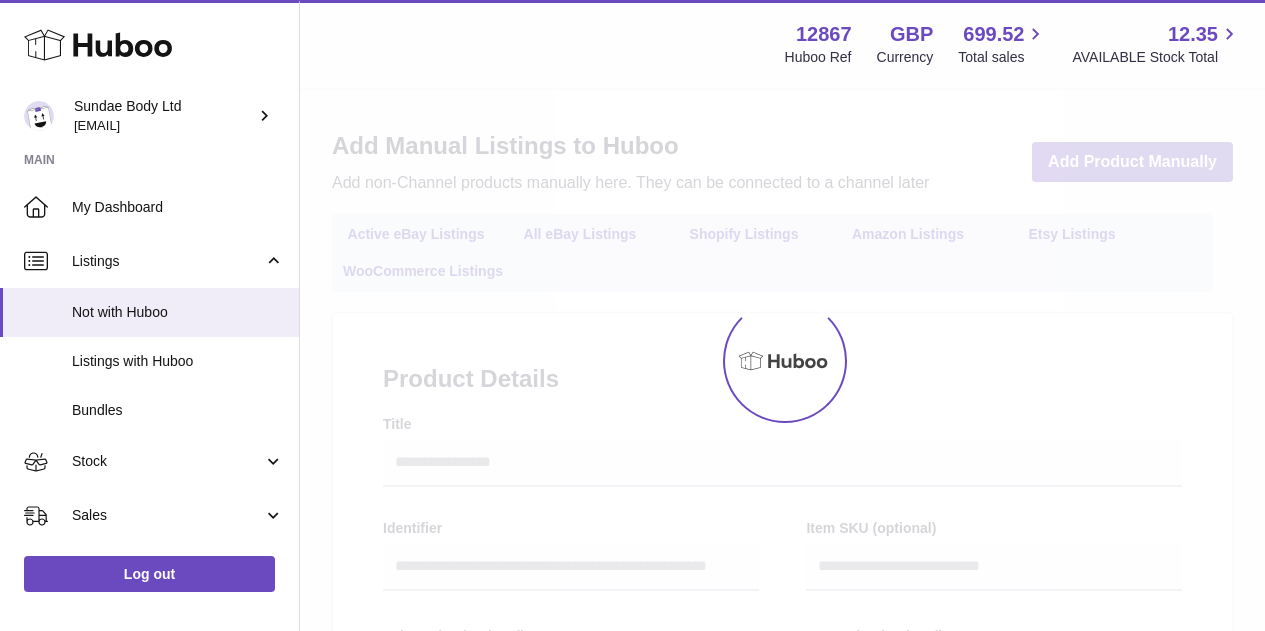 select 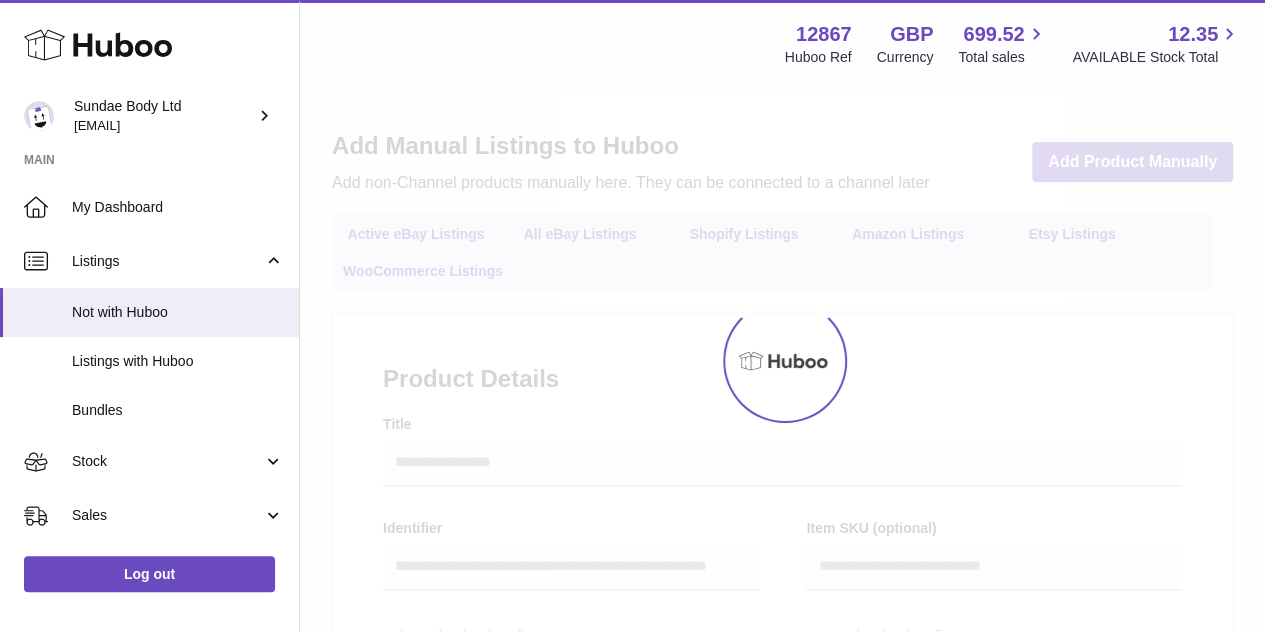 scroll, scrollTop: 0, scrollLeft: 0, axis: both 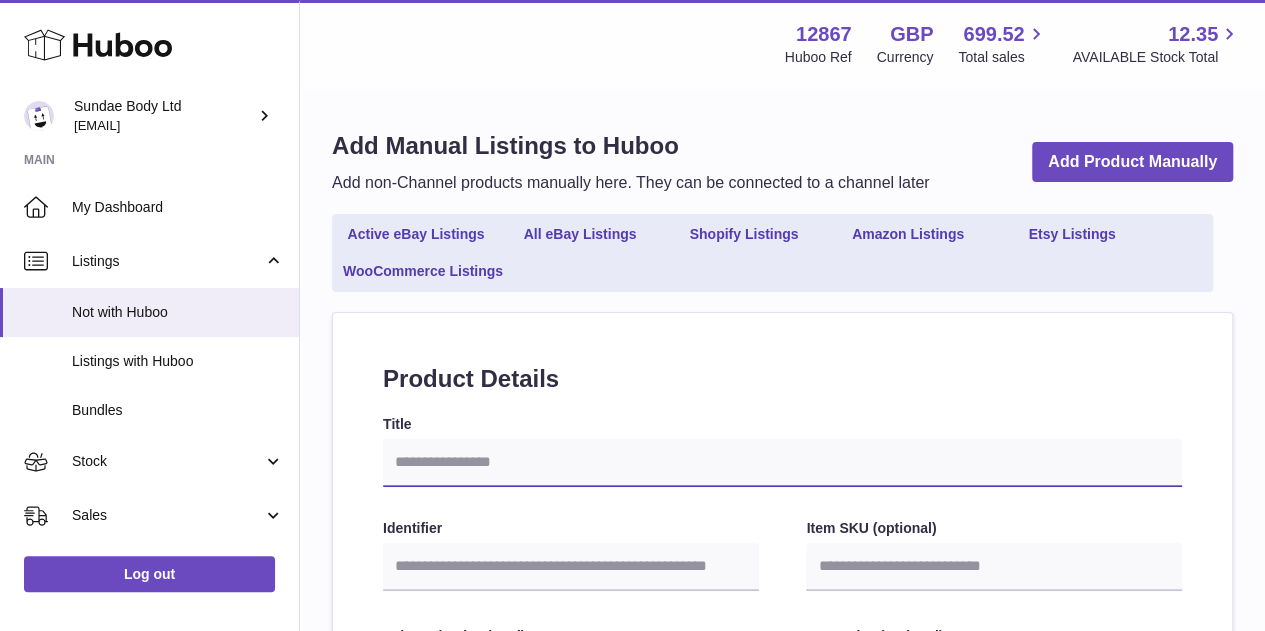 click on "Title" at bounding box center [782, 463] 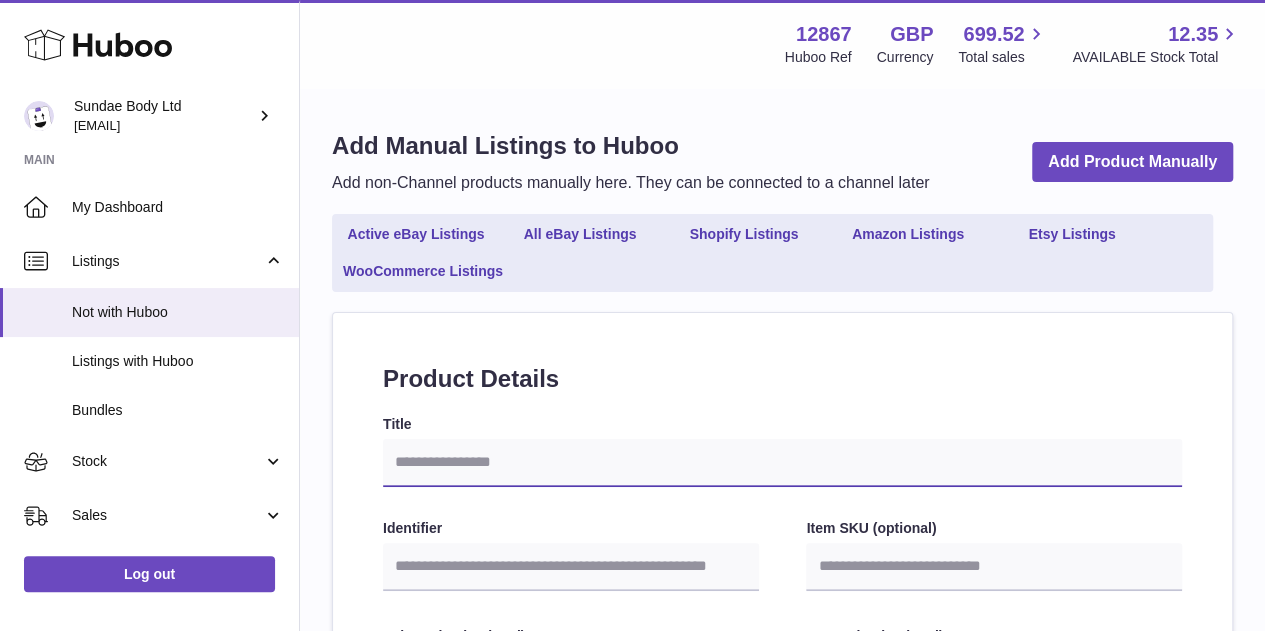 type on "*" 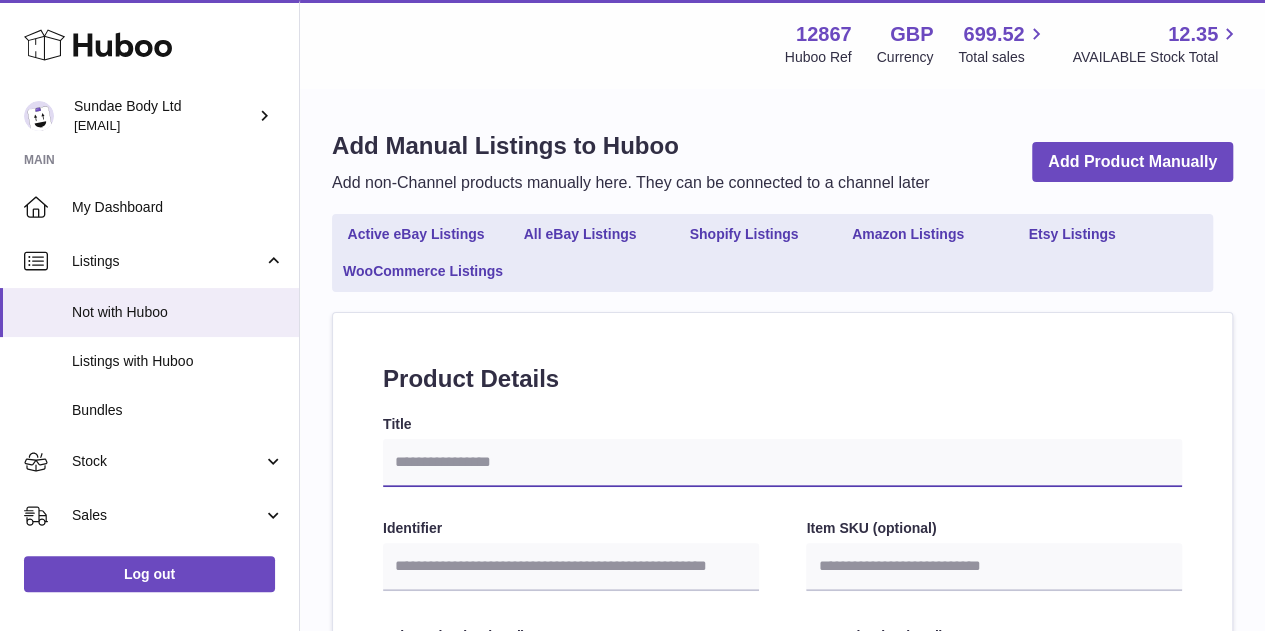 select 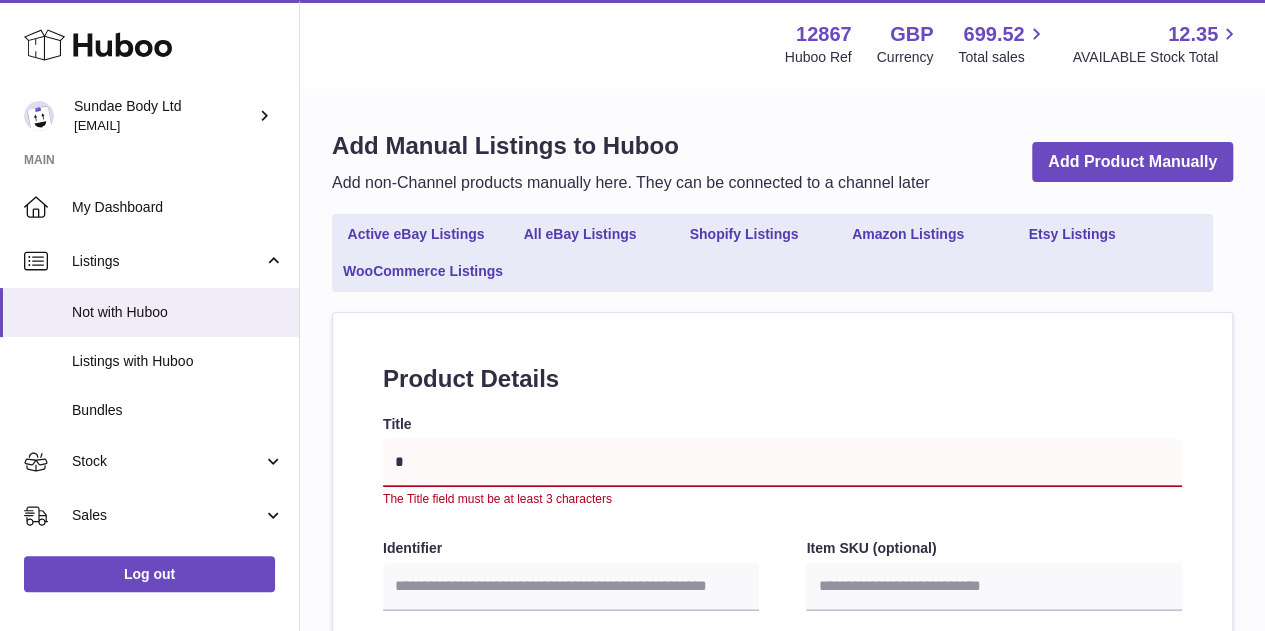 type on "**" 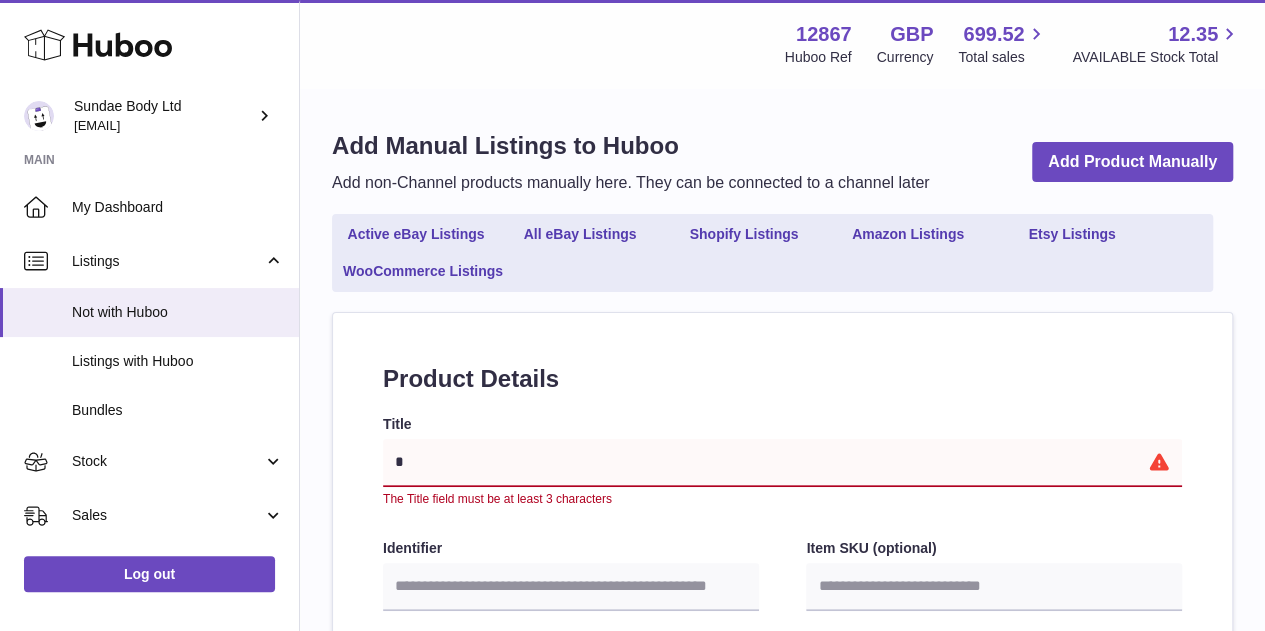 select 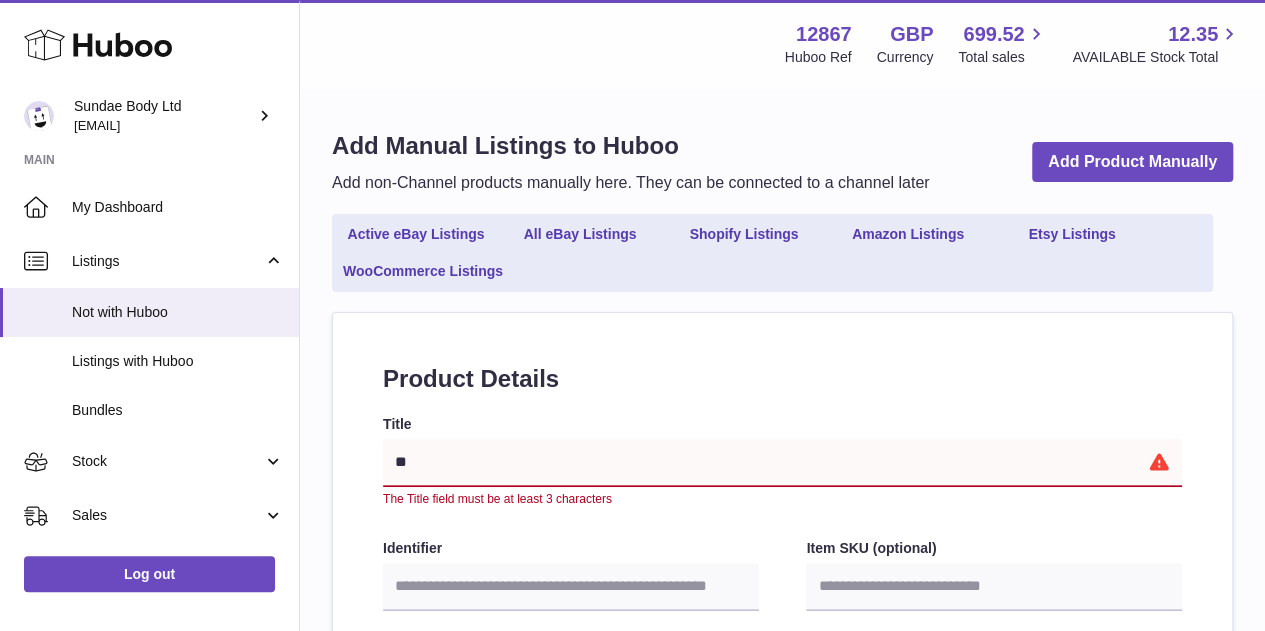 select 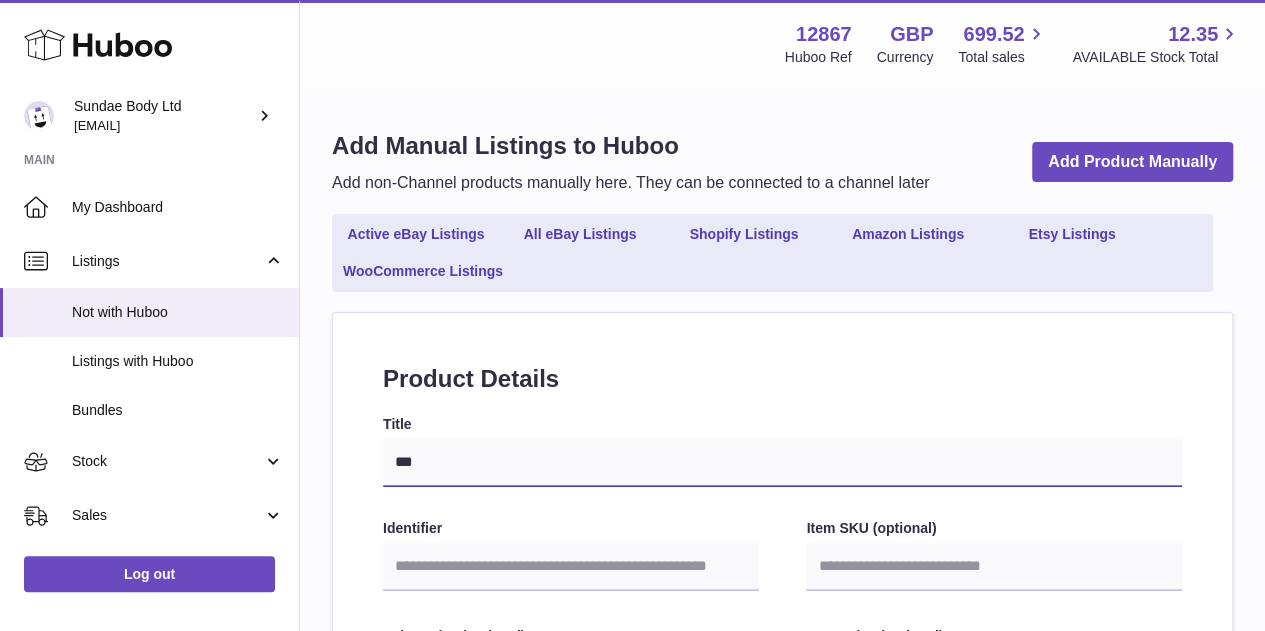 type on "****" 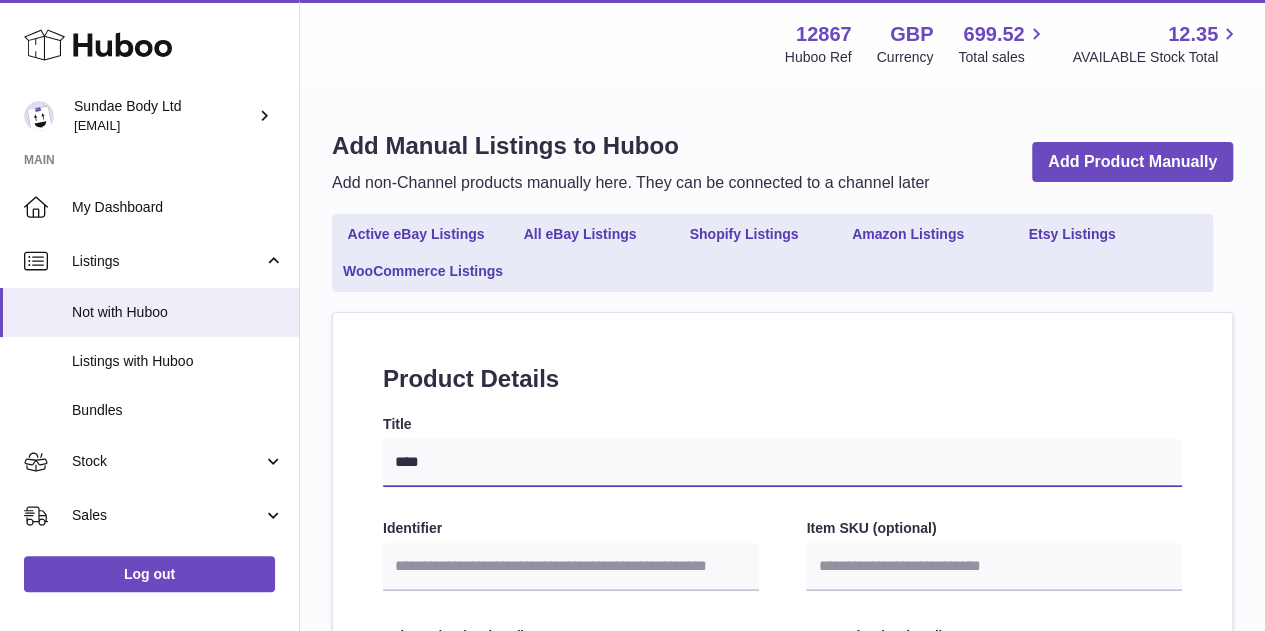 type on "****" 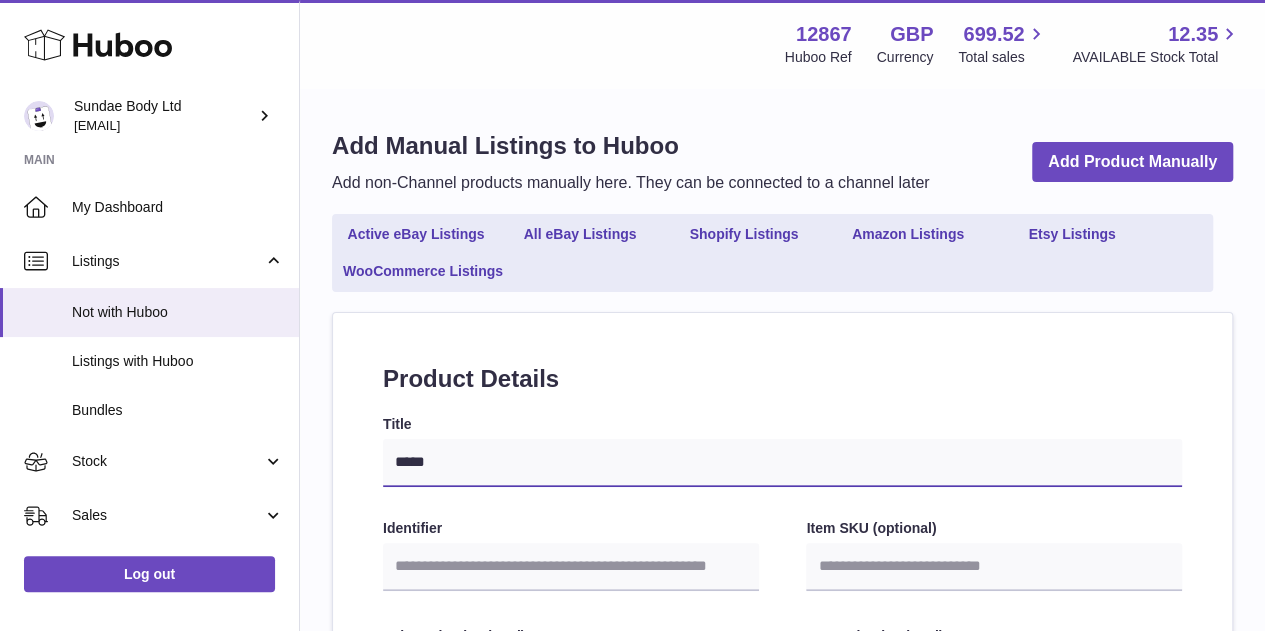 type on "******" 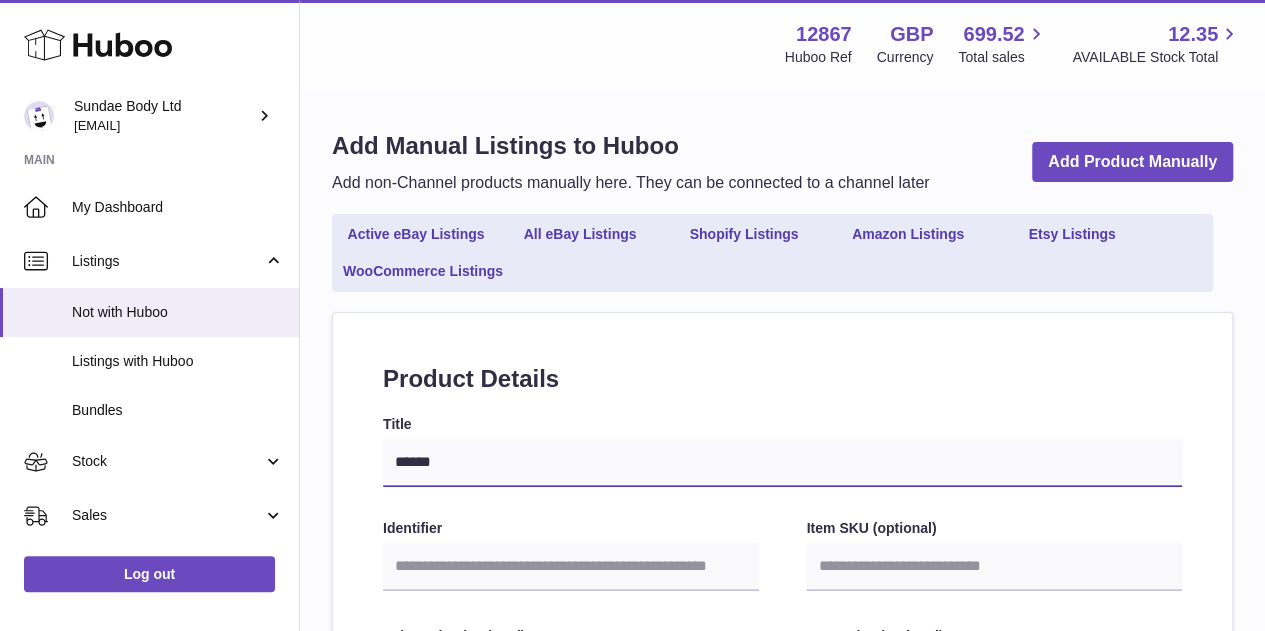 type on "*******" 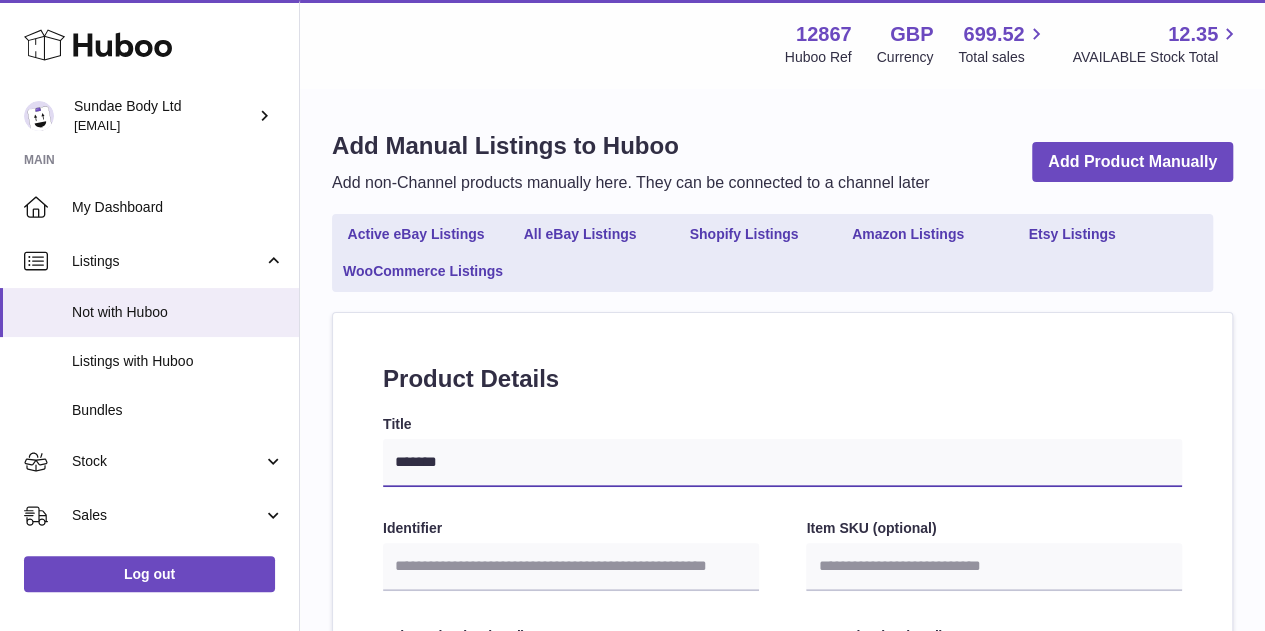 type on "********" 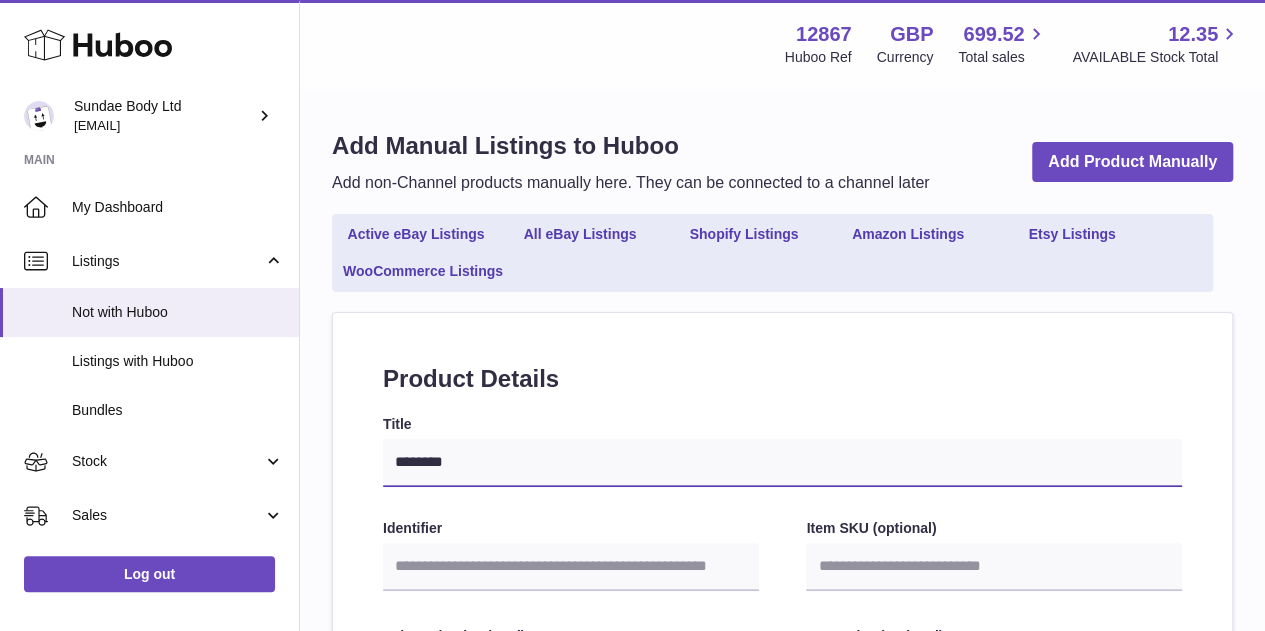 type on "*********" 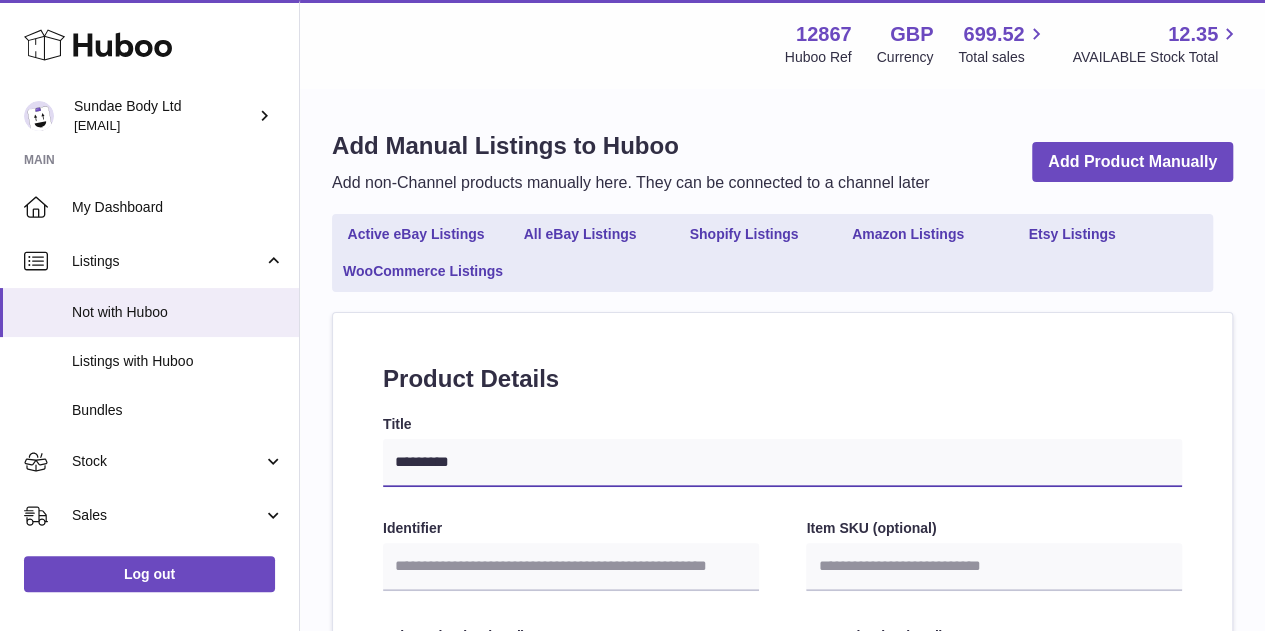 type on "**********" 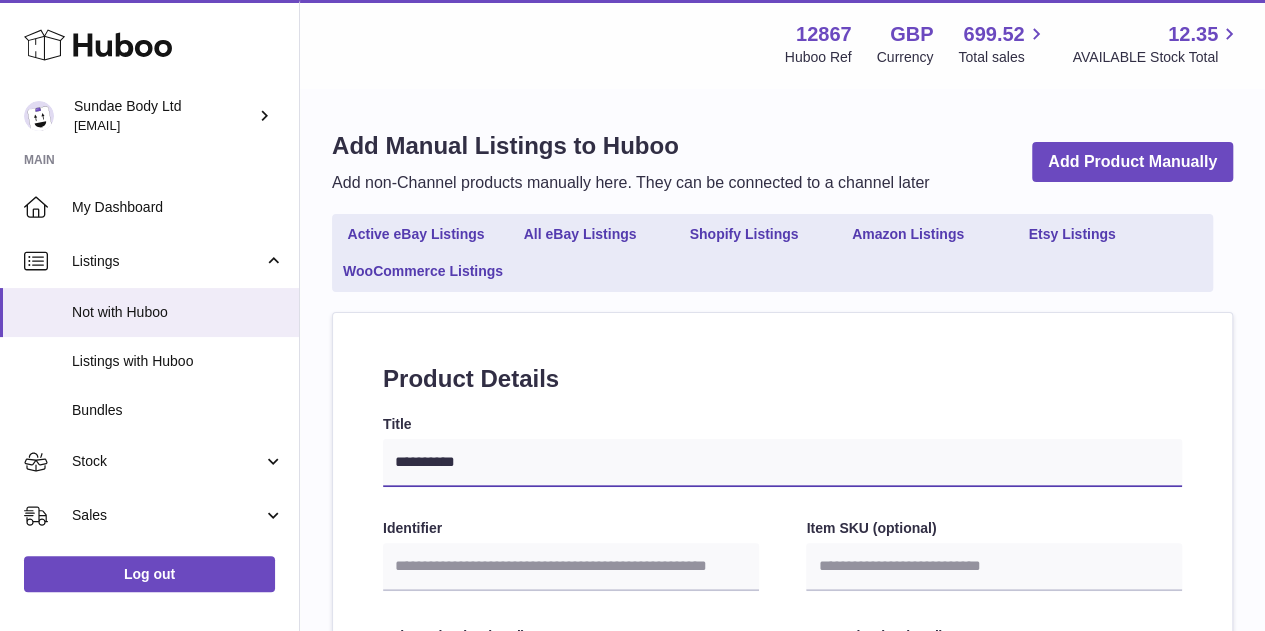select 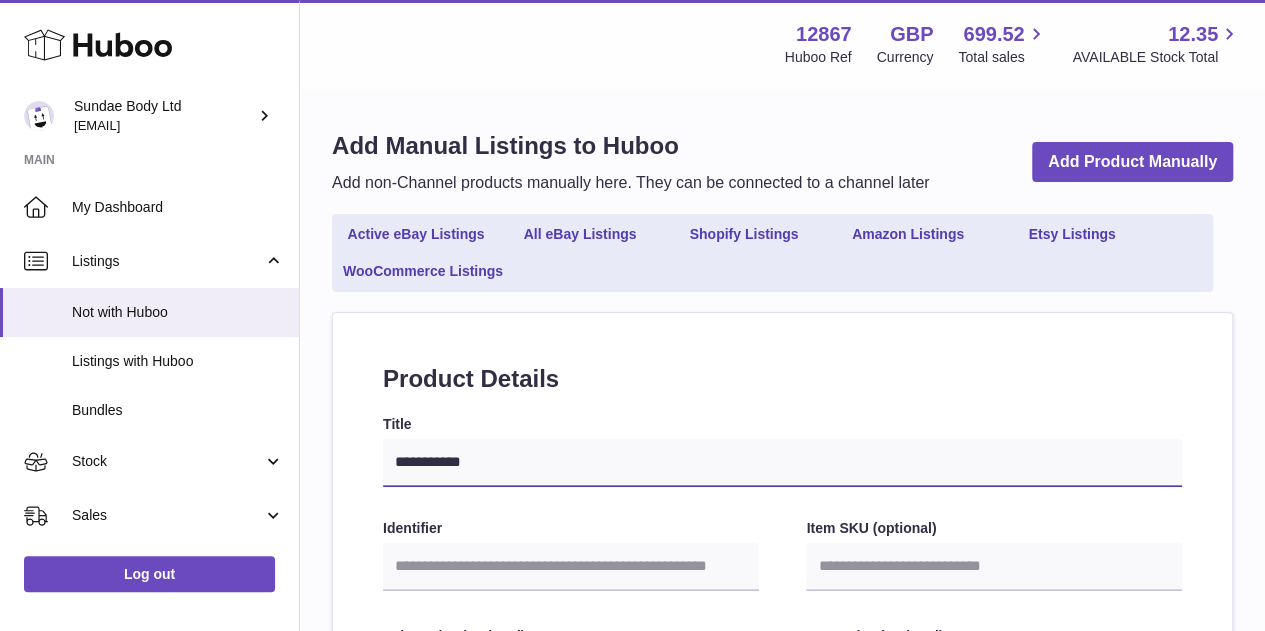 type on "**********" 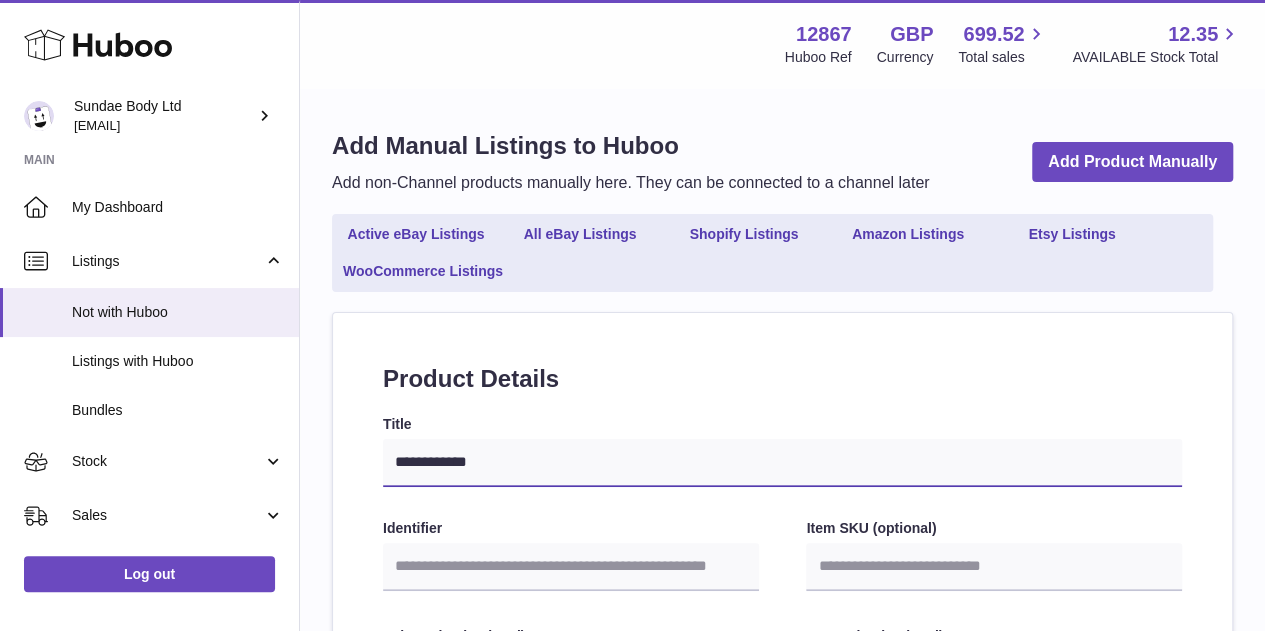type on "**********" 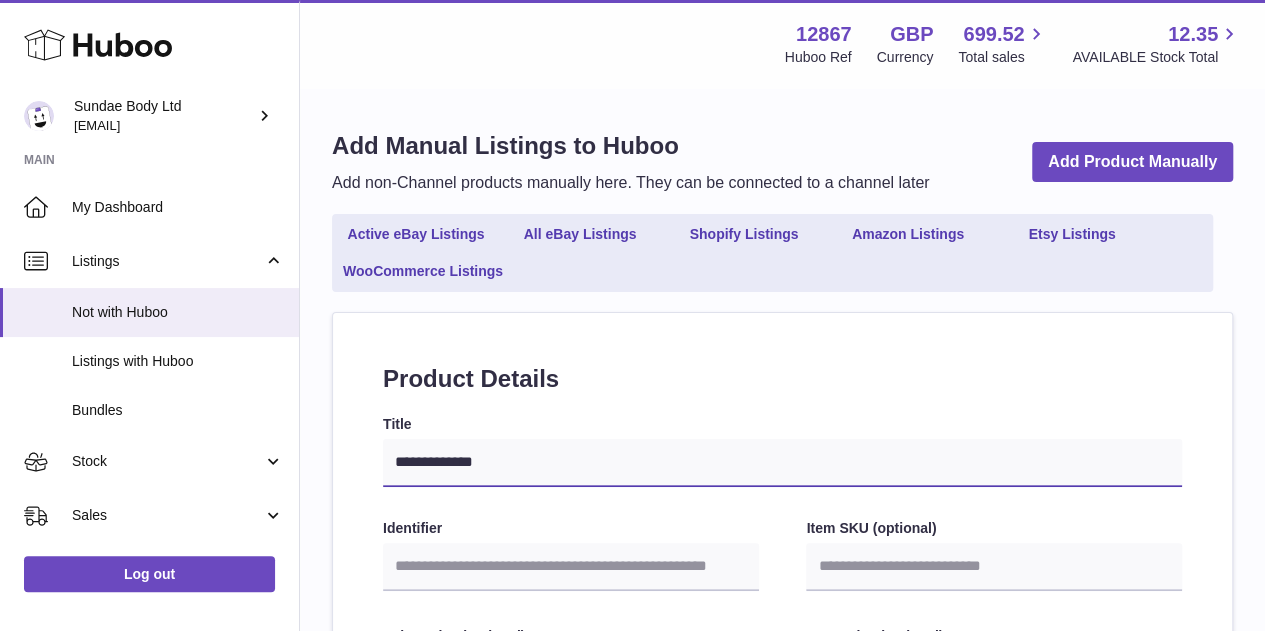 type on "**********" 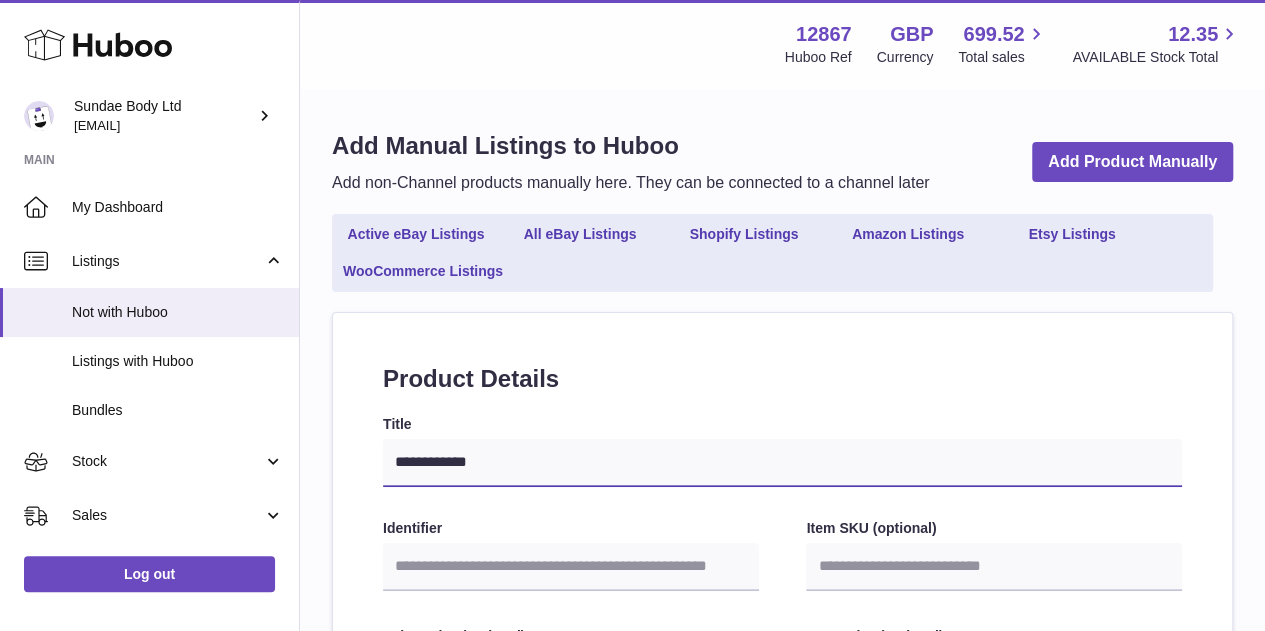 type on "**********" 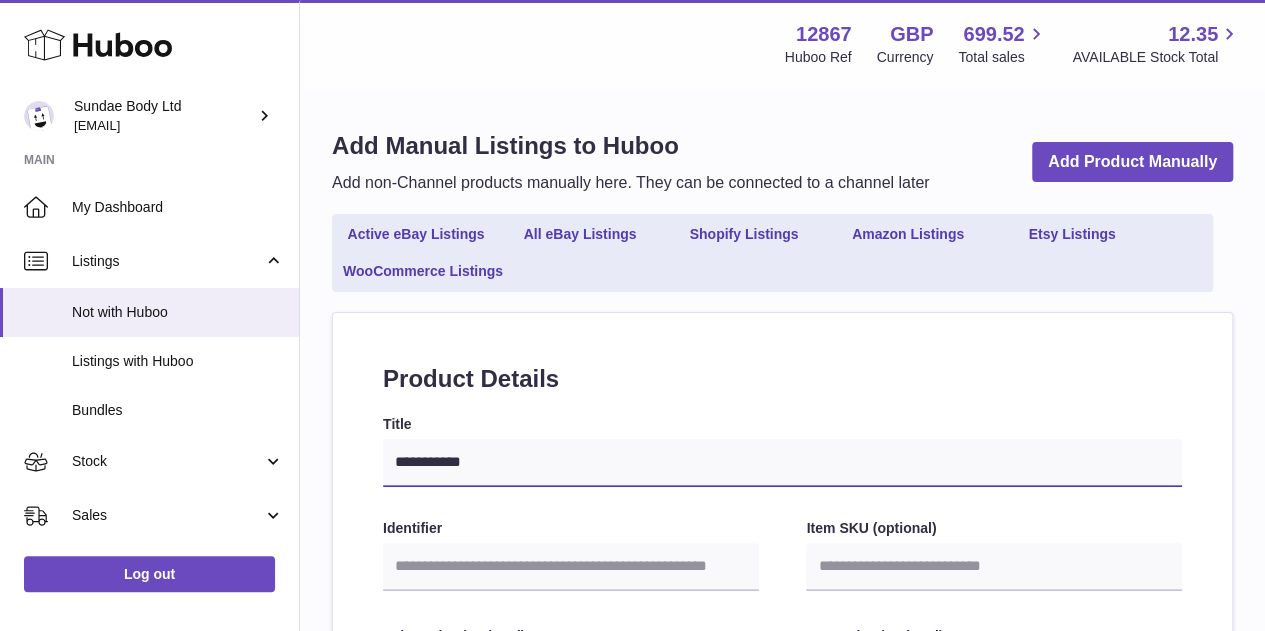 select 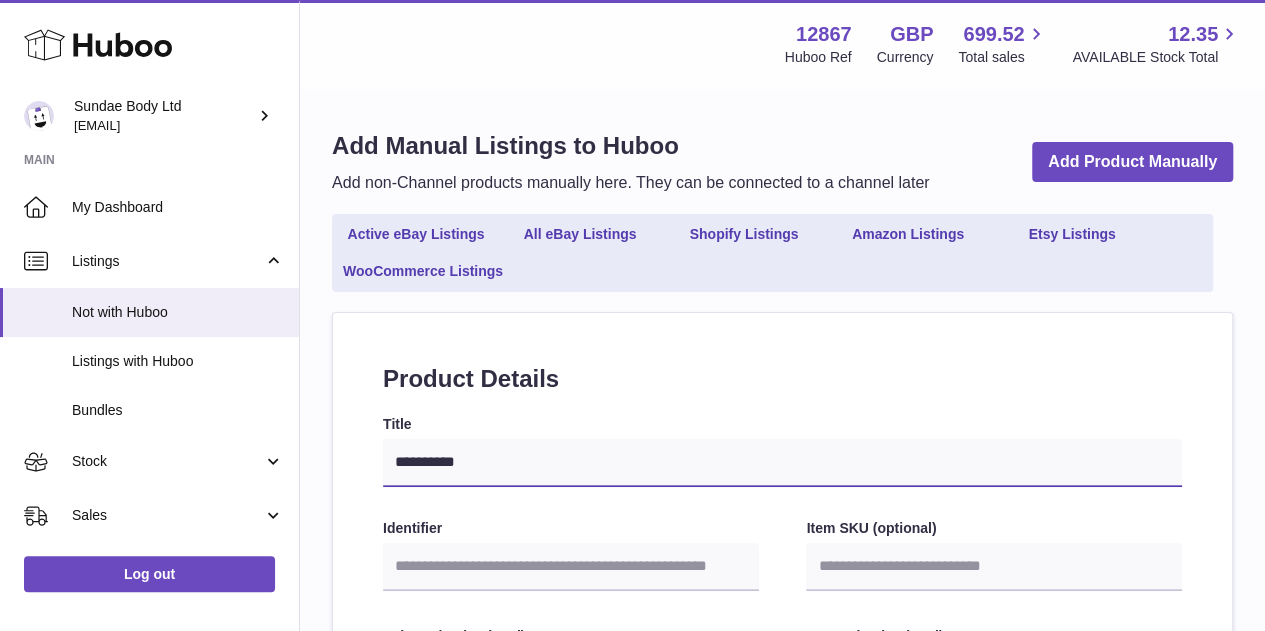 type on "**********" 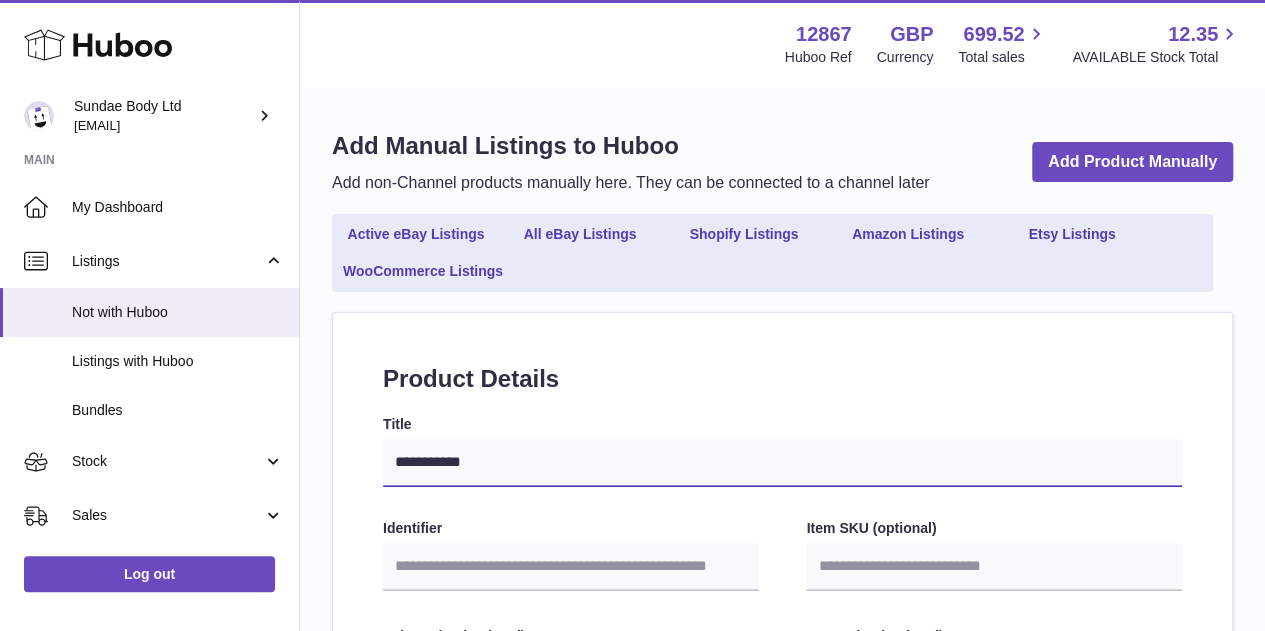 select 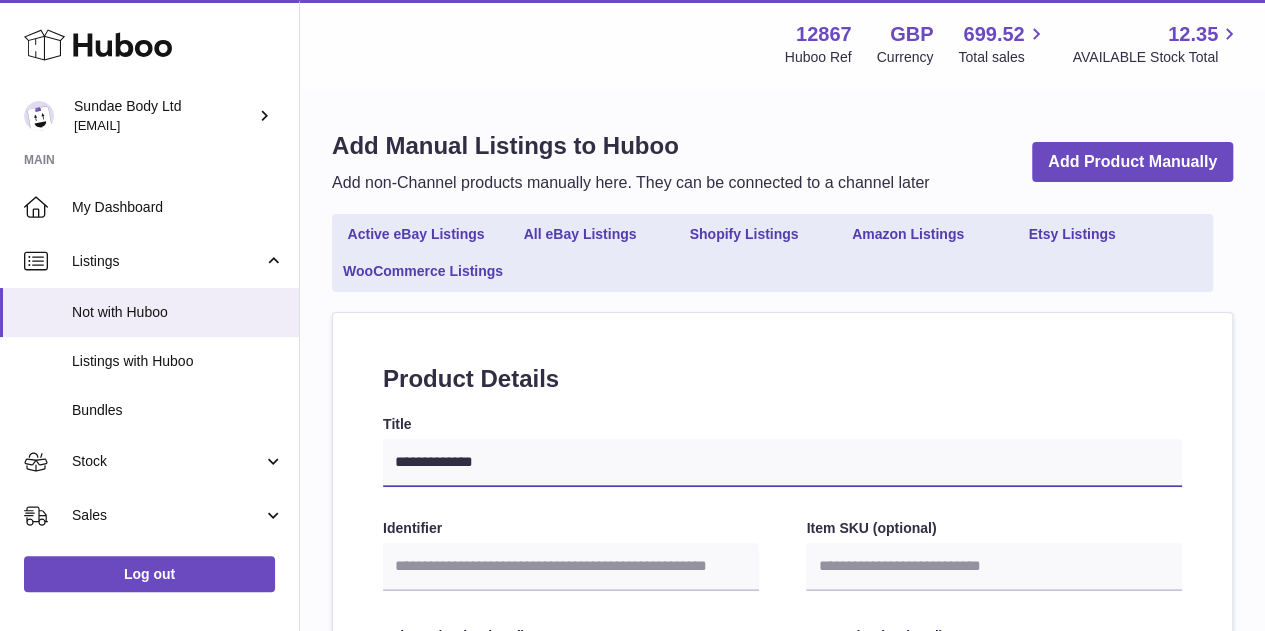 type on "**********" 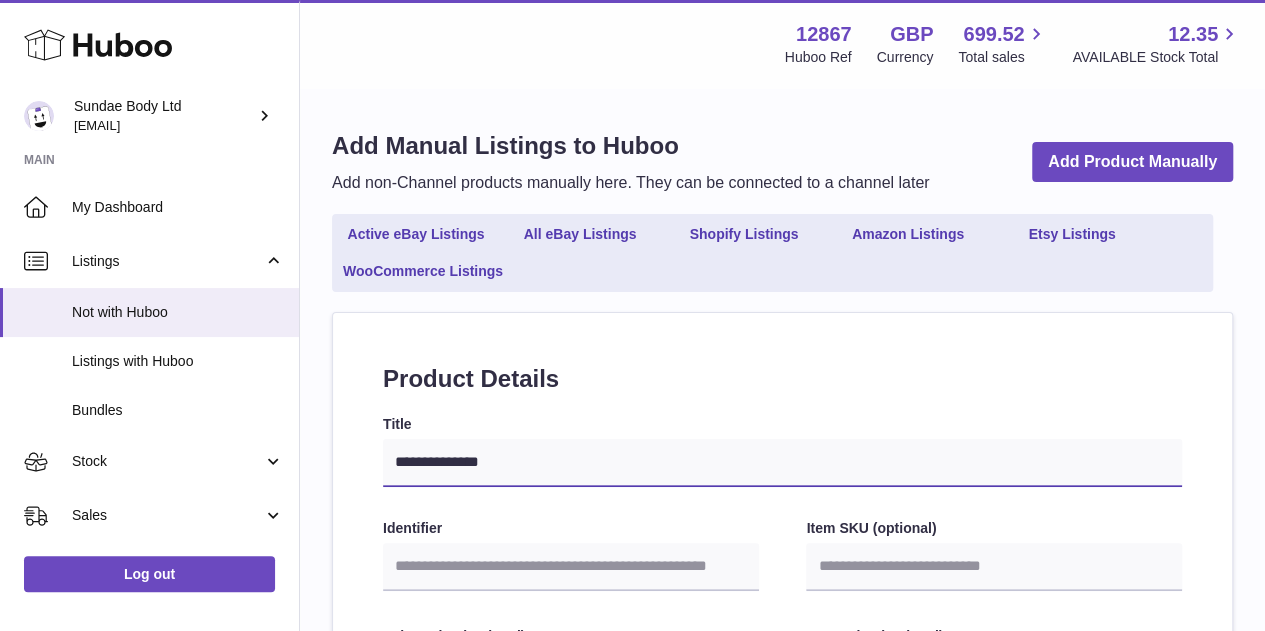 type on "**********" 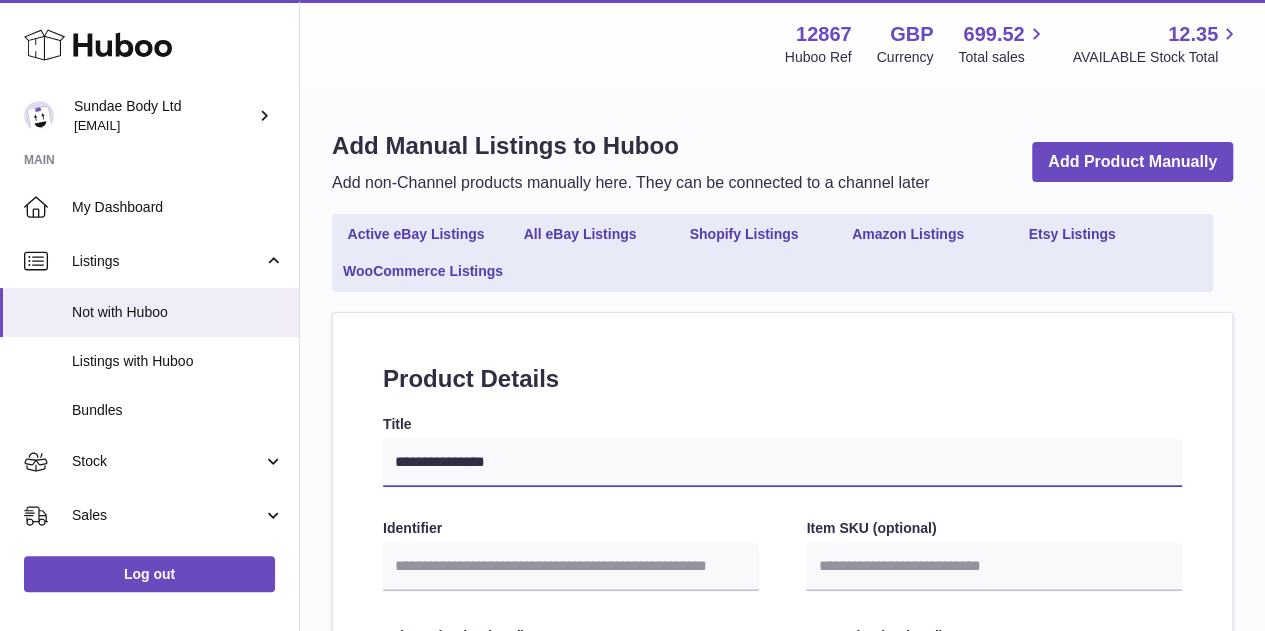 type on "**********" 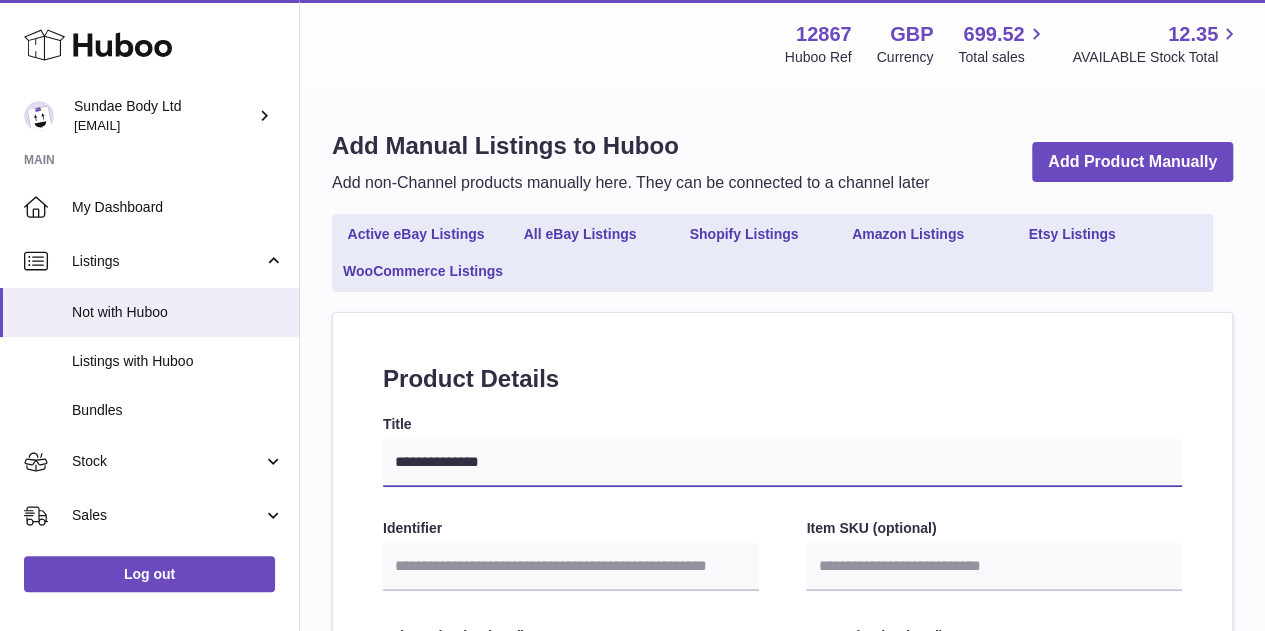 type on "**********" 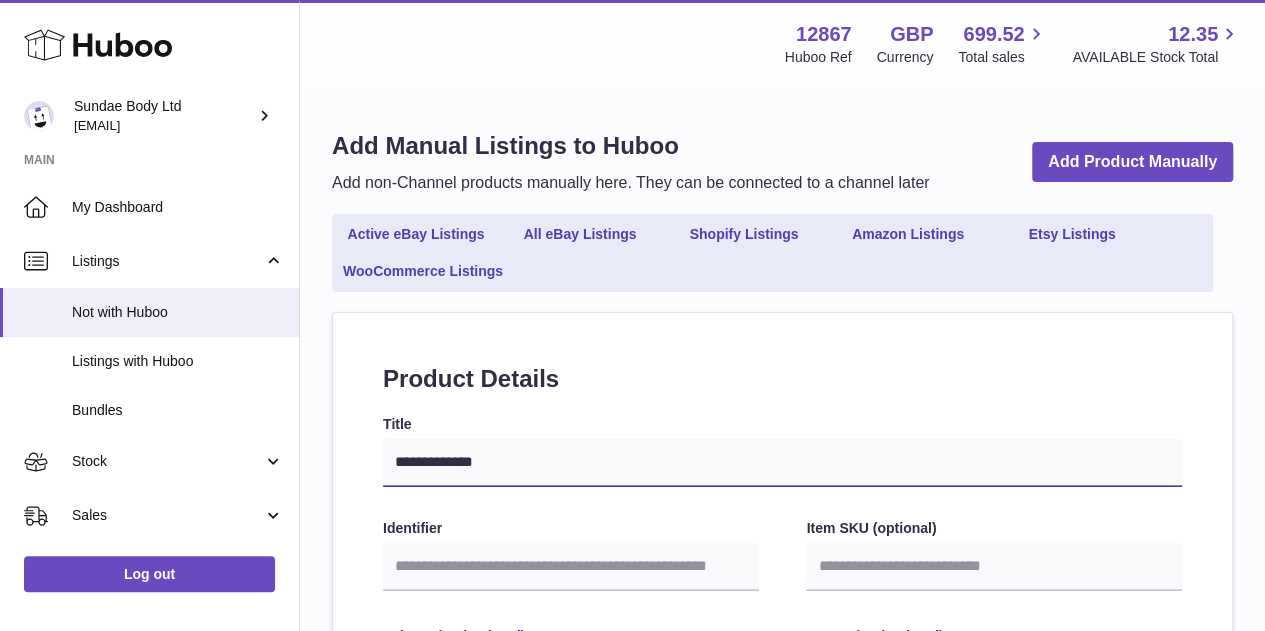 type on "**********" 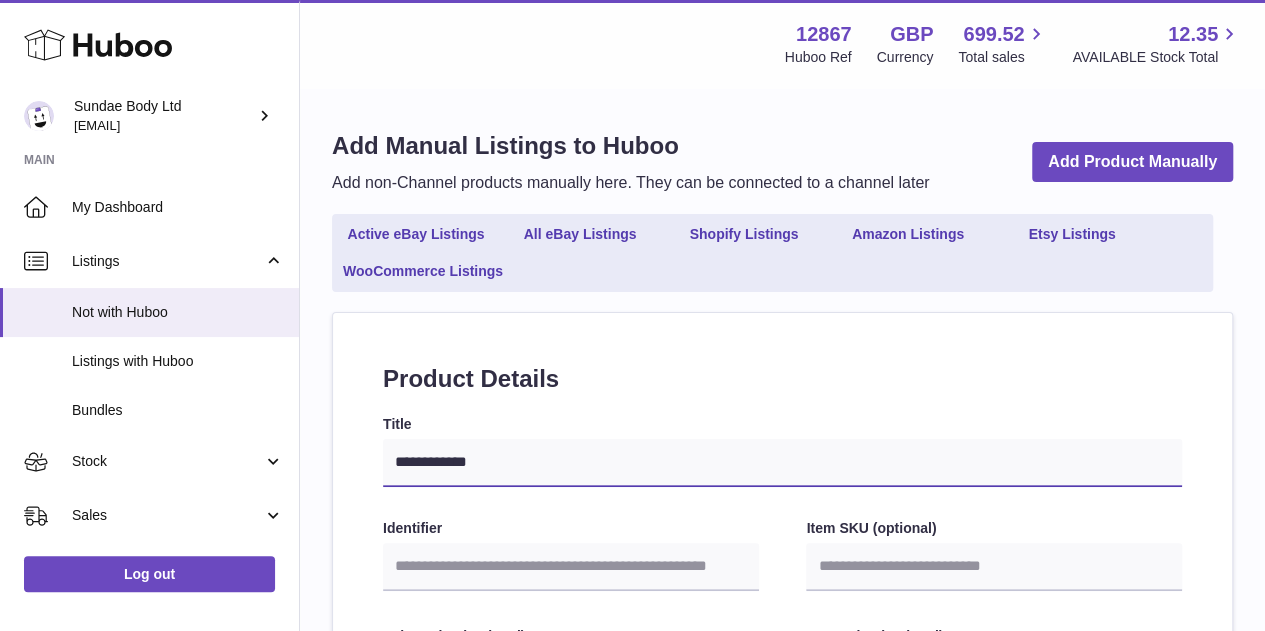 type on "**********" 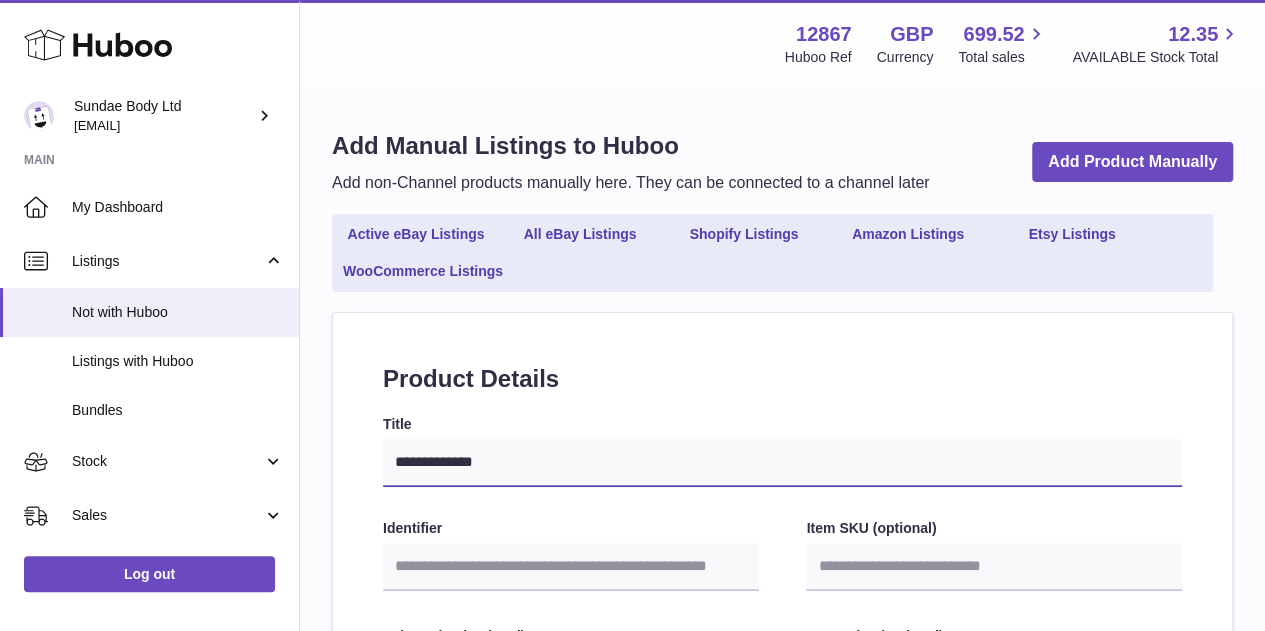 type on "**********" 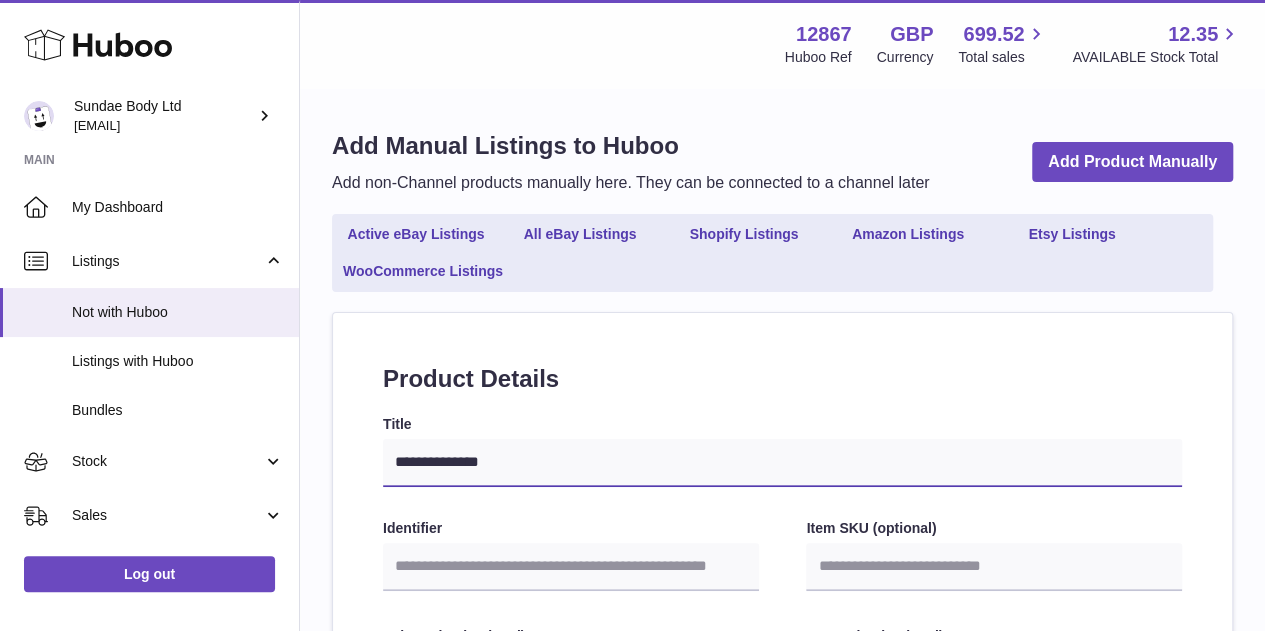 select 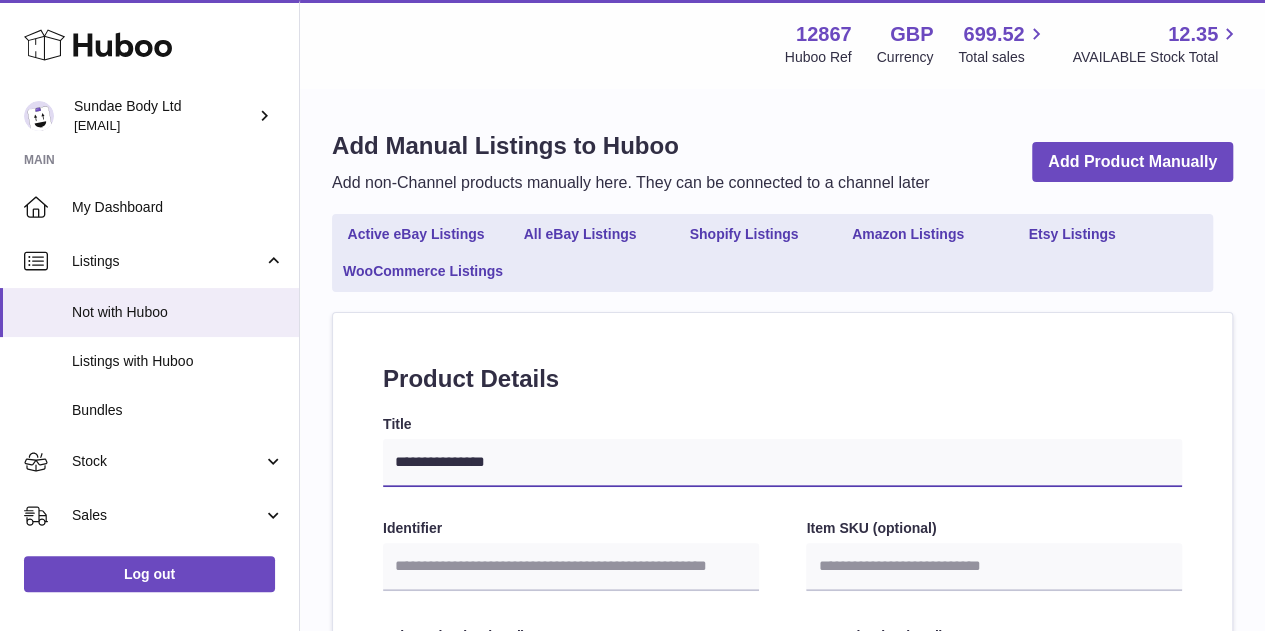 type on "**********" 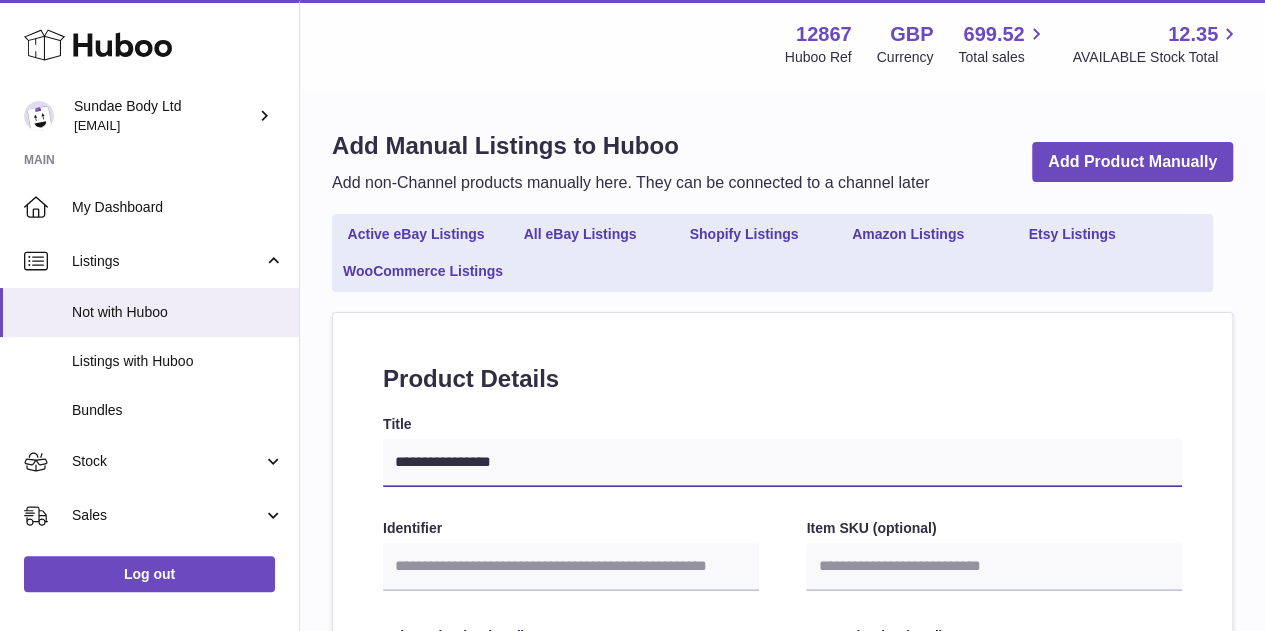type on "**********" 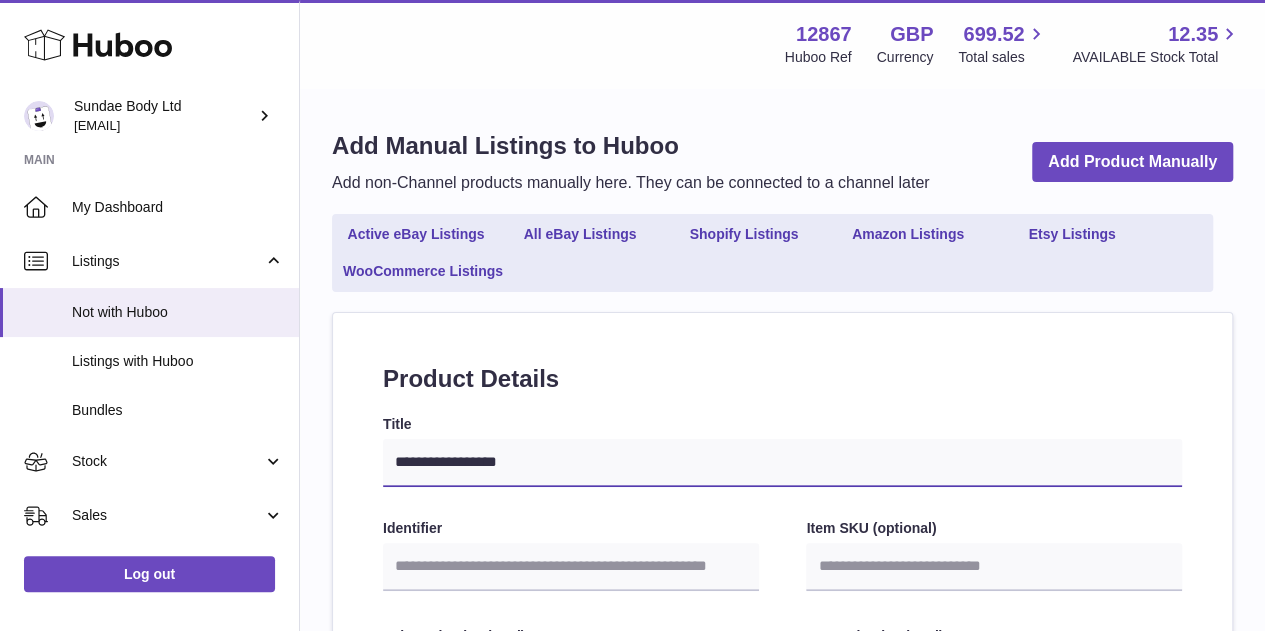 type on "**********" 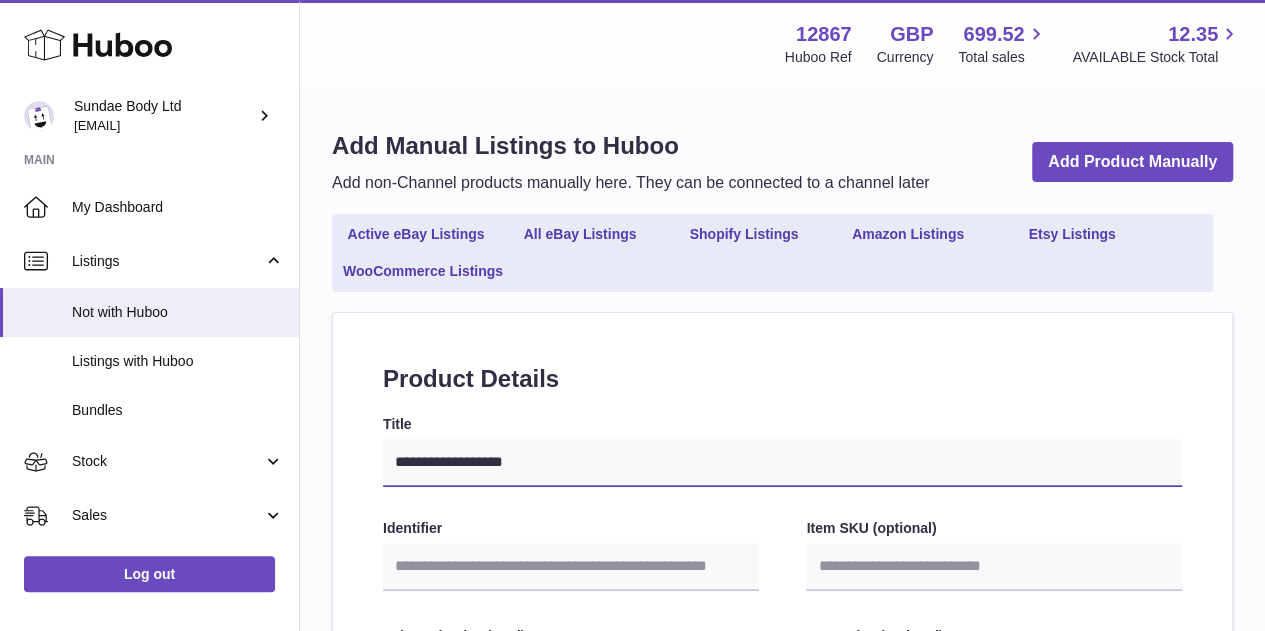 type on "**********" 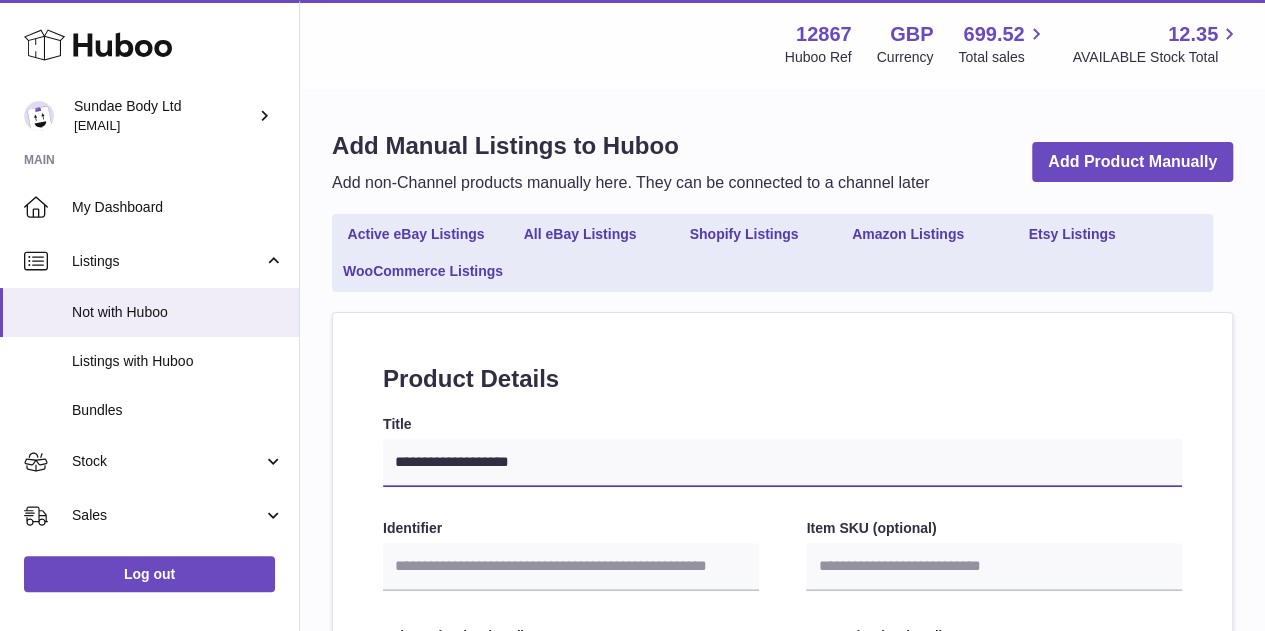 type on "**********" 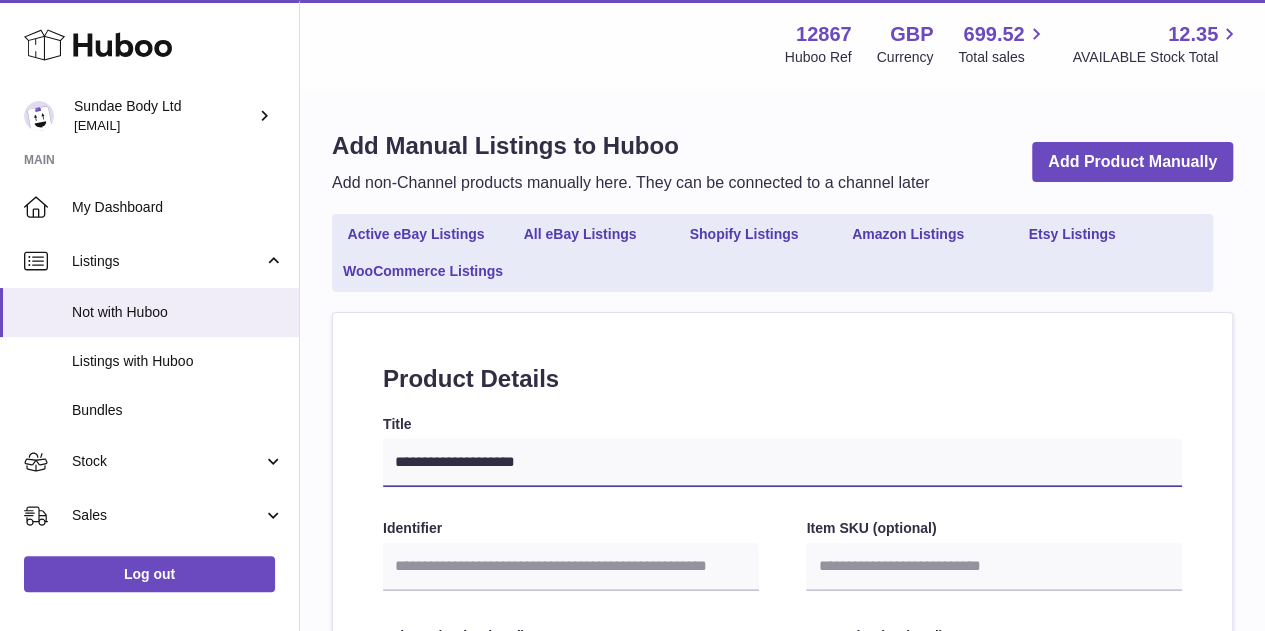 type on "**********" 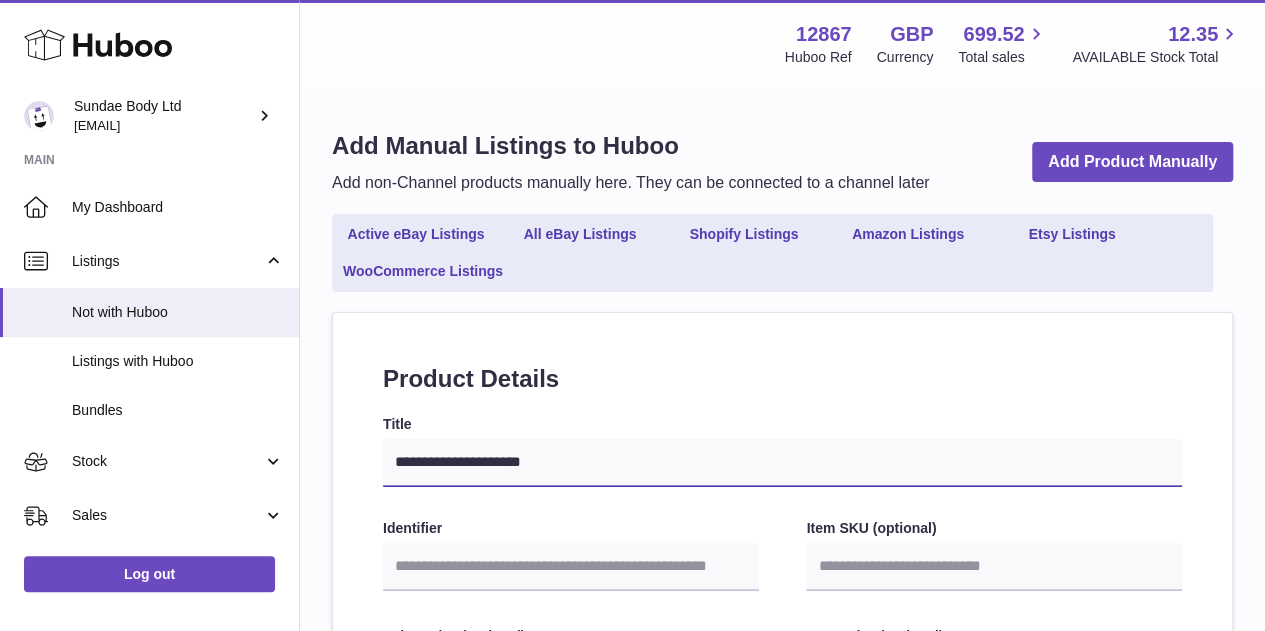 select 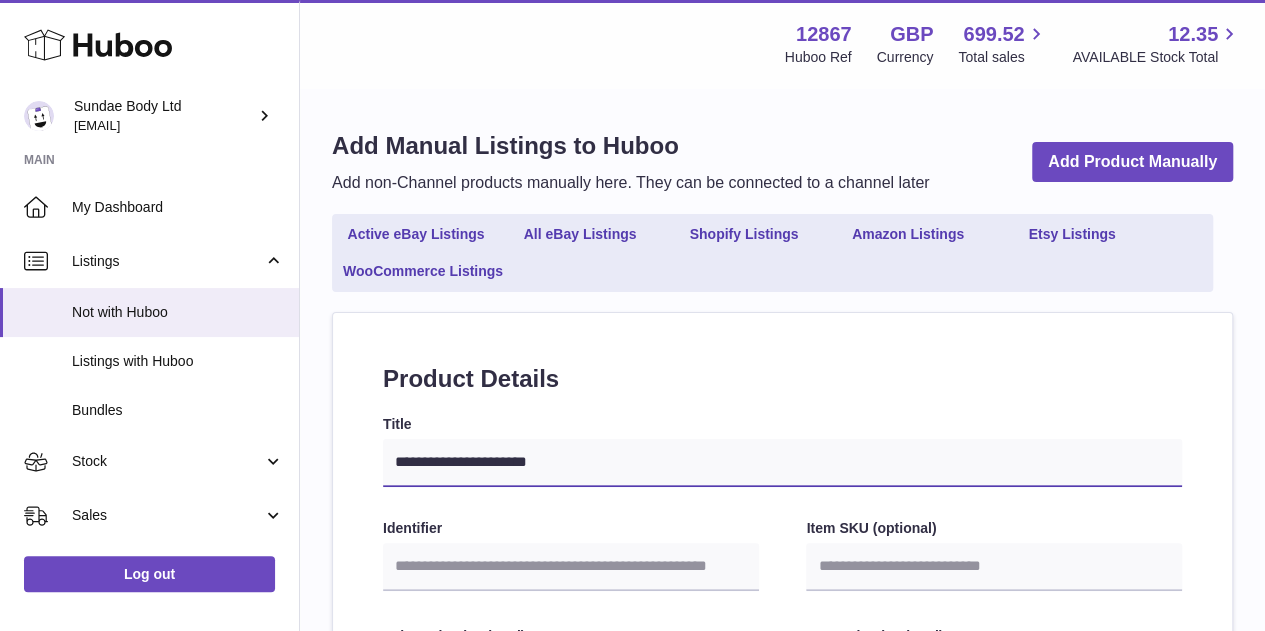 type on "**********" 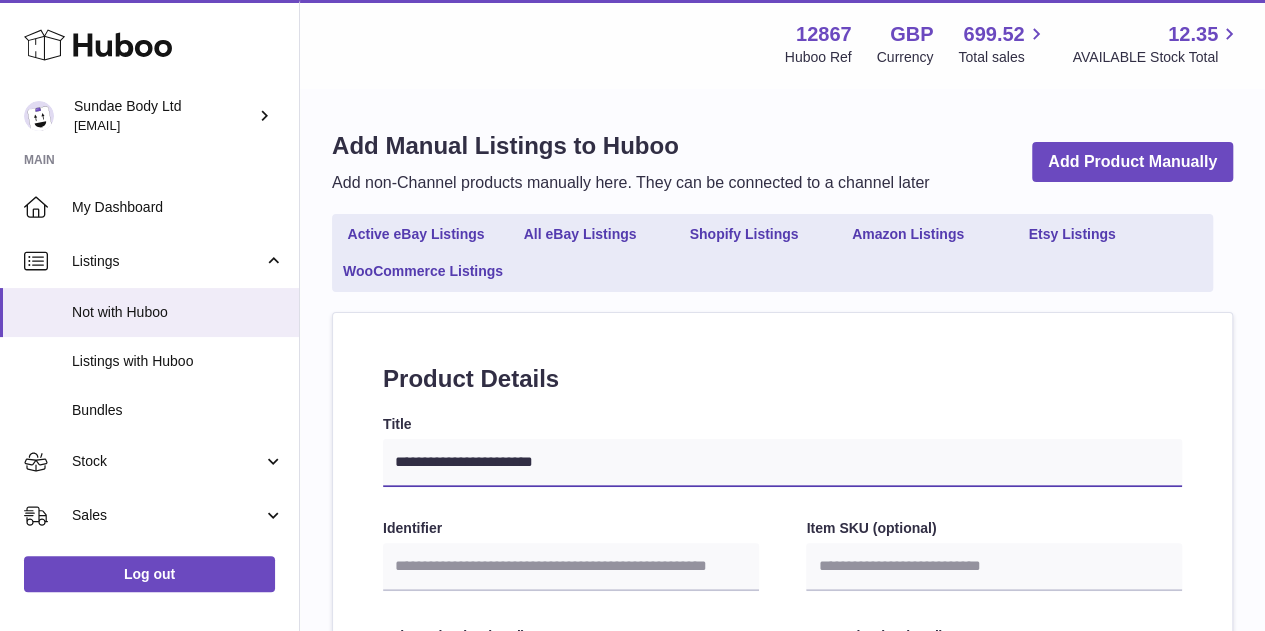 type on "**********" 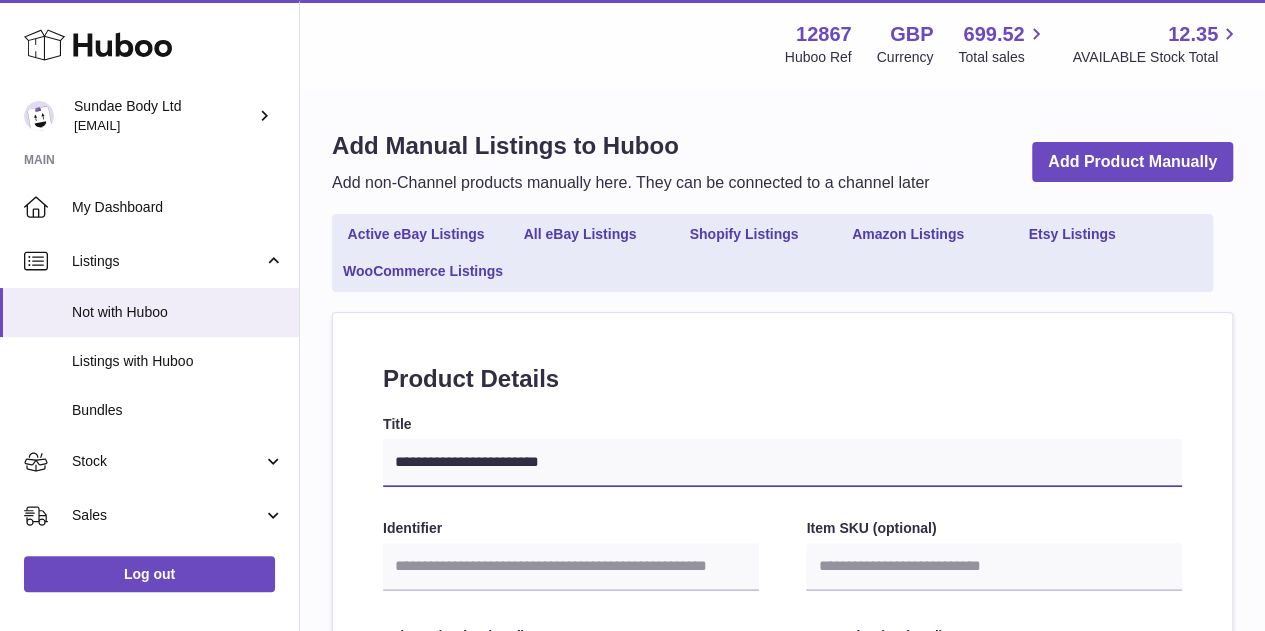 type on "**********" 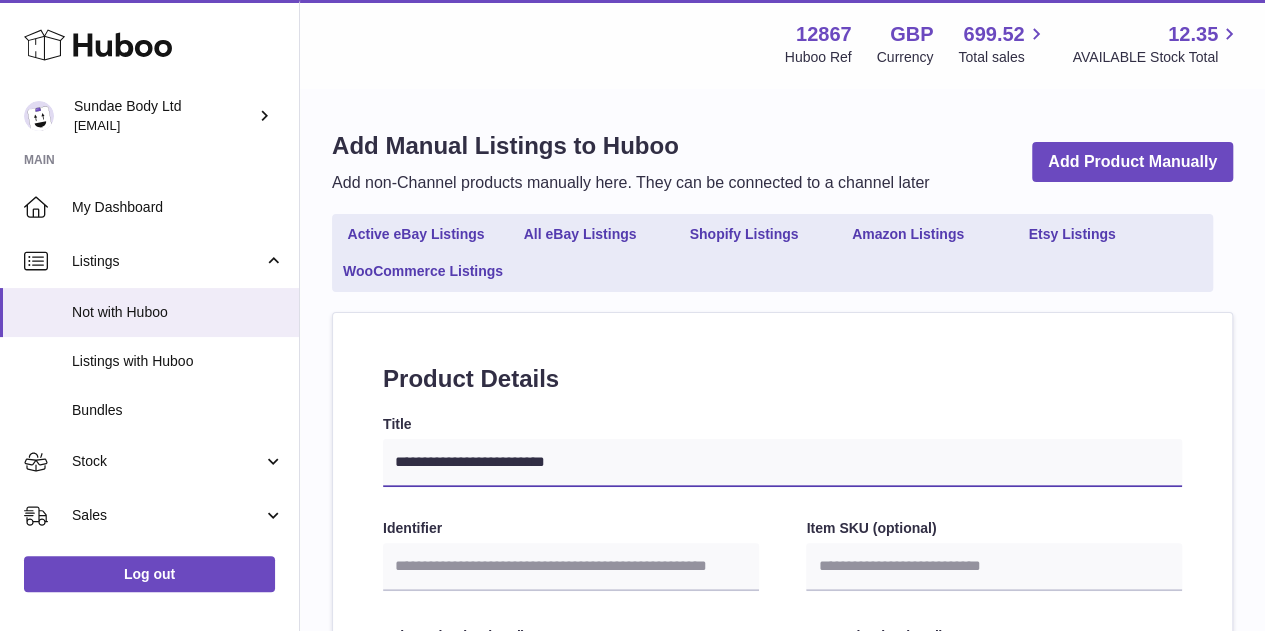 type on "**********" 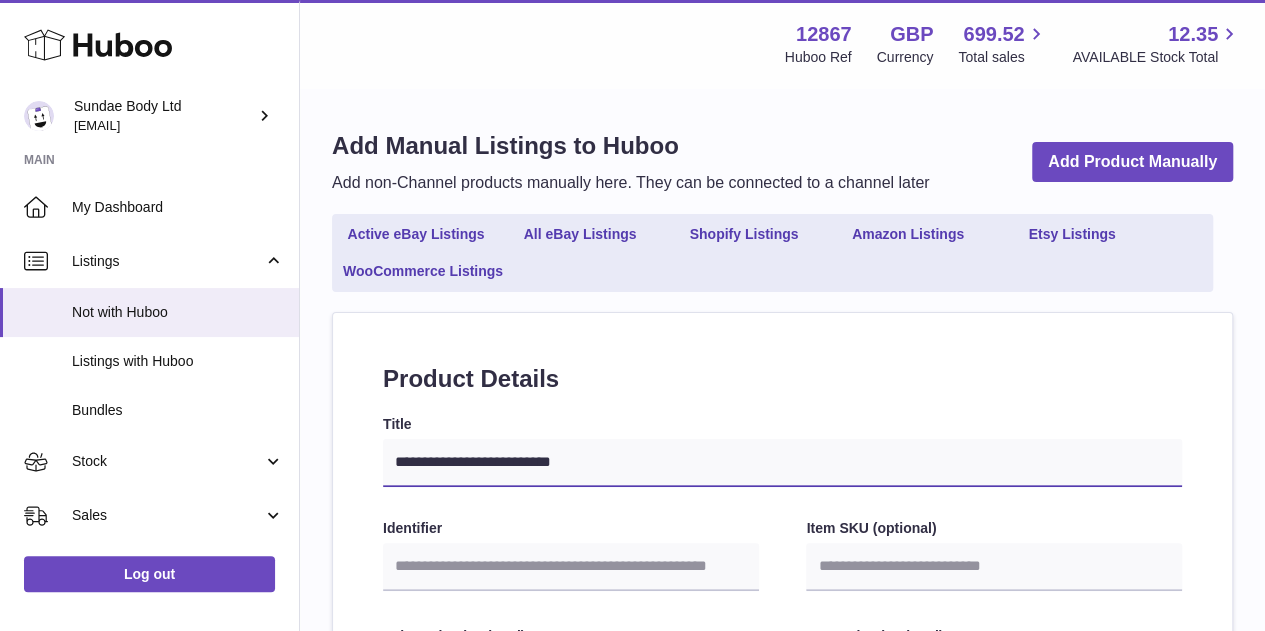 select 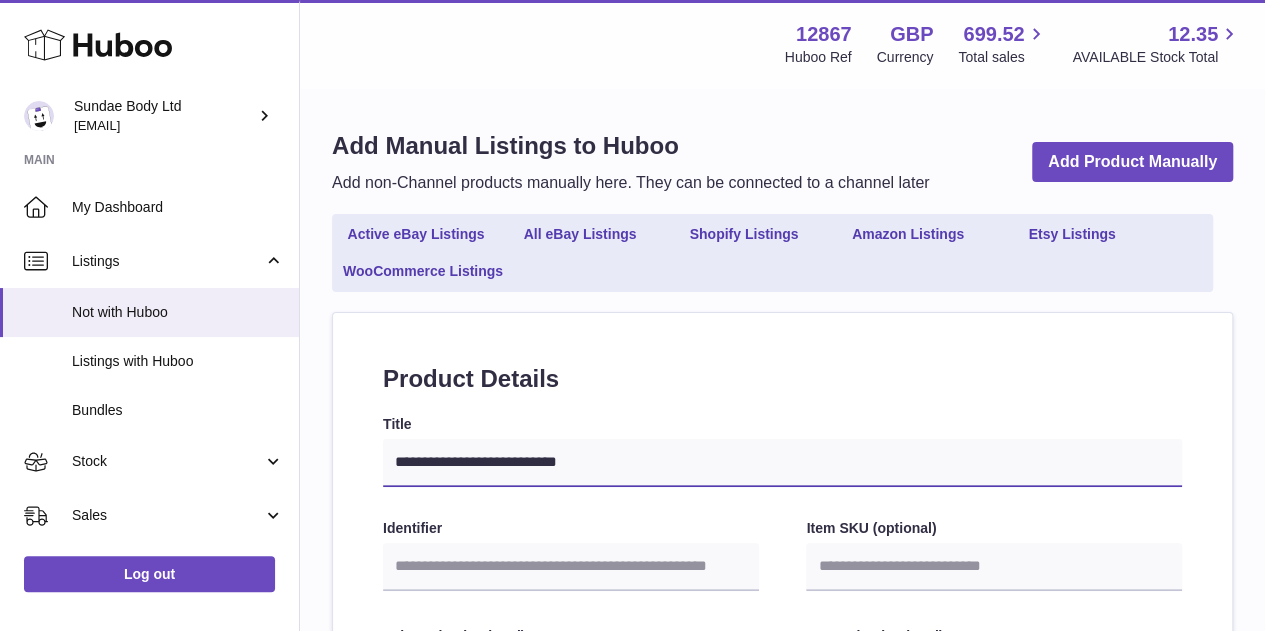type on "**********" 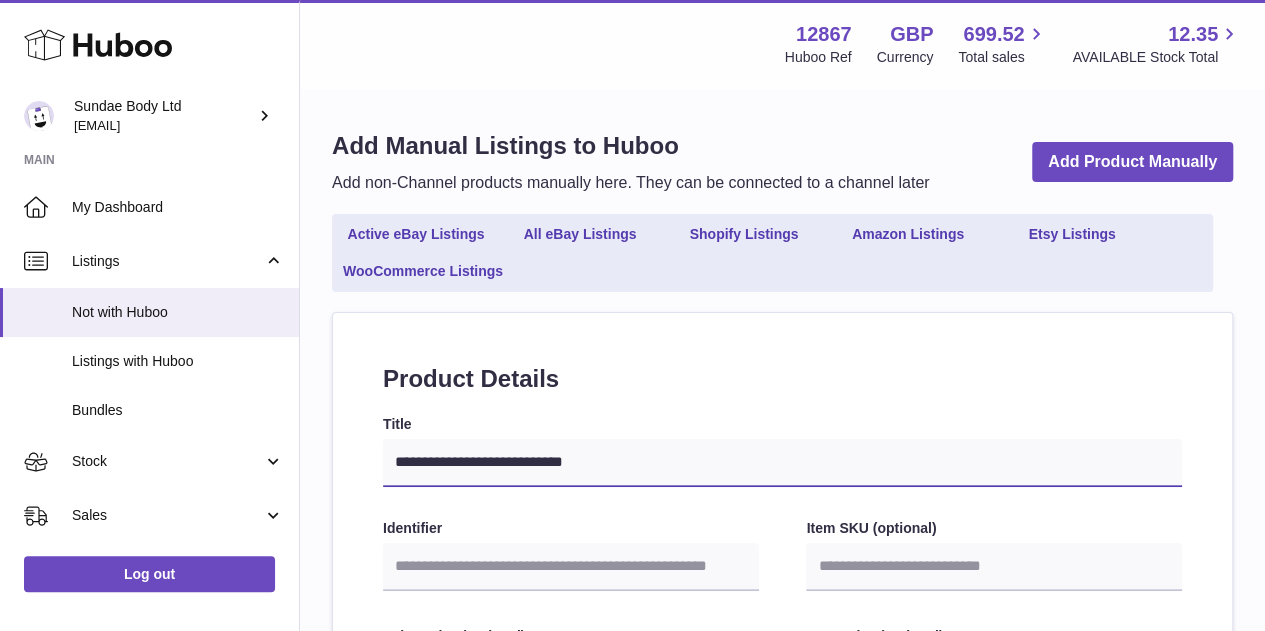 select 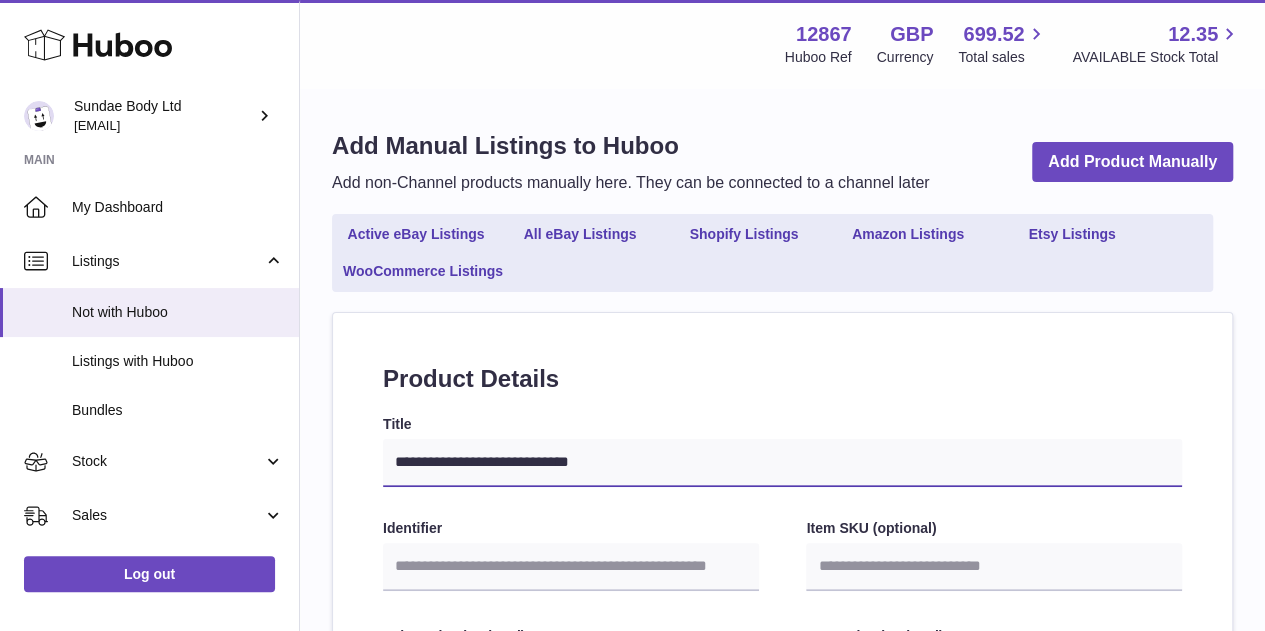 type on "**********" 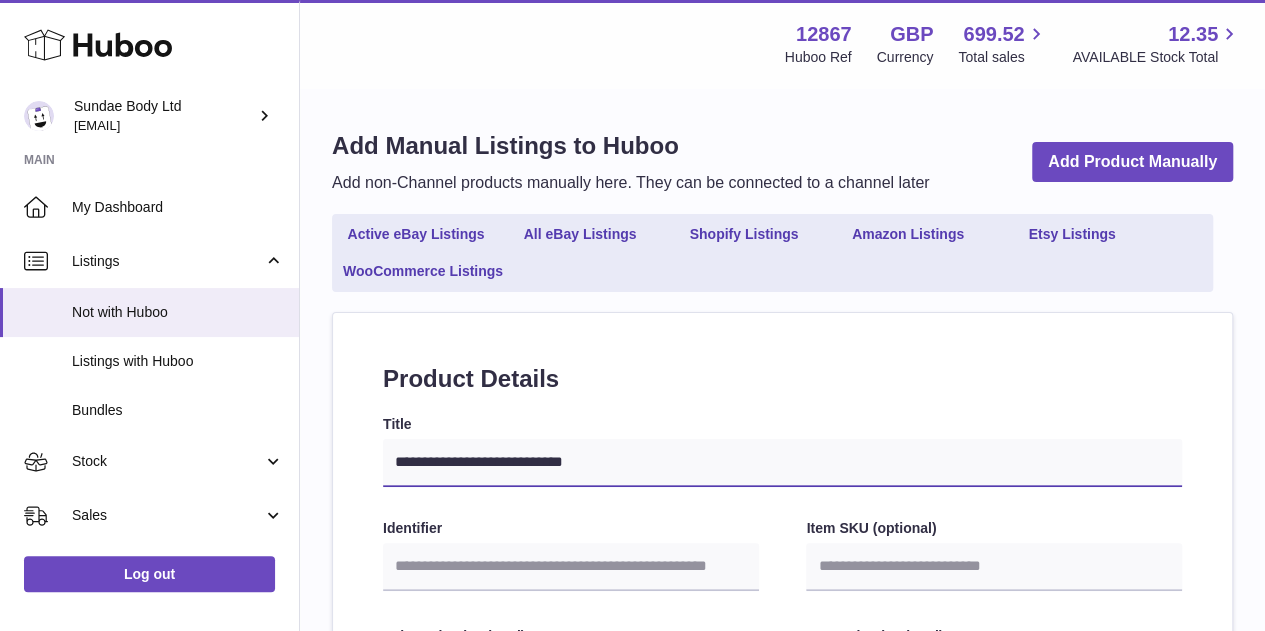 select 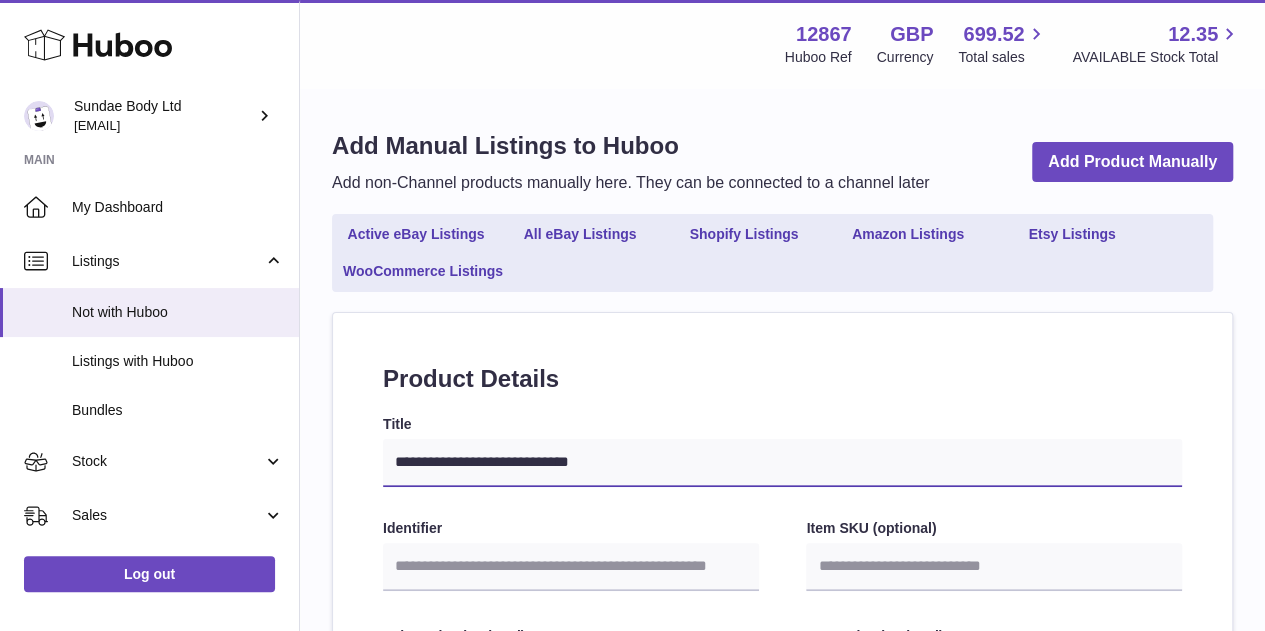 type on "**********" 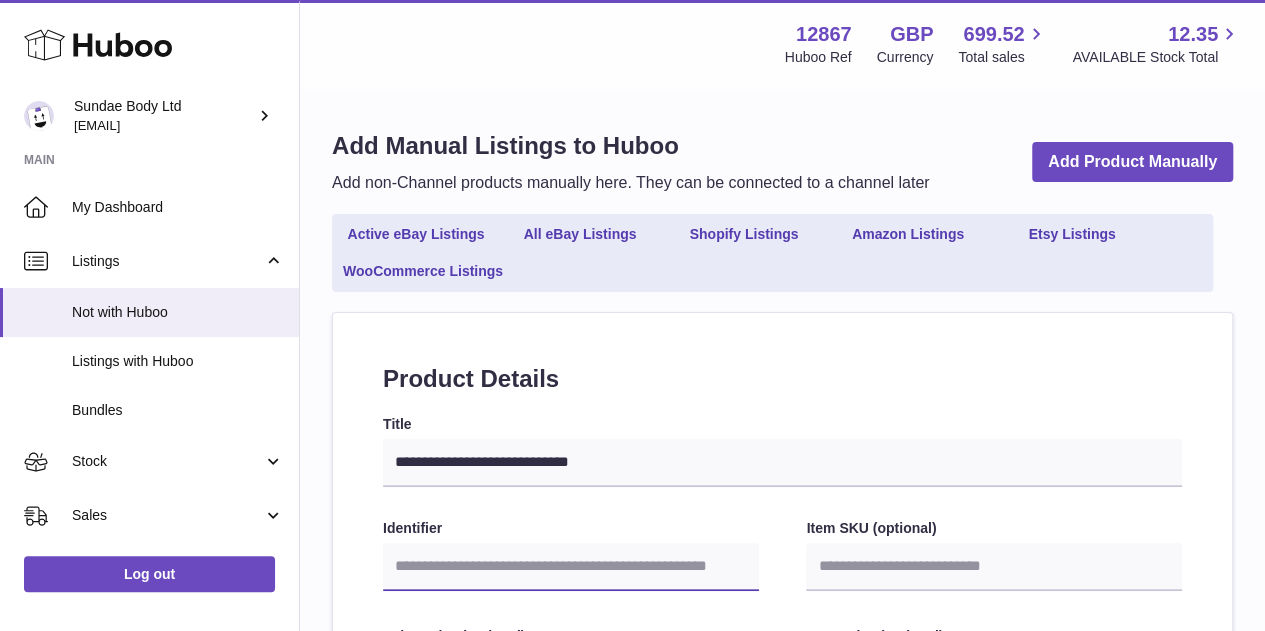 click on "Identifier" at bounding box center [571, 567] 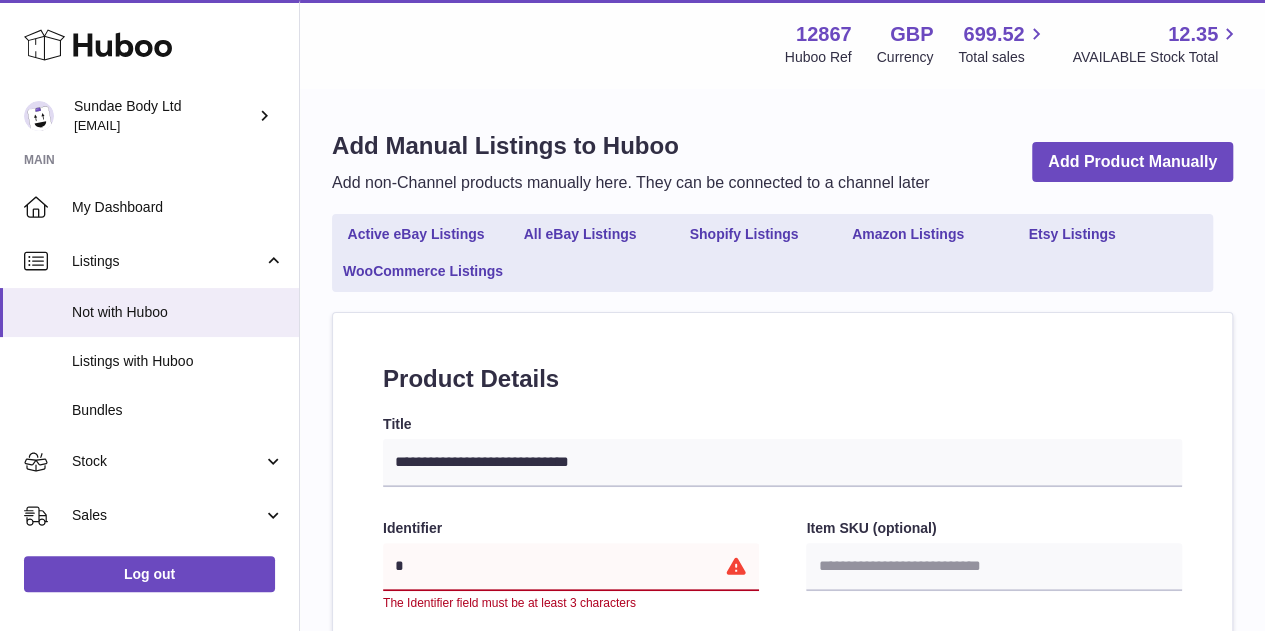 type on "**" 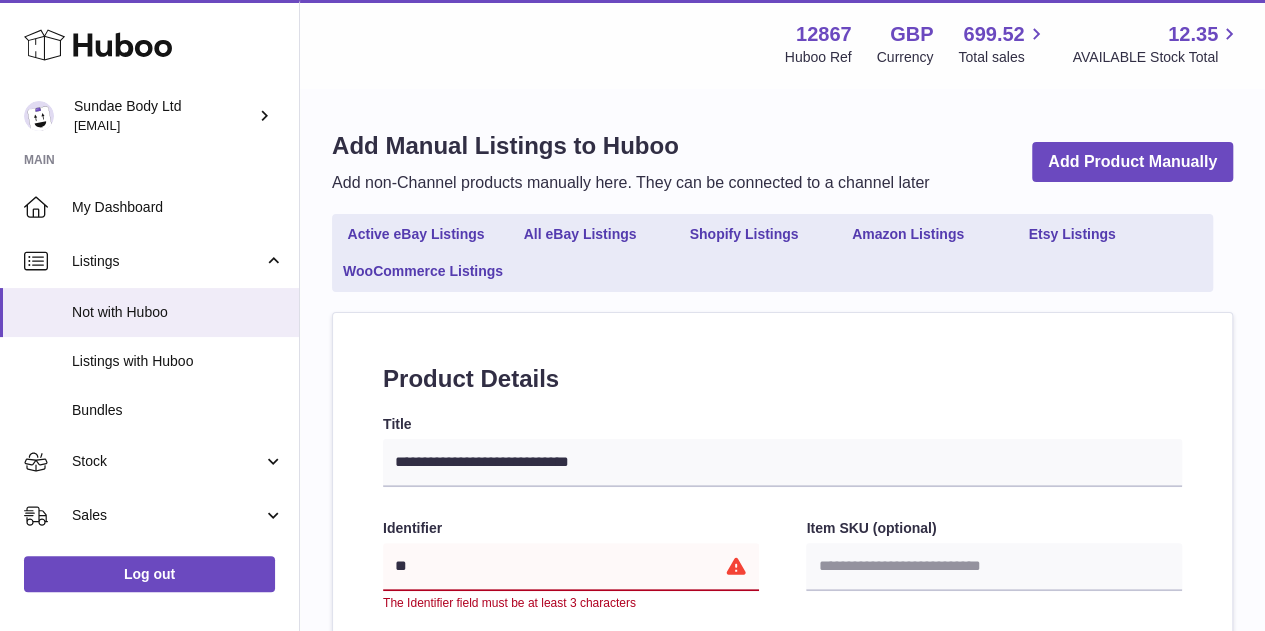 type on "***" 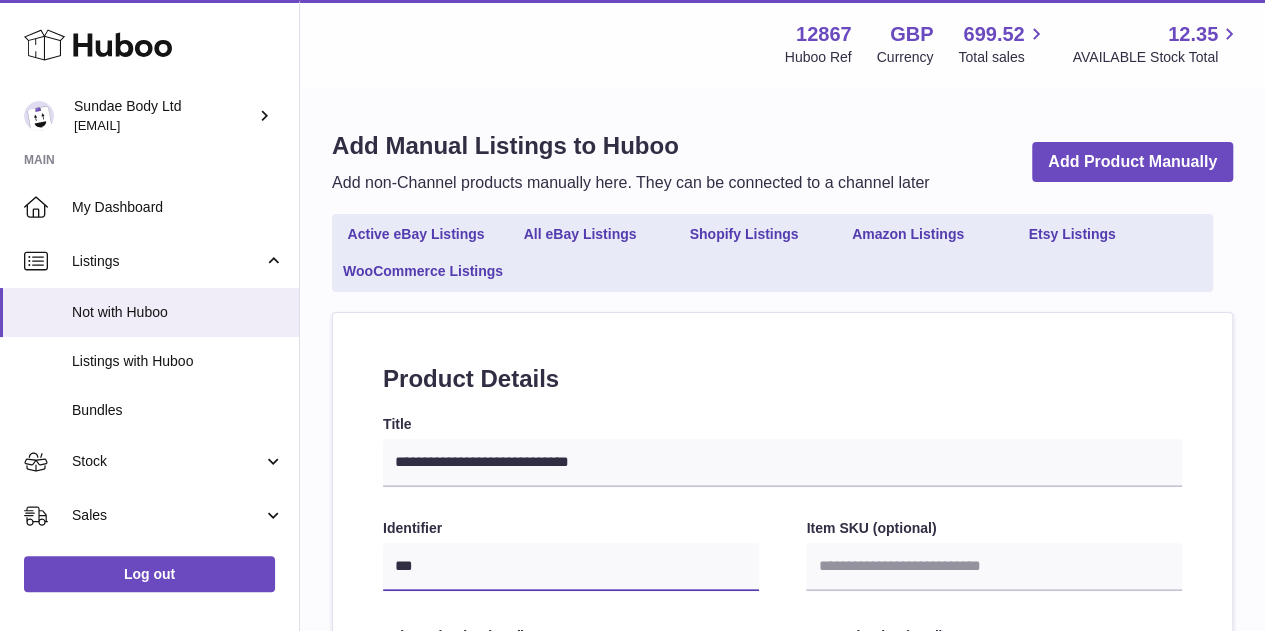type on "****" 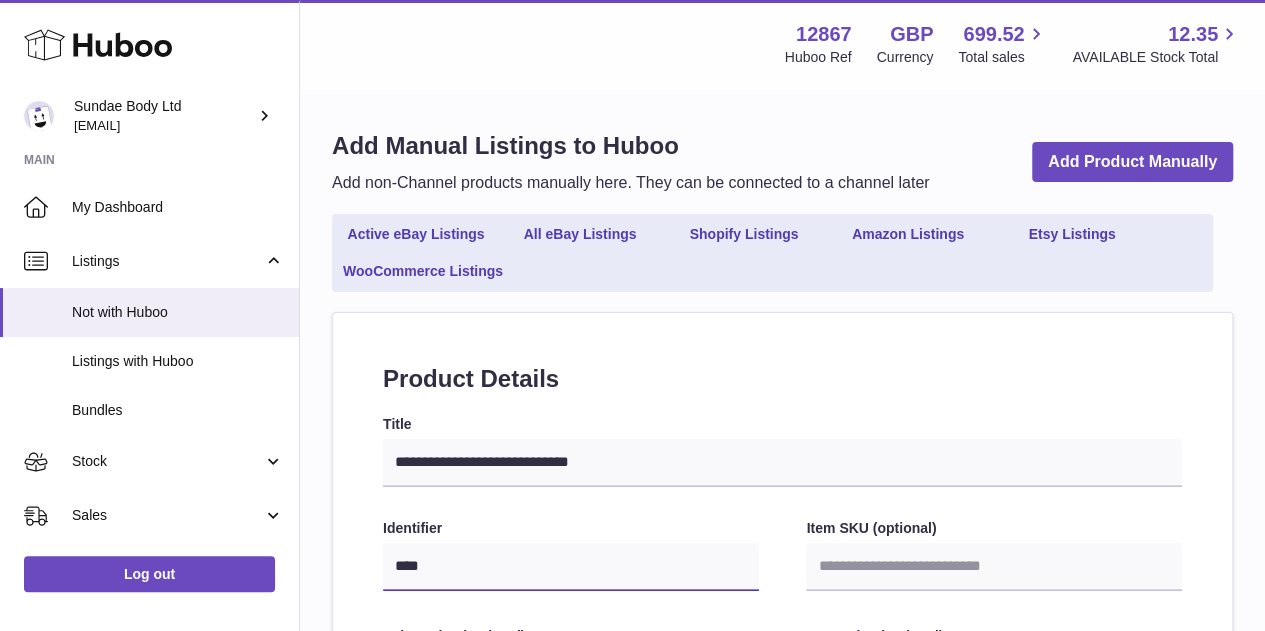 type on "*****" 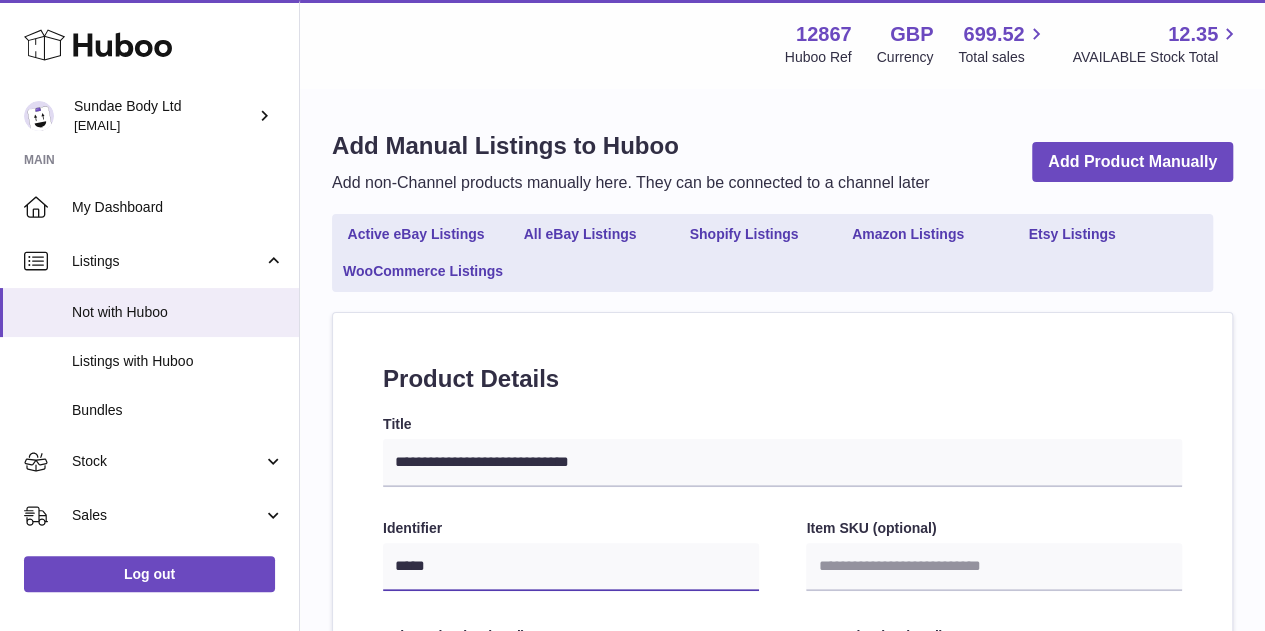 type on "******" 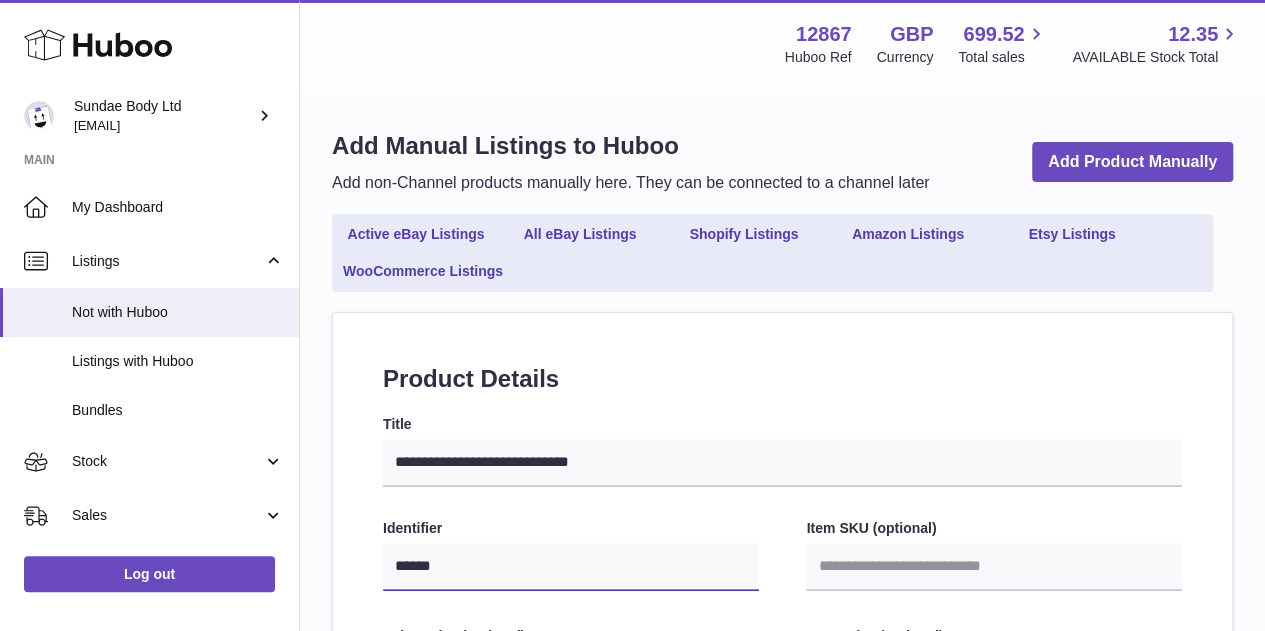 type on "*******" 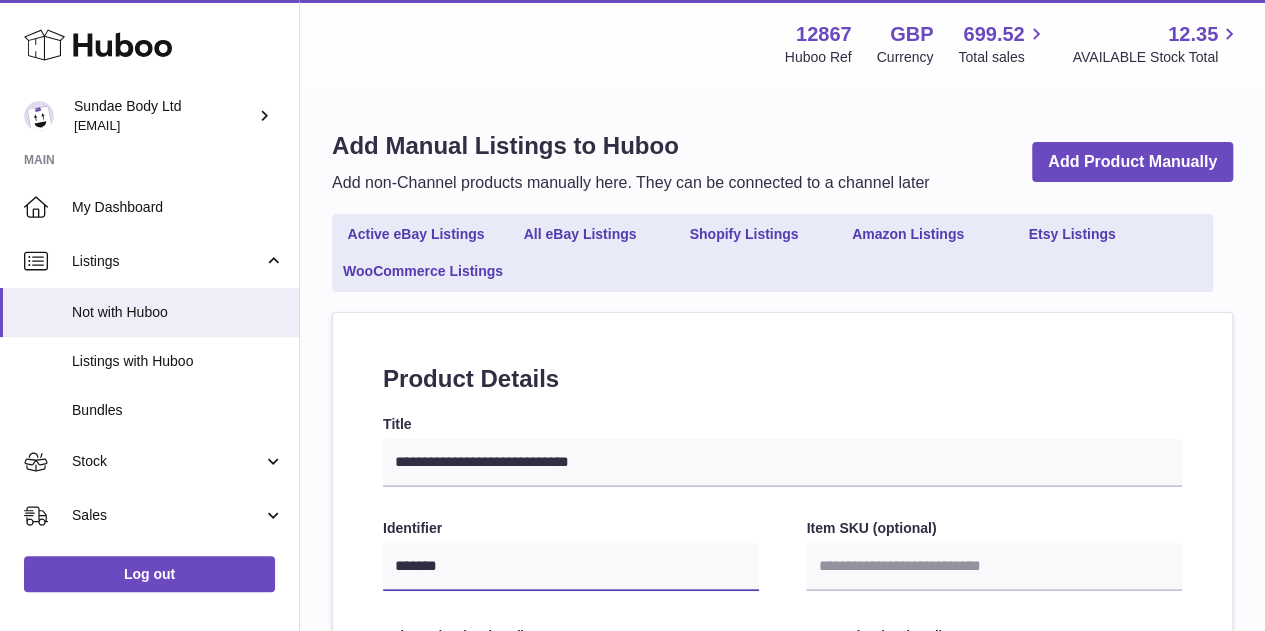 type on "*******" 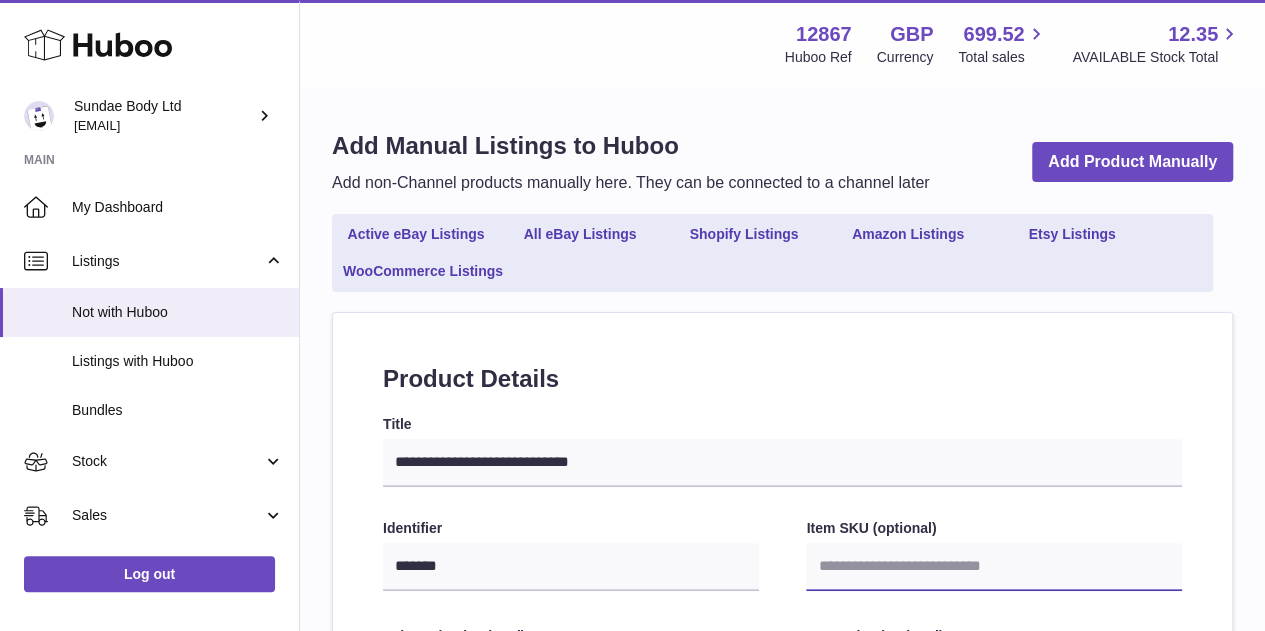 click on "Item SKU (optional)" at bounding box center (994, 567) 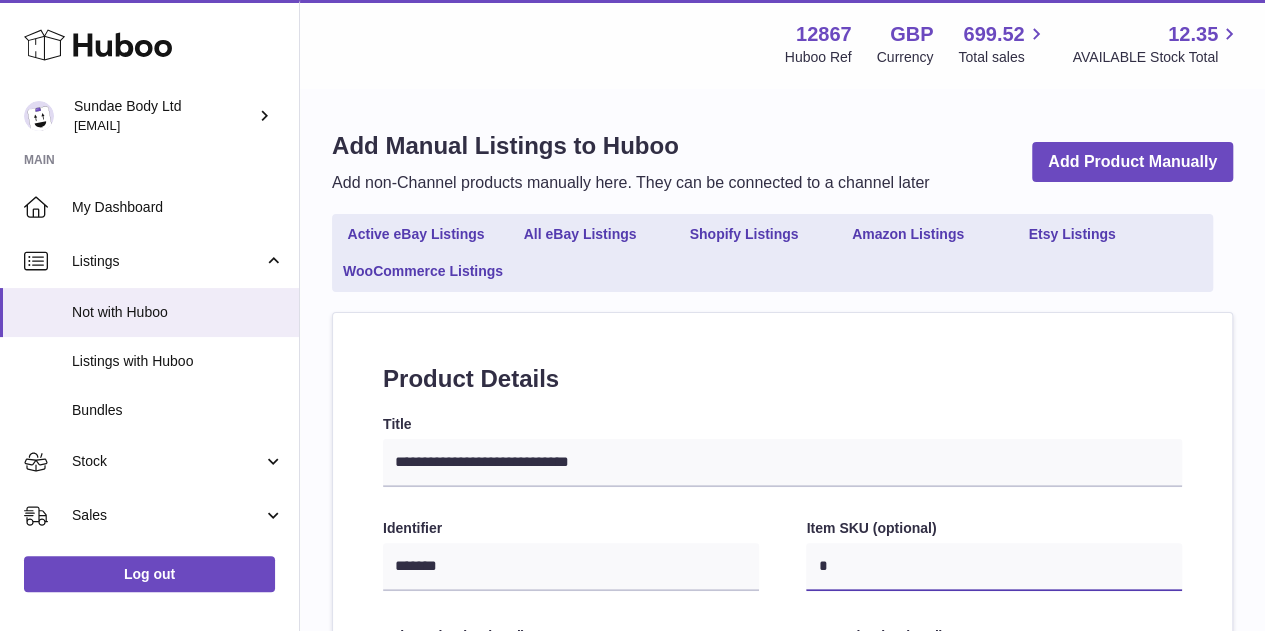 type on "**" 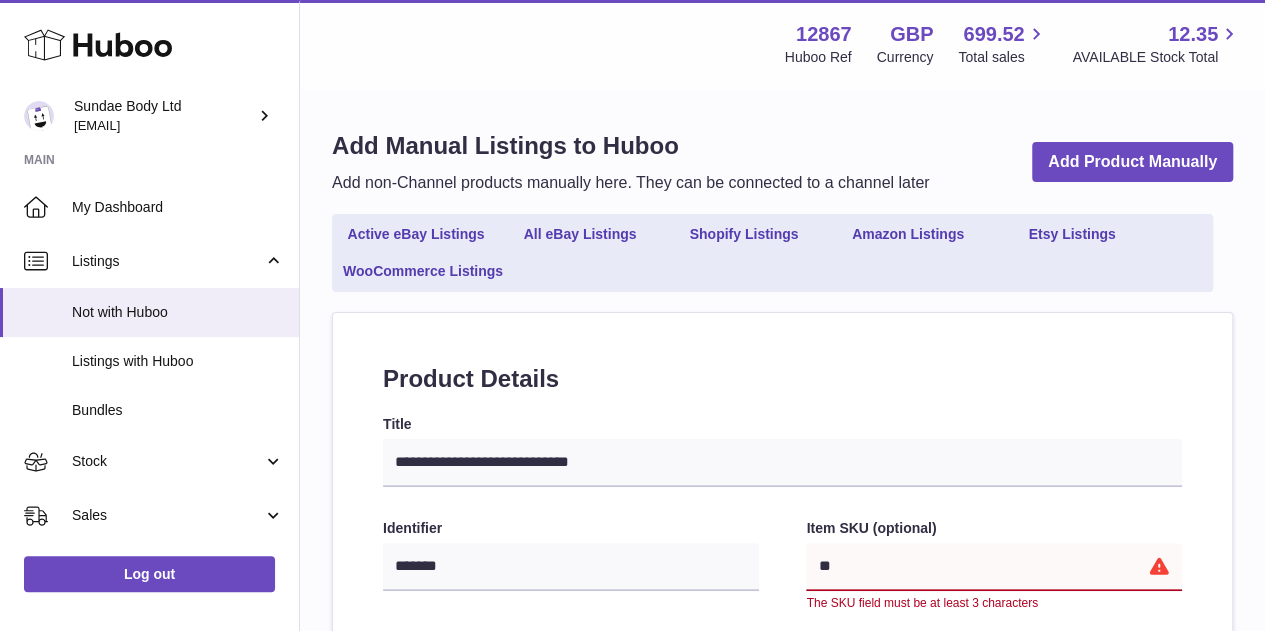 type on "***" 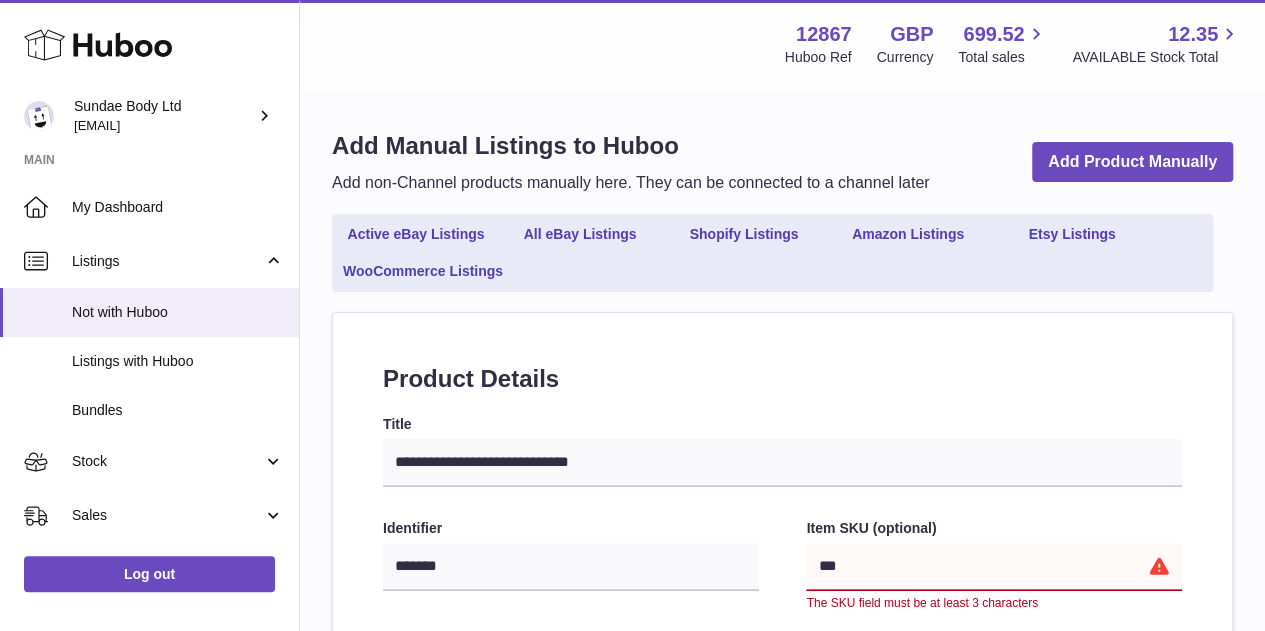 type on "****" 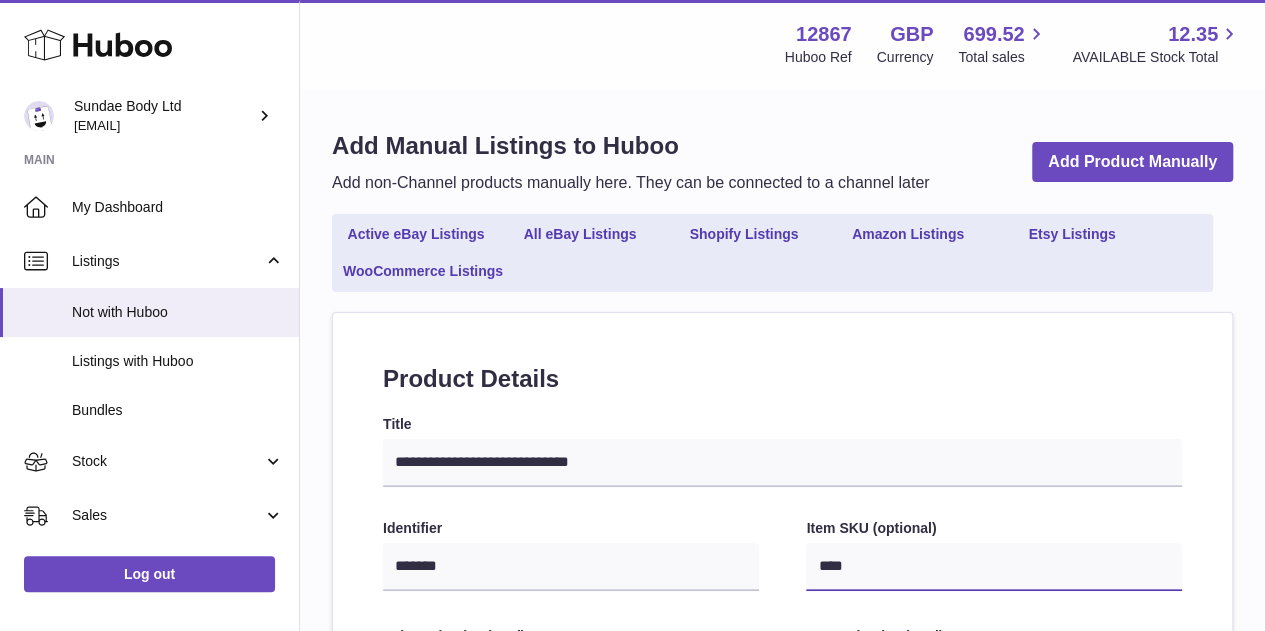 type on "*****" 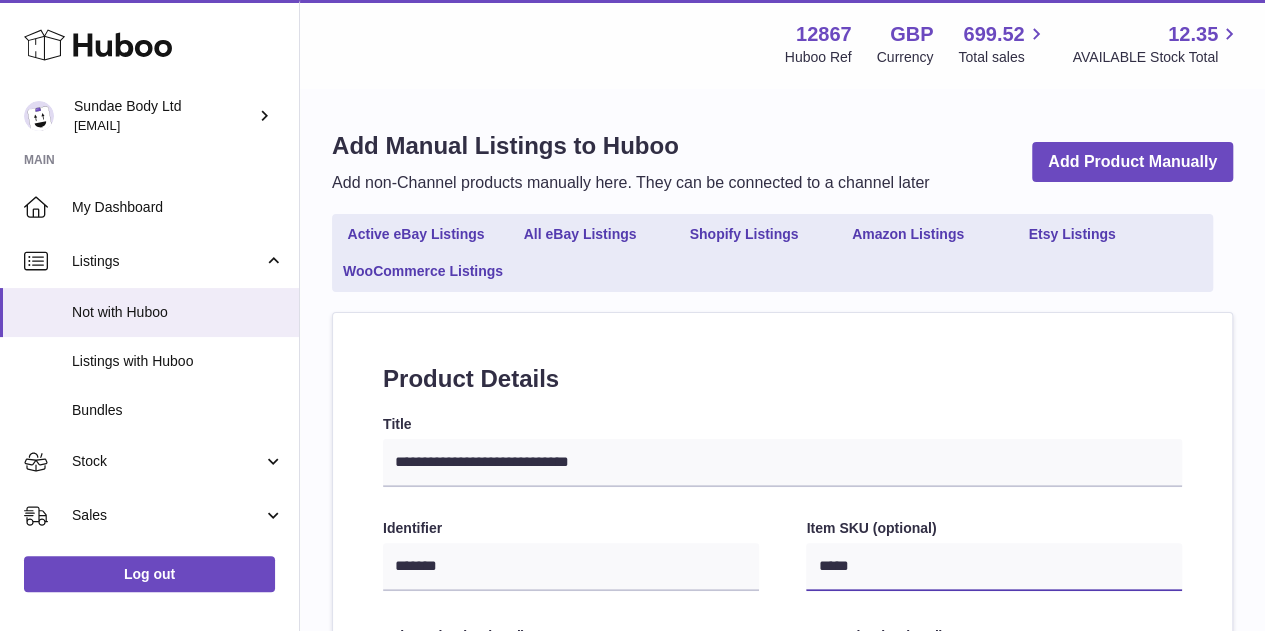type on "******" 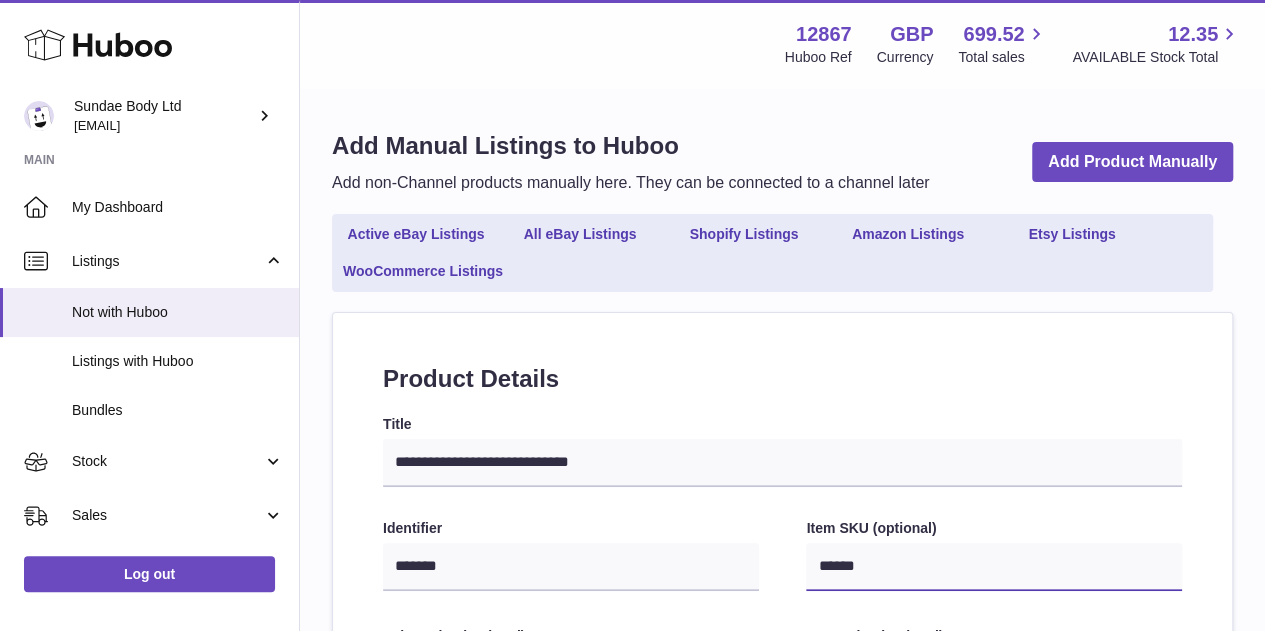 type on "*******" 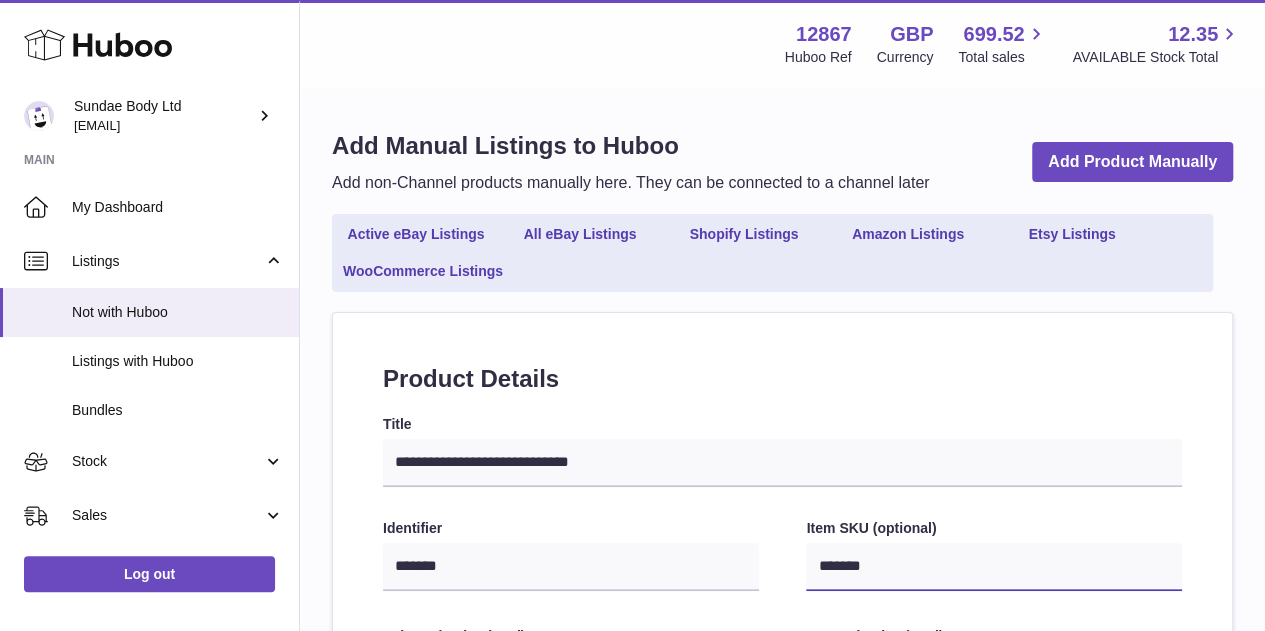 type on "******" 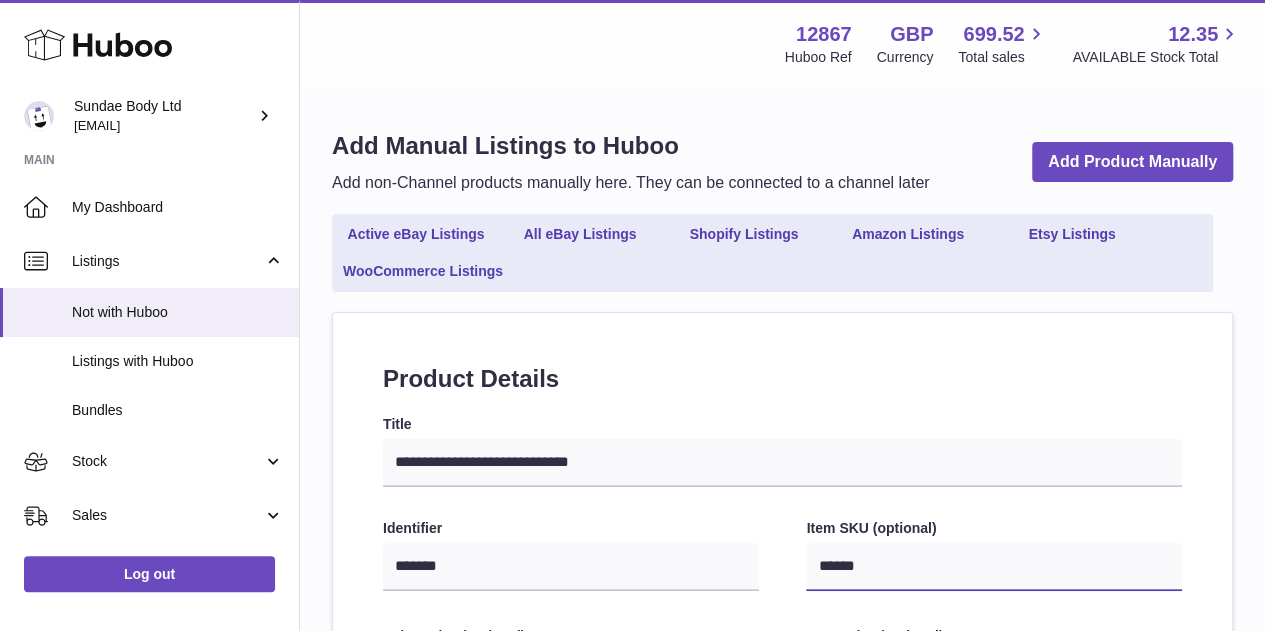 type on "*****" 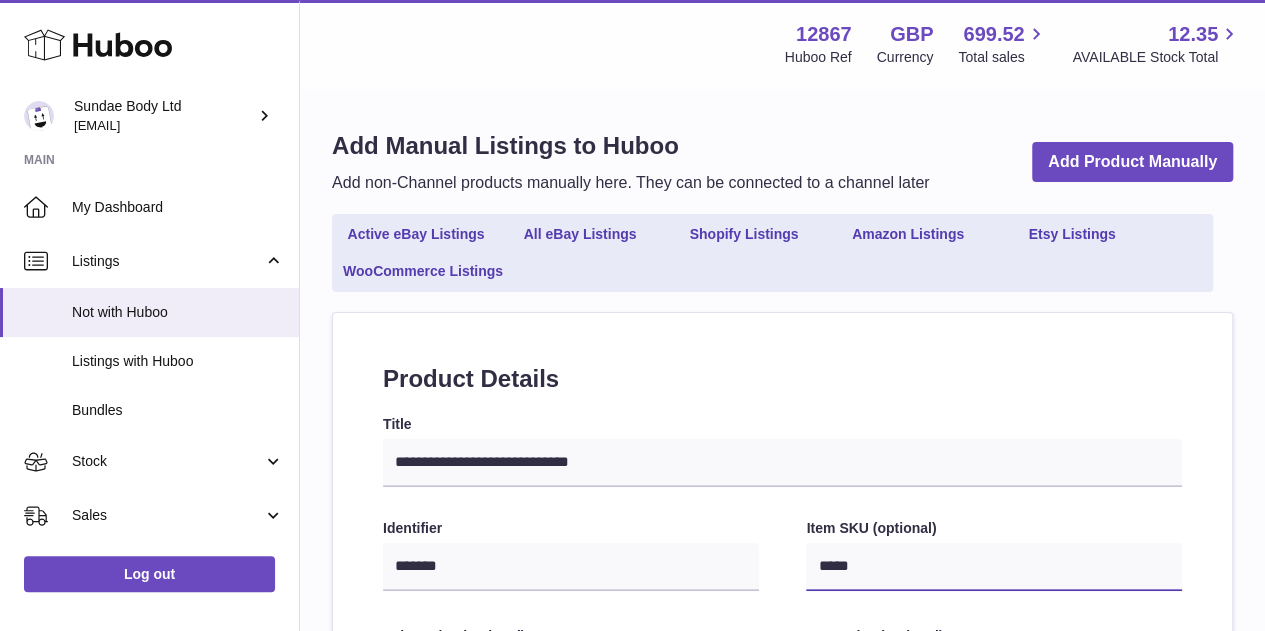 type on "****" 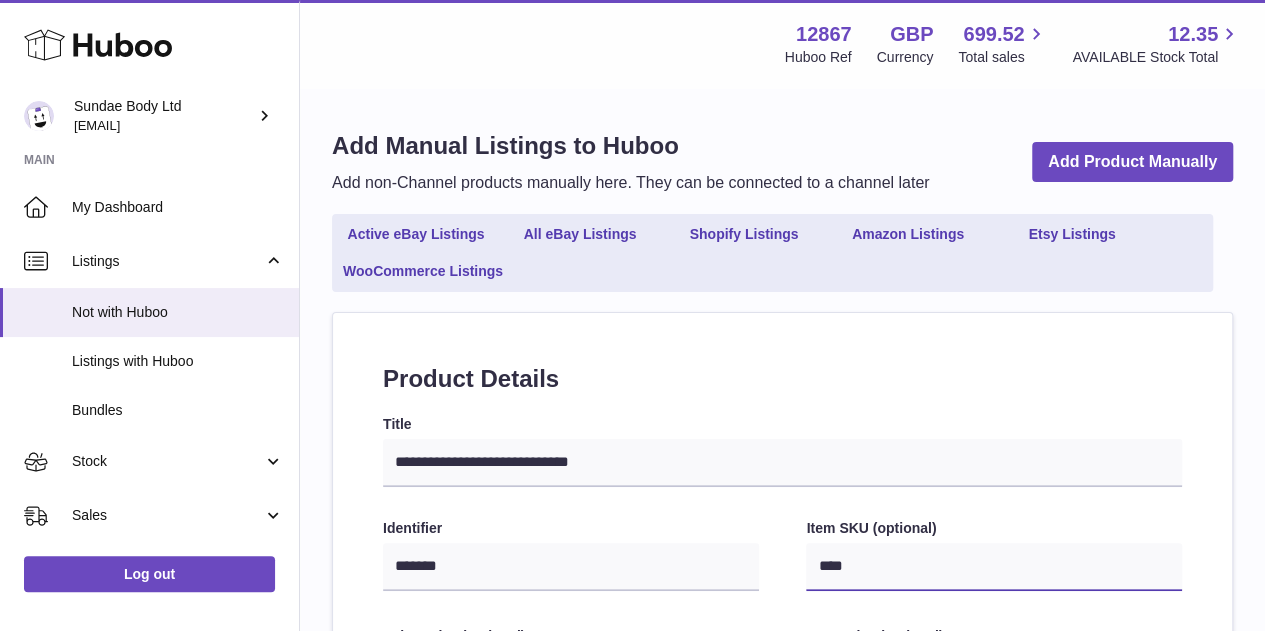 select 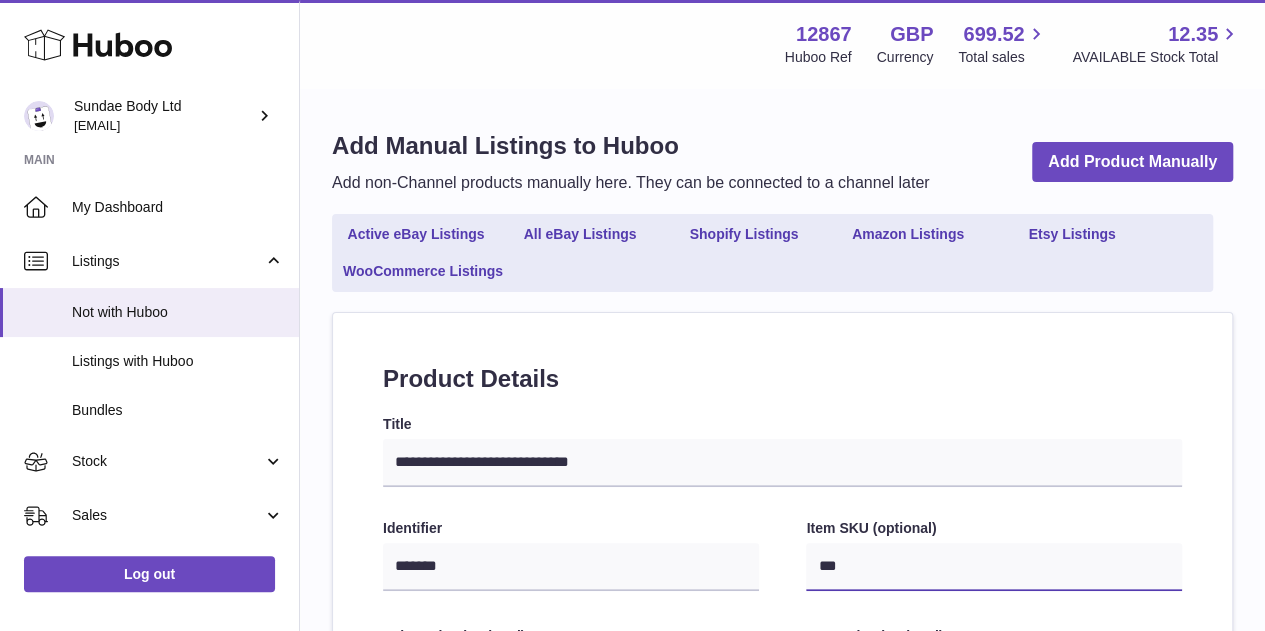 select 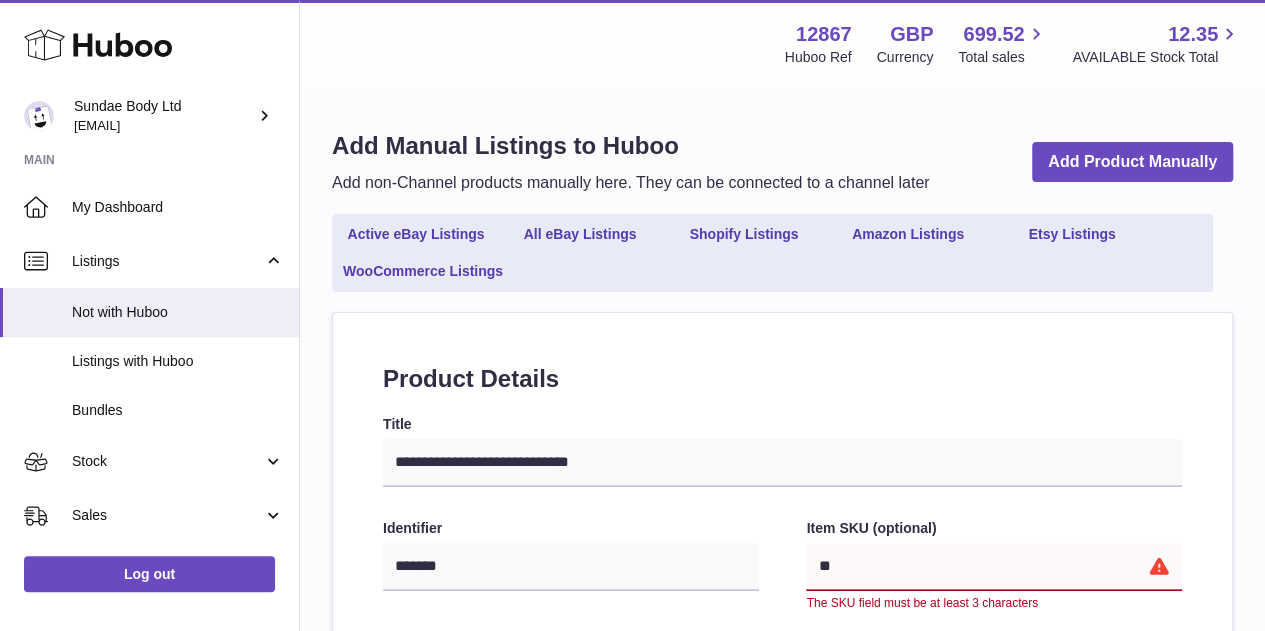 type on "*" 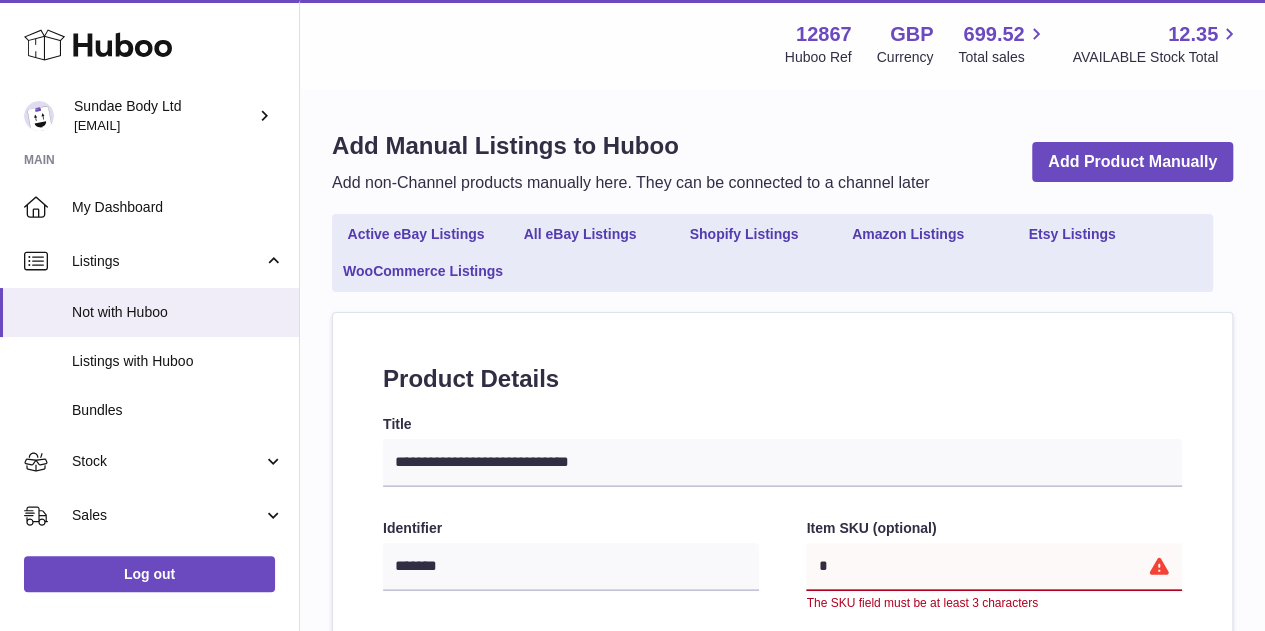 type on "**" 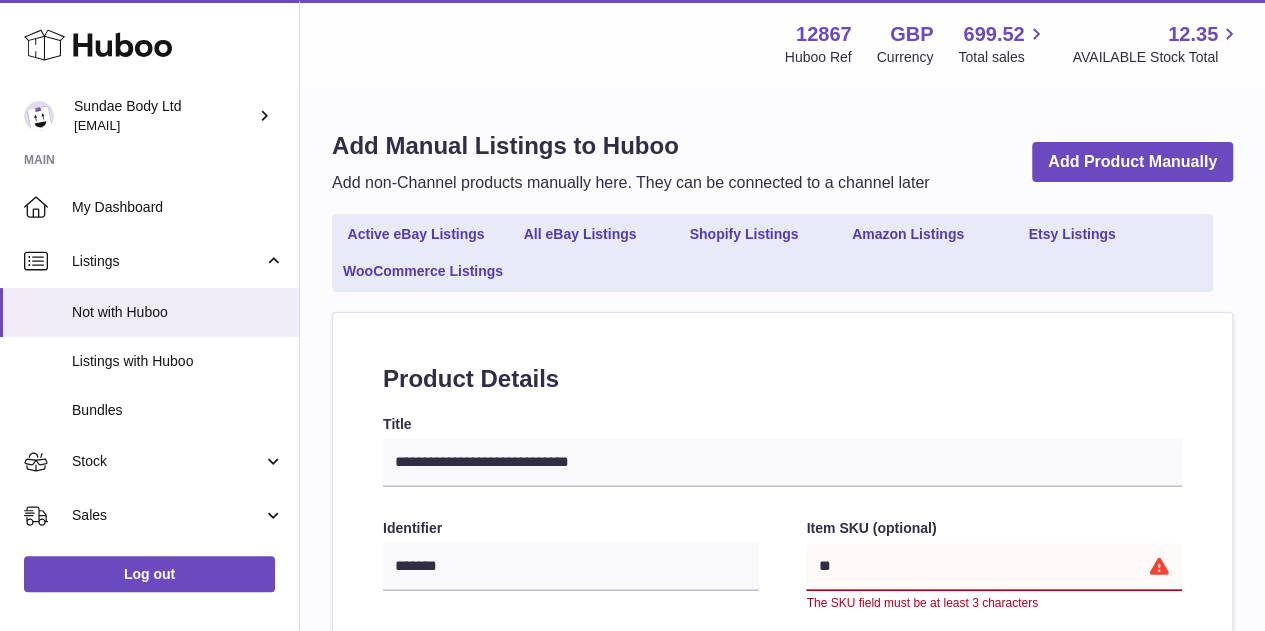 type on "*" 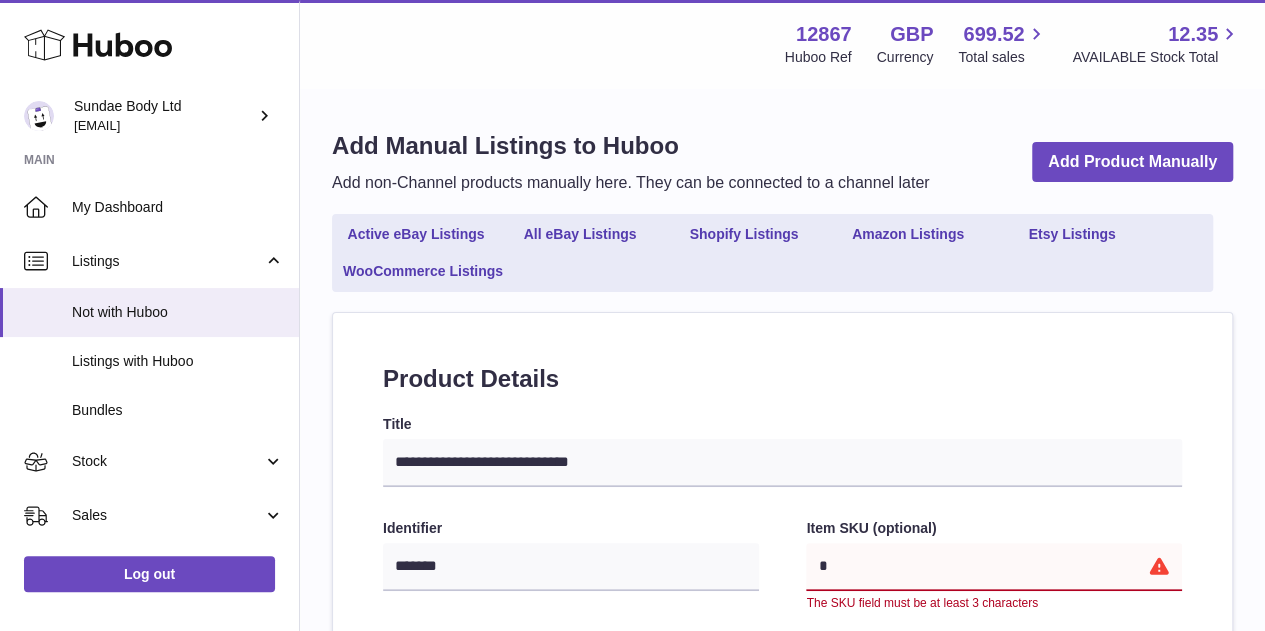 type on "**" 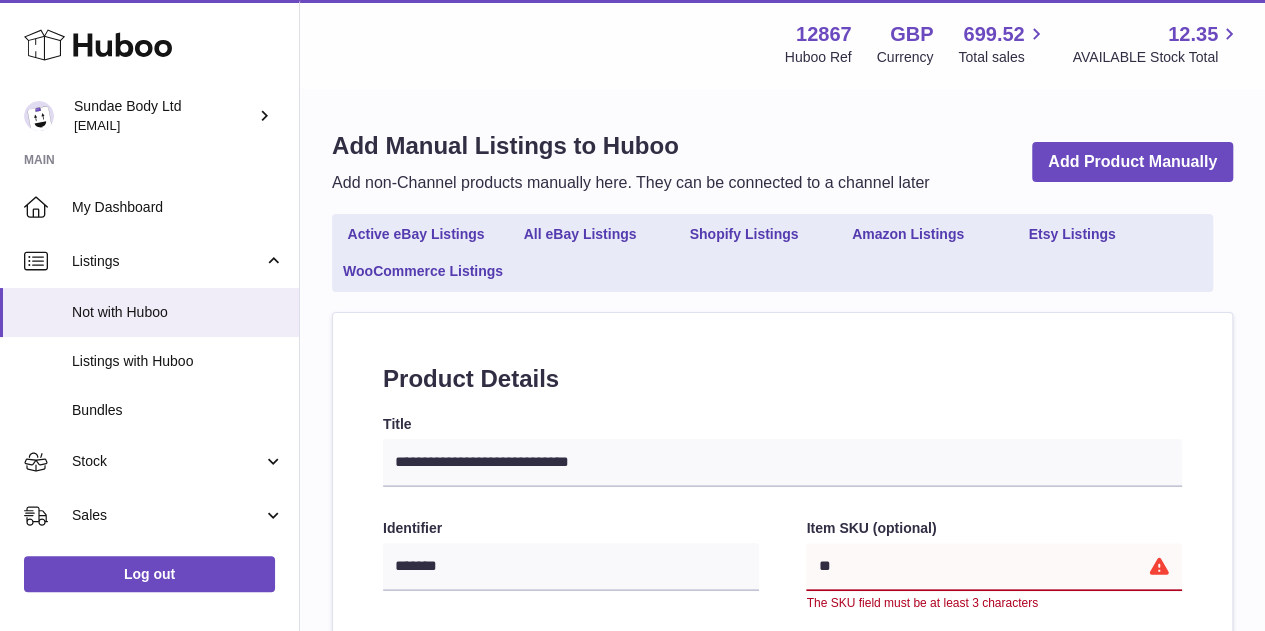 type on "***" 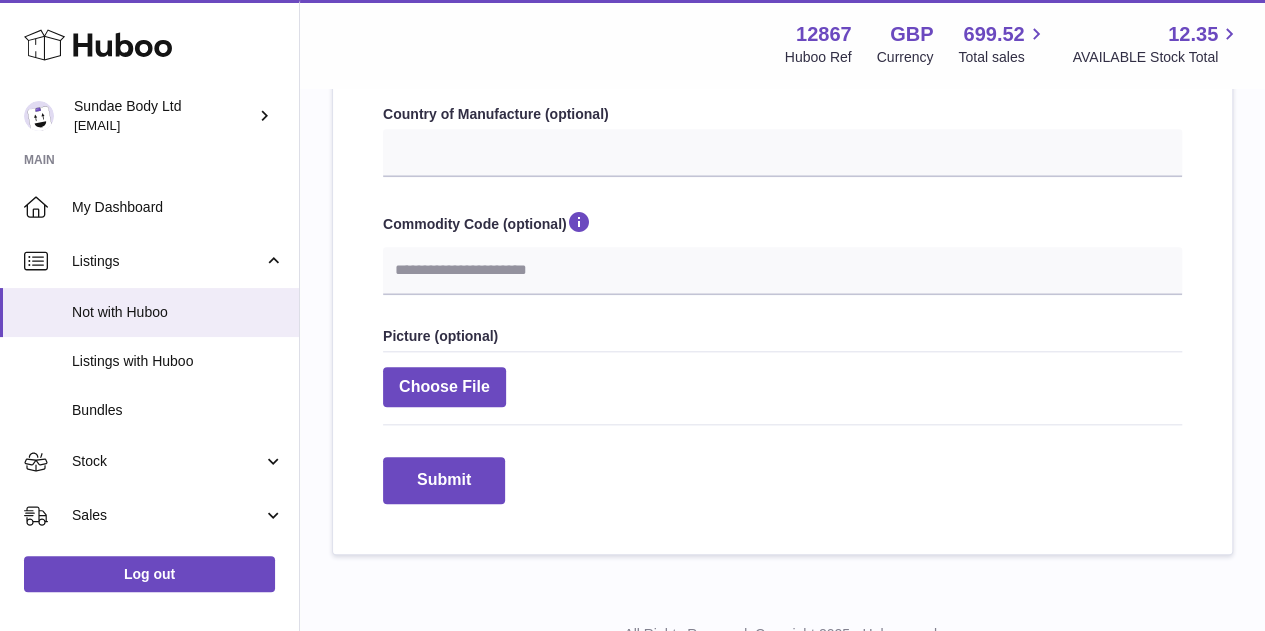 scroll, scrollTop: 900, scrollLeft: 0, axis: vertical 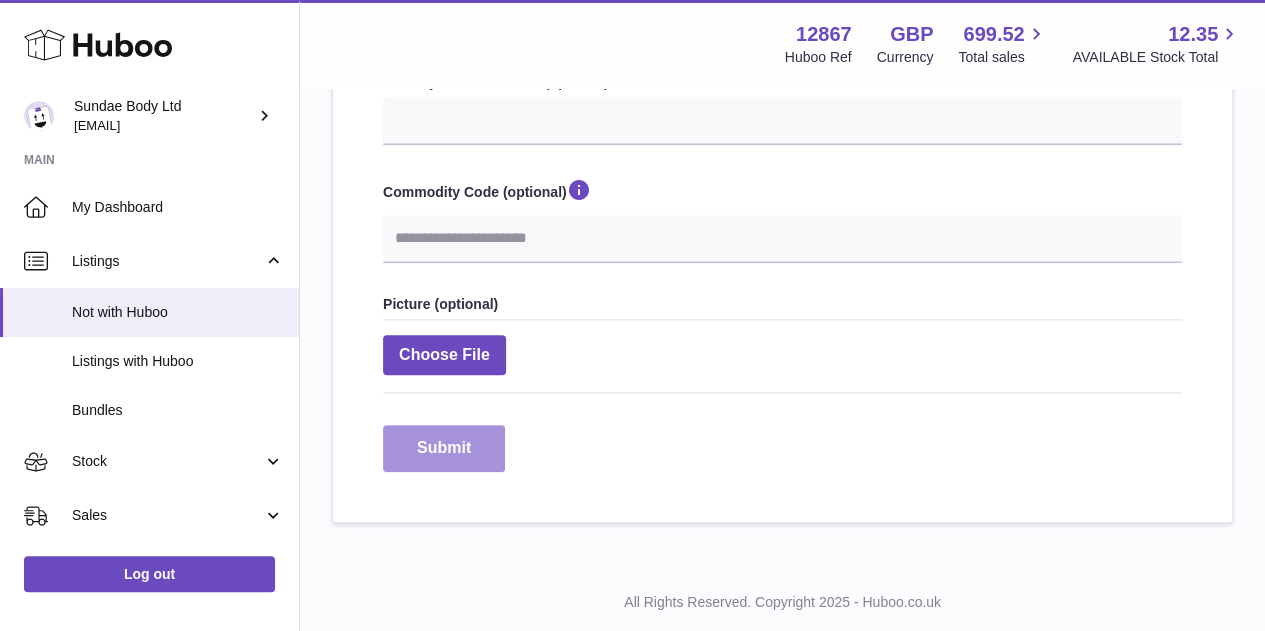 click on "Submit" at bounding box center [444, 448] 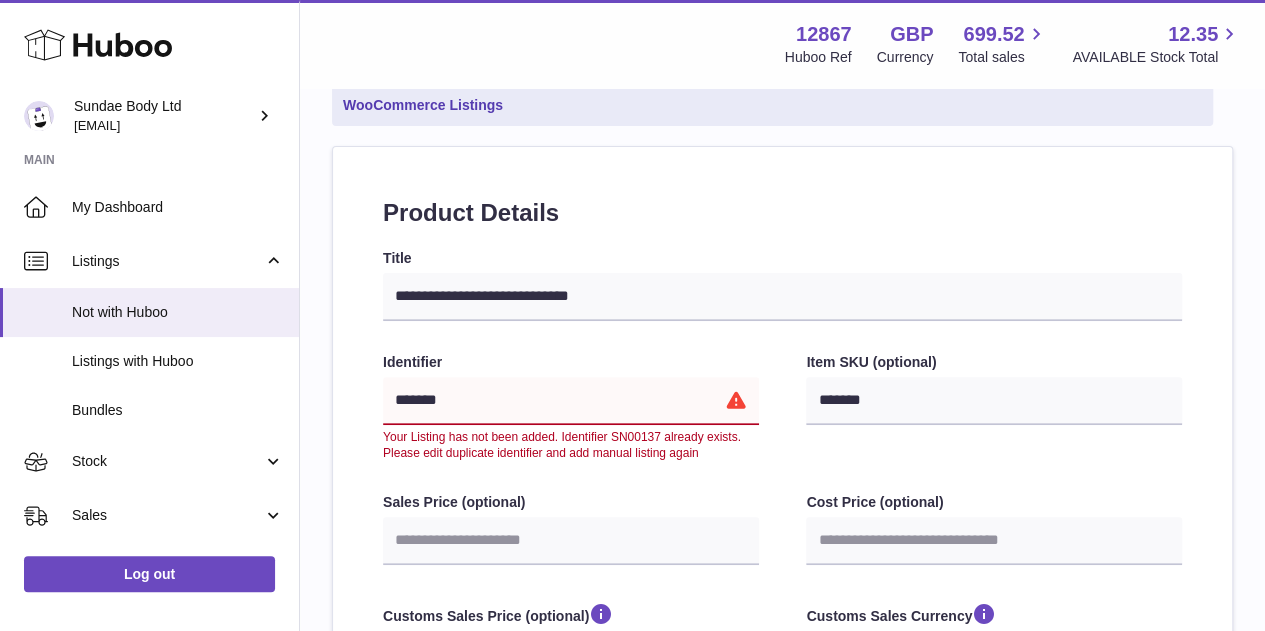 scroll, scrollTop: 300, scrollLeft: 0, axis: vertical 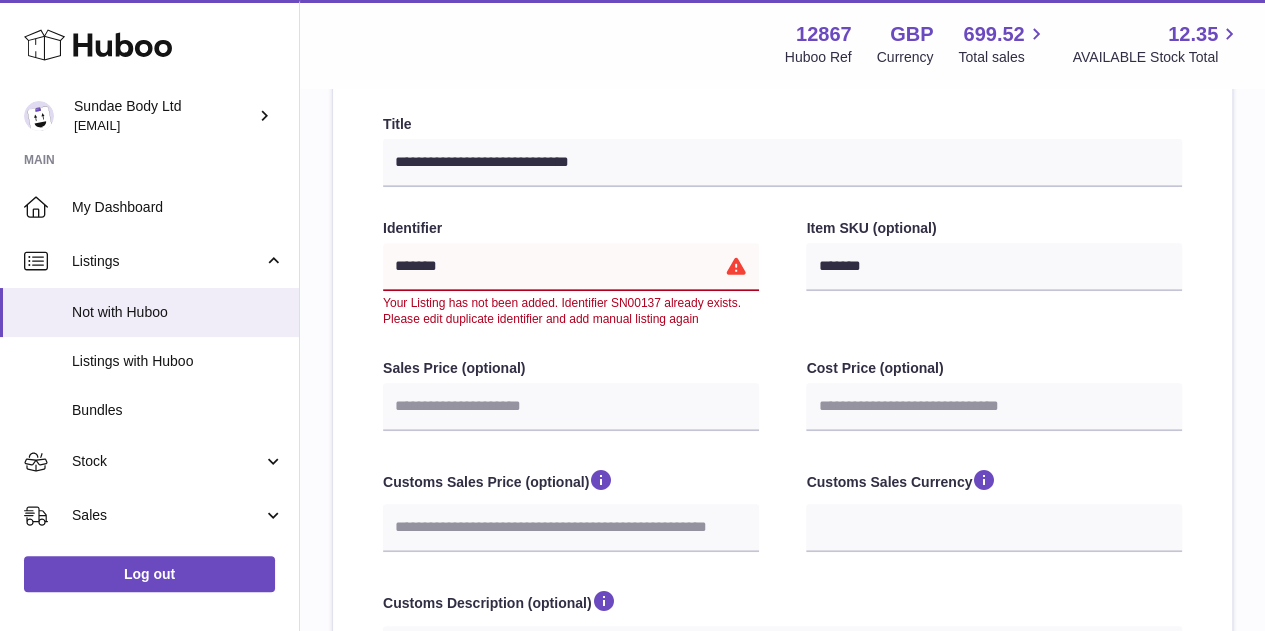 drag, startPoint x: 394, startPoint y: 266, endPoint x: 382, endPoint y: 266, distance: 12 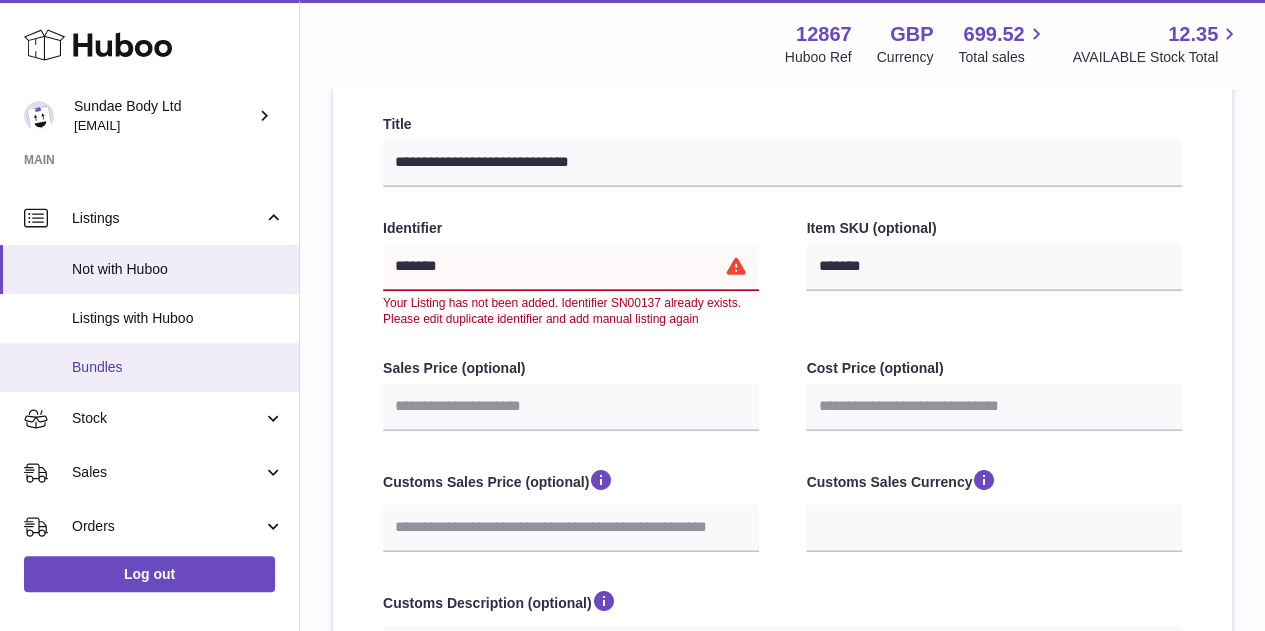 scroll, scrollTop: 0, scrollLeft: 0, axis: both 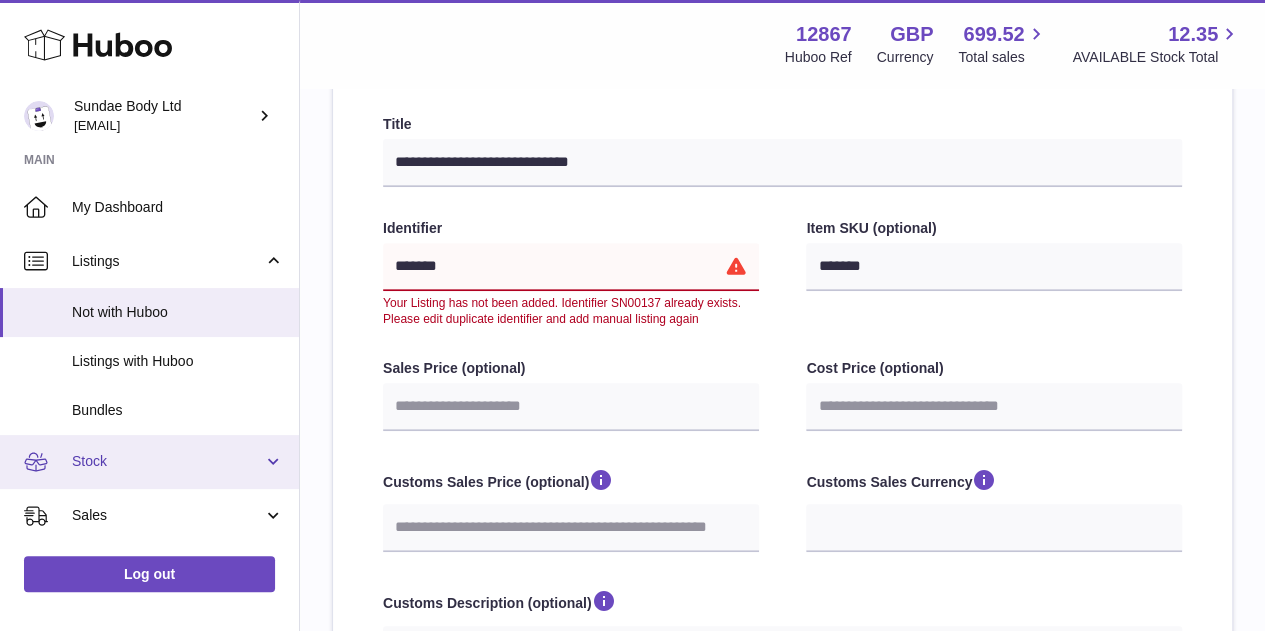 click on "Stock" at bounding box center [167, 461] 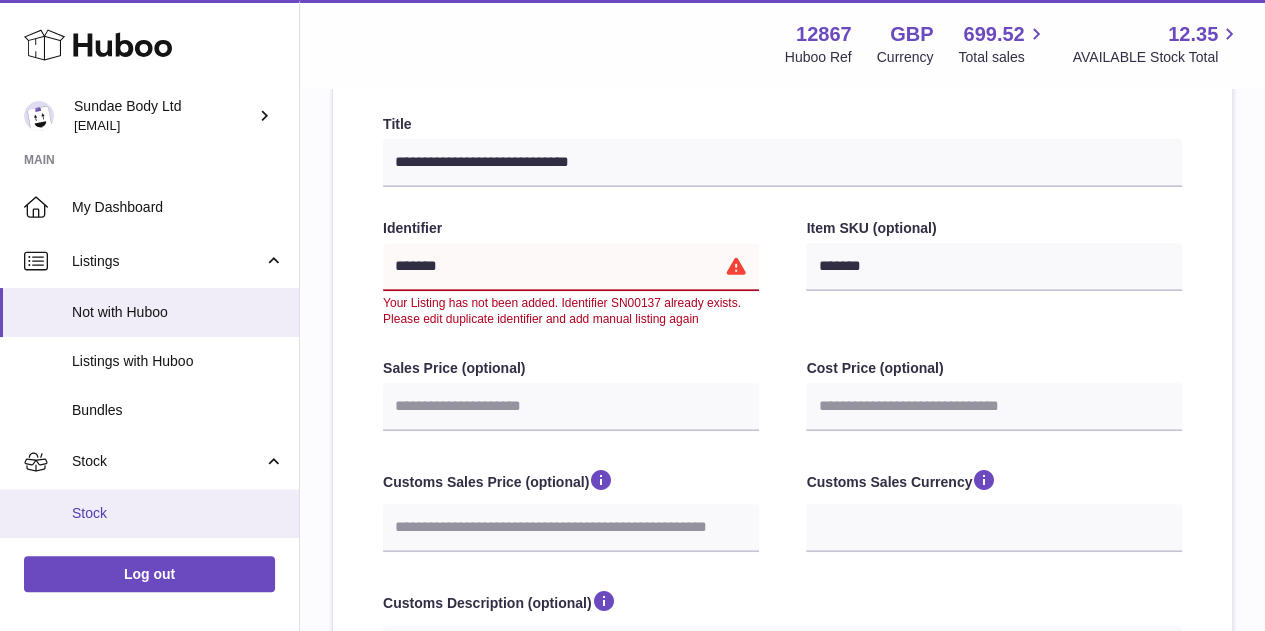 click on "Stock" at bounding box center (178, 513) 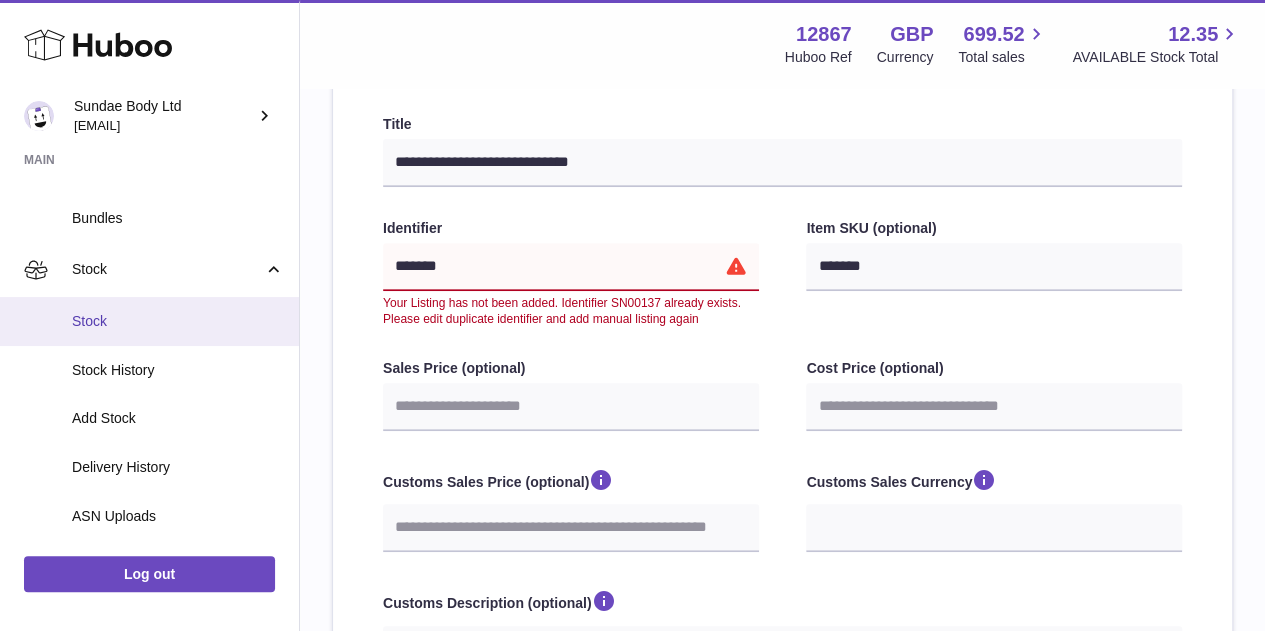 scroll, scrollTop: 200, scrollLeft: 0, axis: vertical 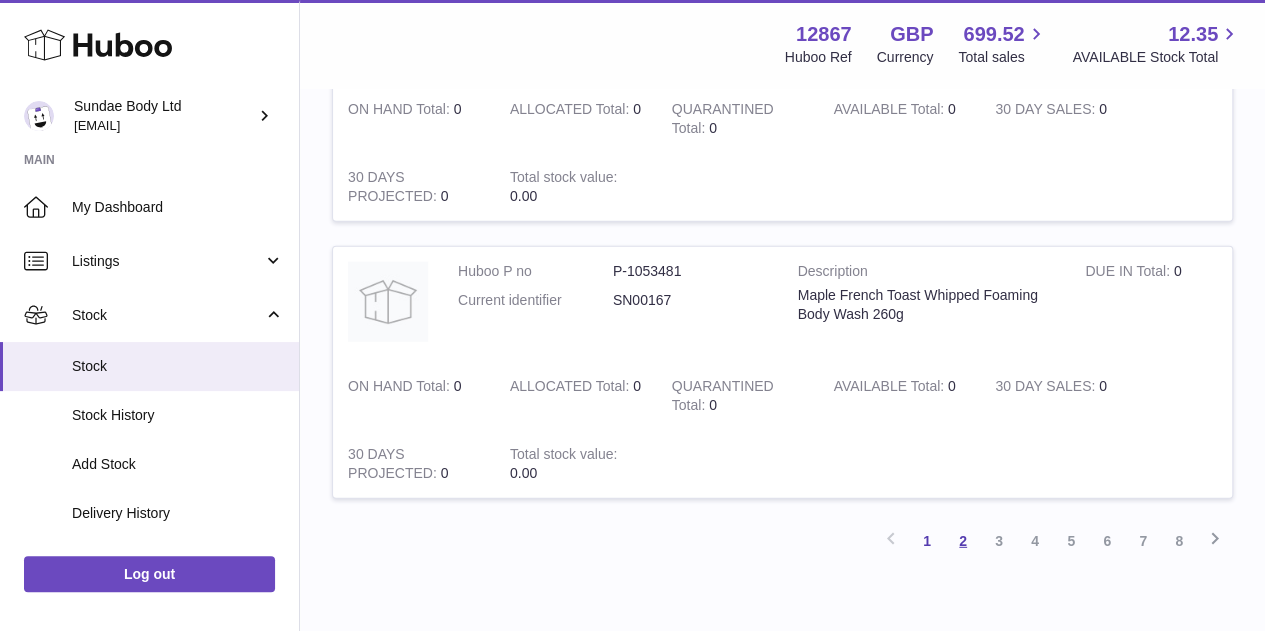 click on "2" at bounding box center [963, 541] 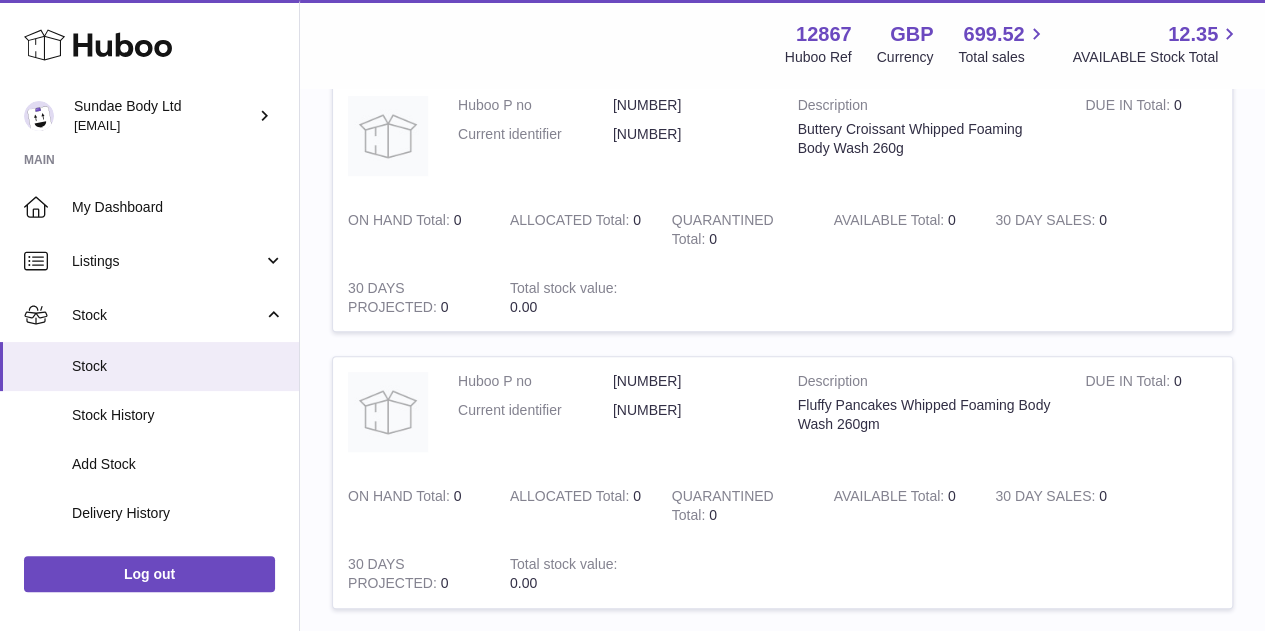 scroll, scrollTop: 0, scrollLeft: 0, axis: both 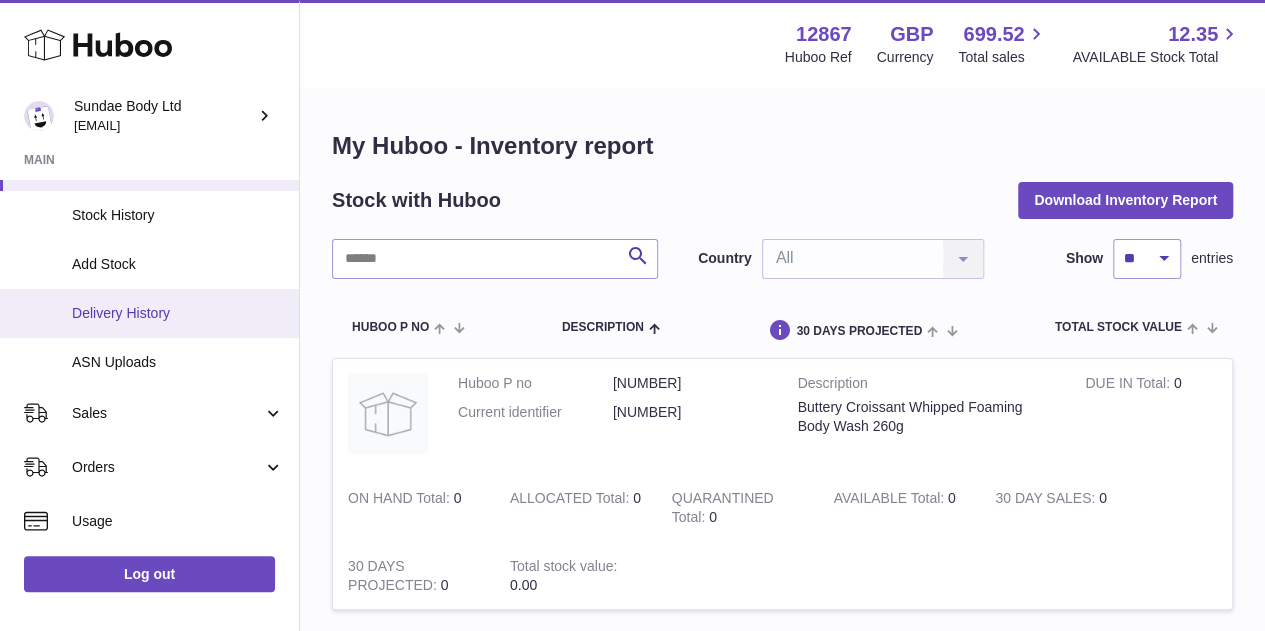 click on "Delivery History" at bounding box center (178, 313) 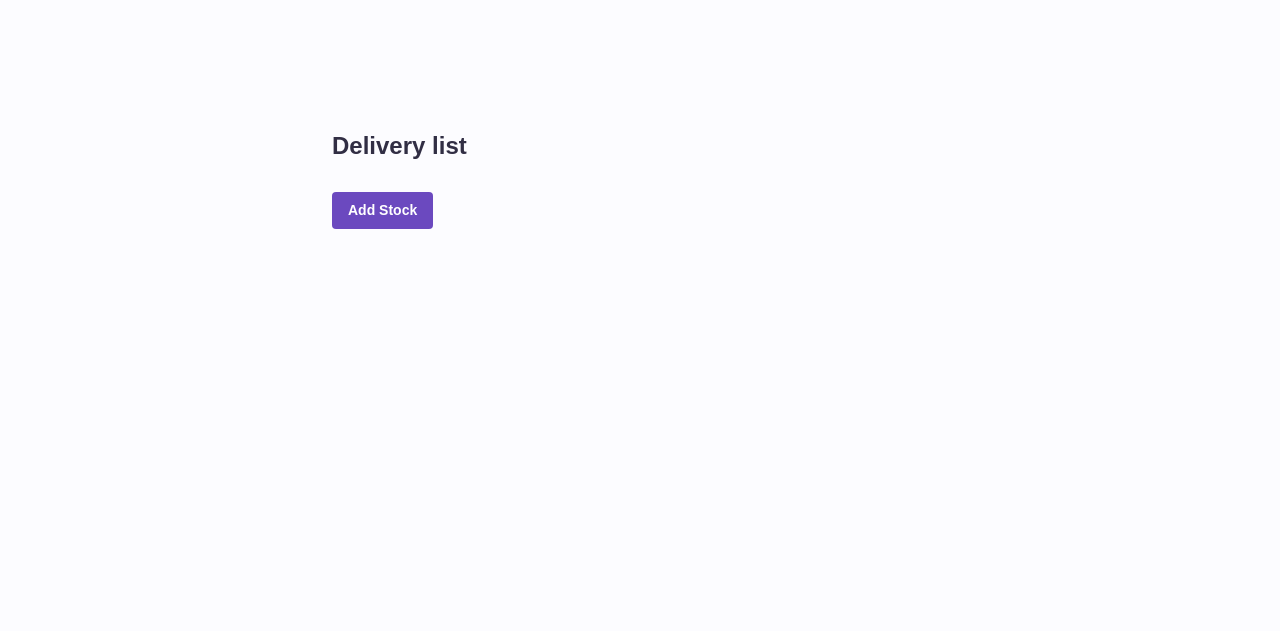 scroll, scrollTop: 0, scrollLeft: 0, axis: both 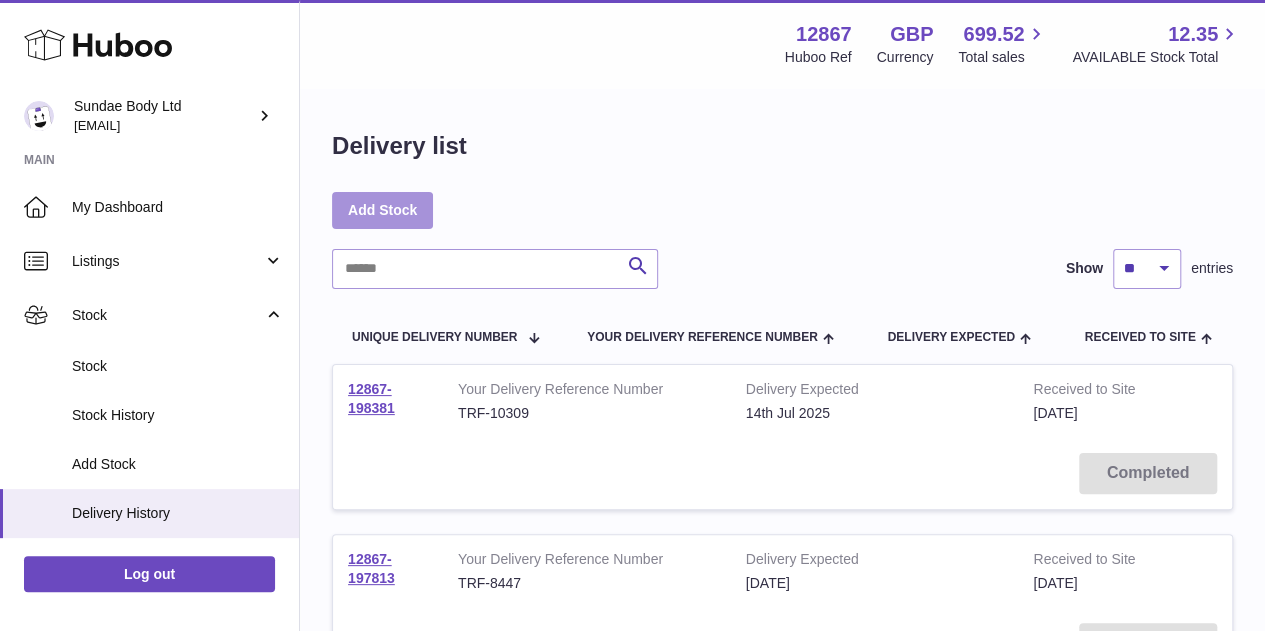 click on "Add Stock" at bounding box center (382, 210) 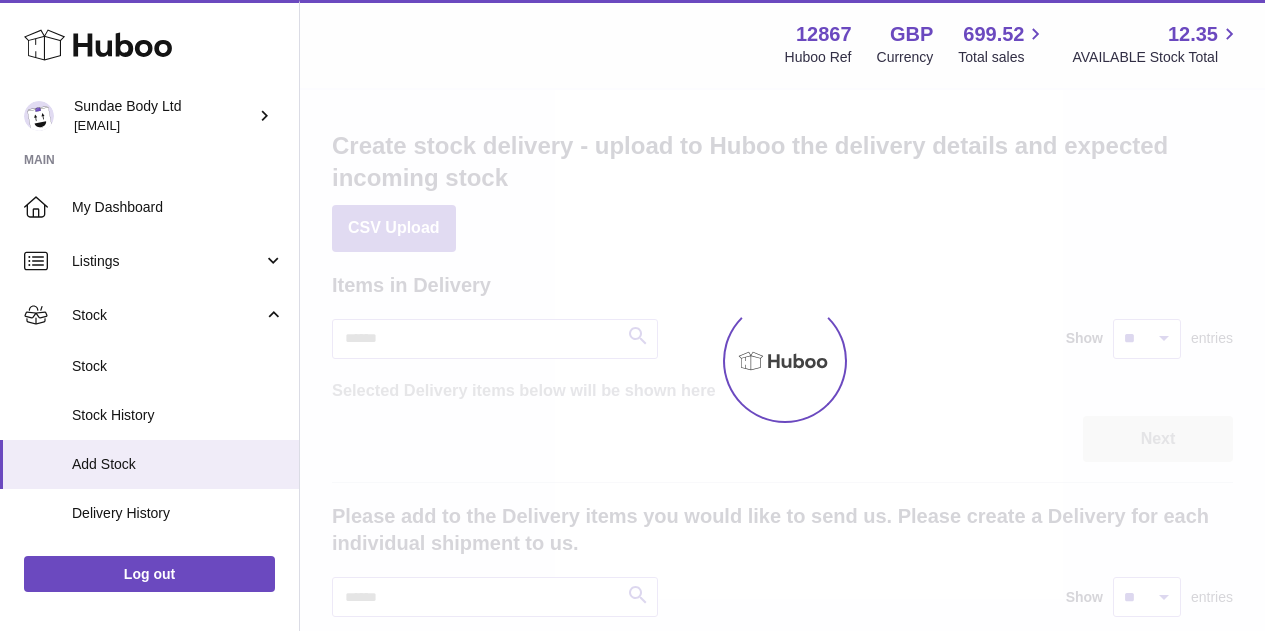 scroll, scrollTop: 0, scrollLeft: 0, axis: both 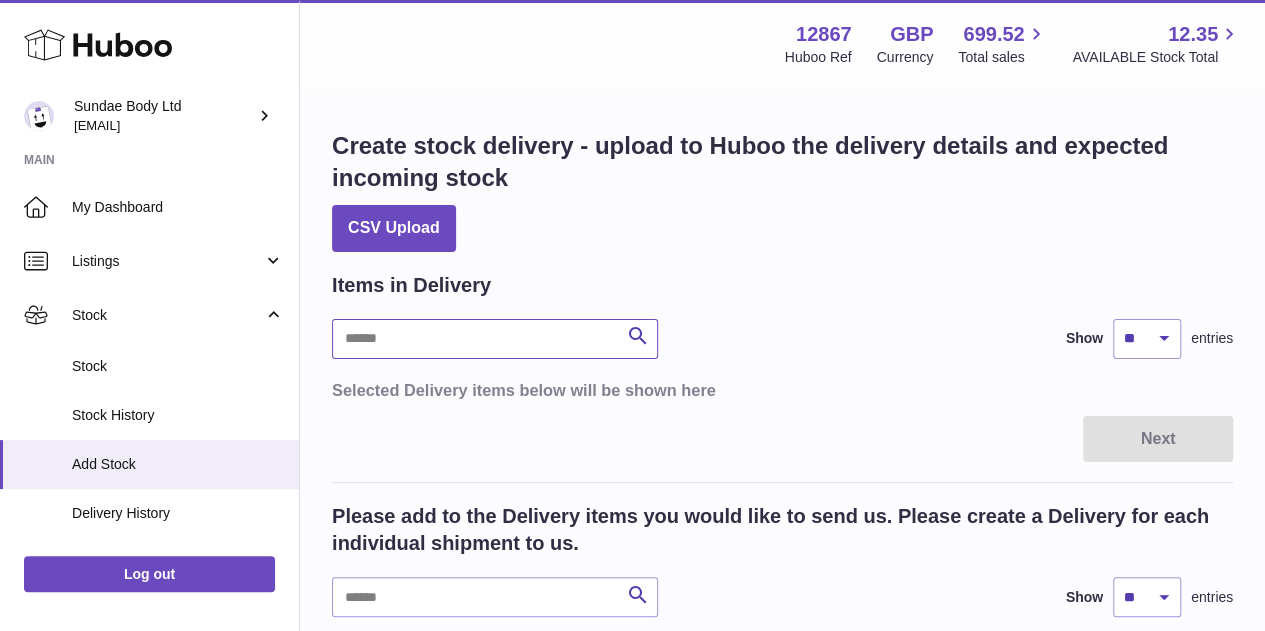 click at bounding box center (495, 339) 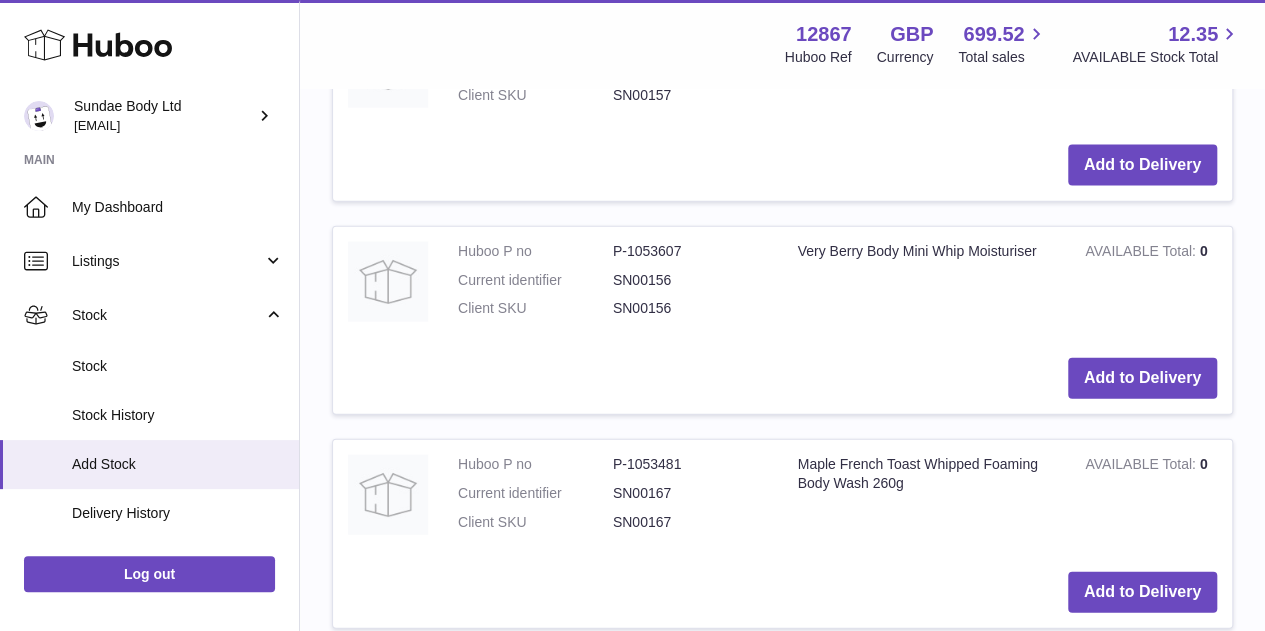 scroll, scrollTop: 2300, scrollLeft: 0, axis: vertical 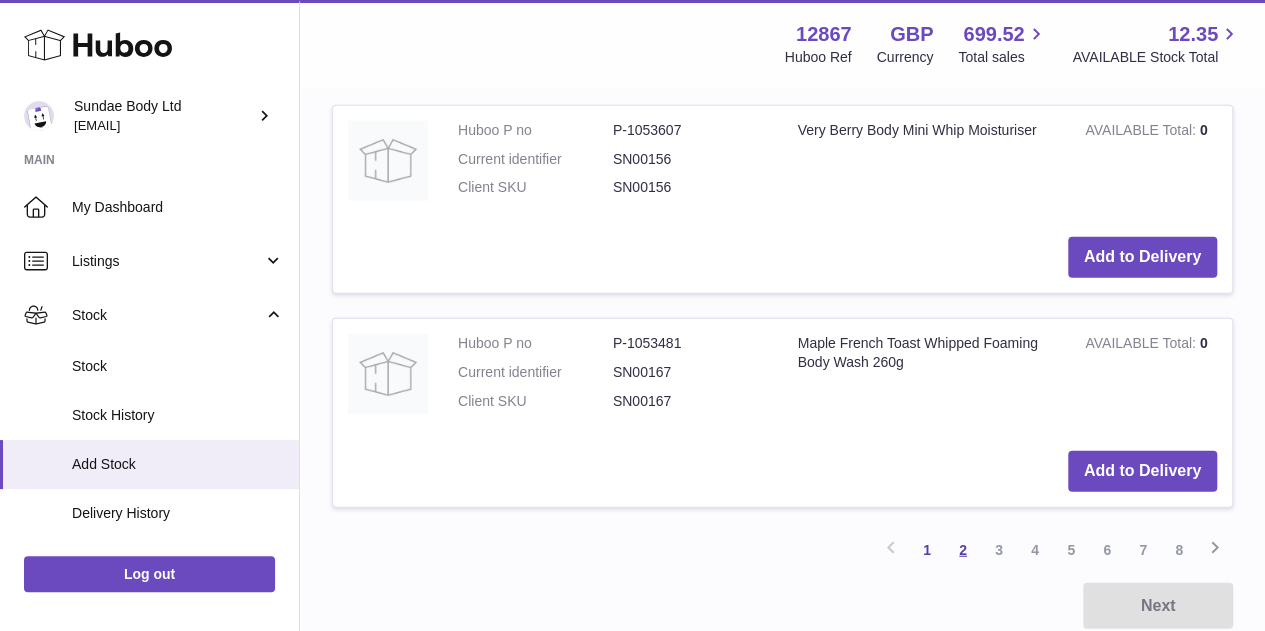 type on "*******" 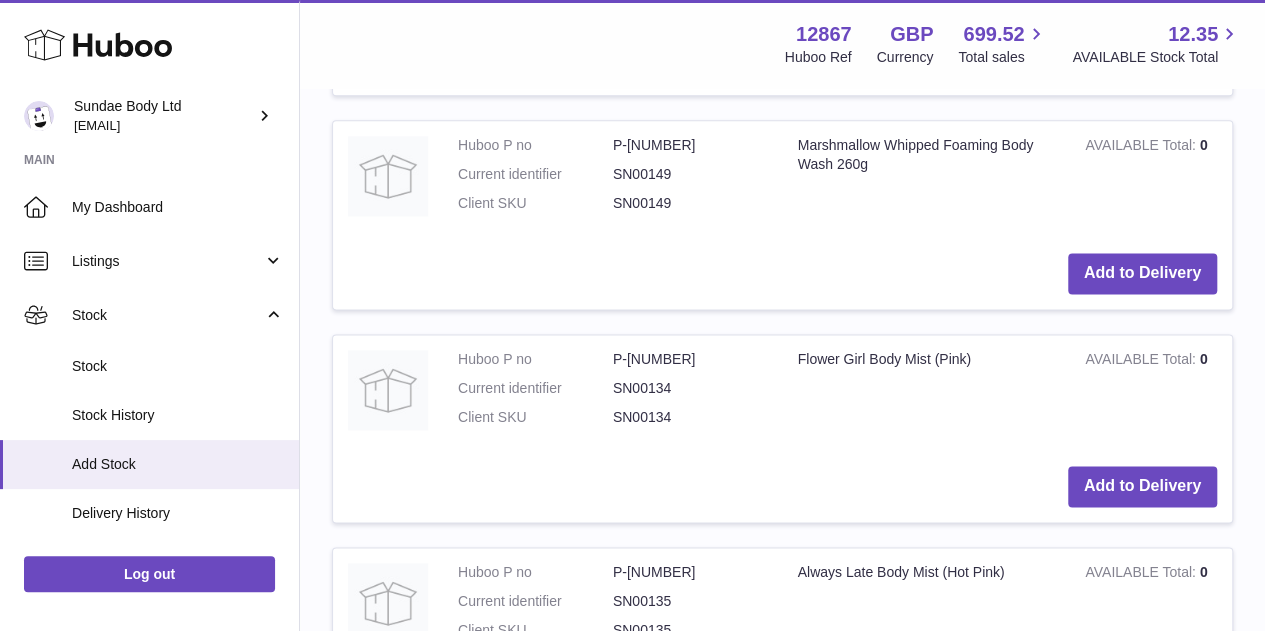 scroll, scrollTop: 1190, scrollLeft: 0, axis: vertical 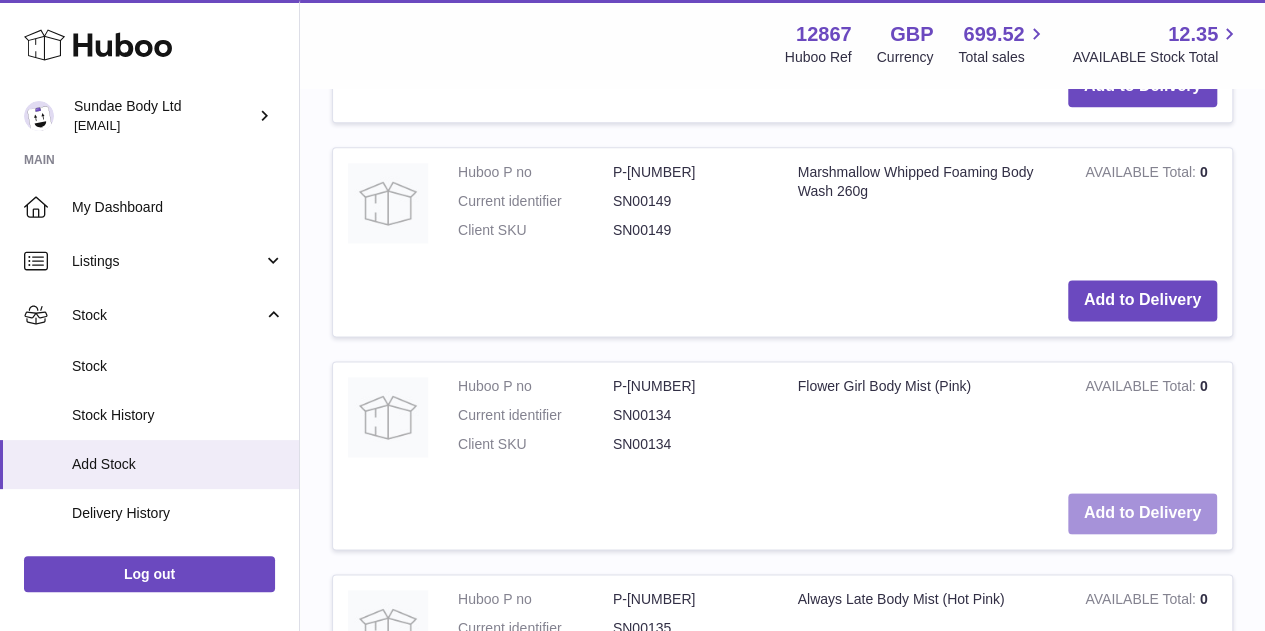click on "Add to Delivery" at bounding box center (1142, 513) 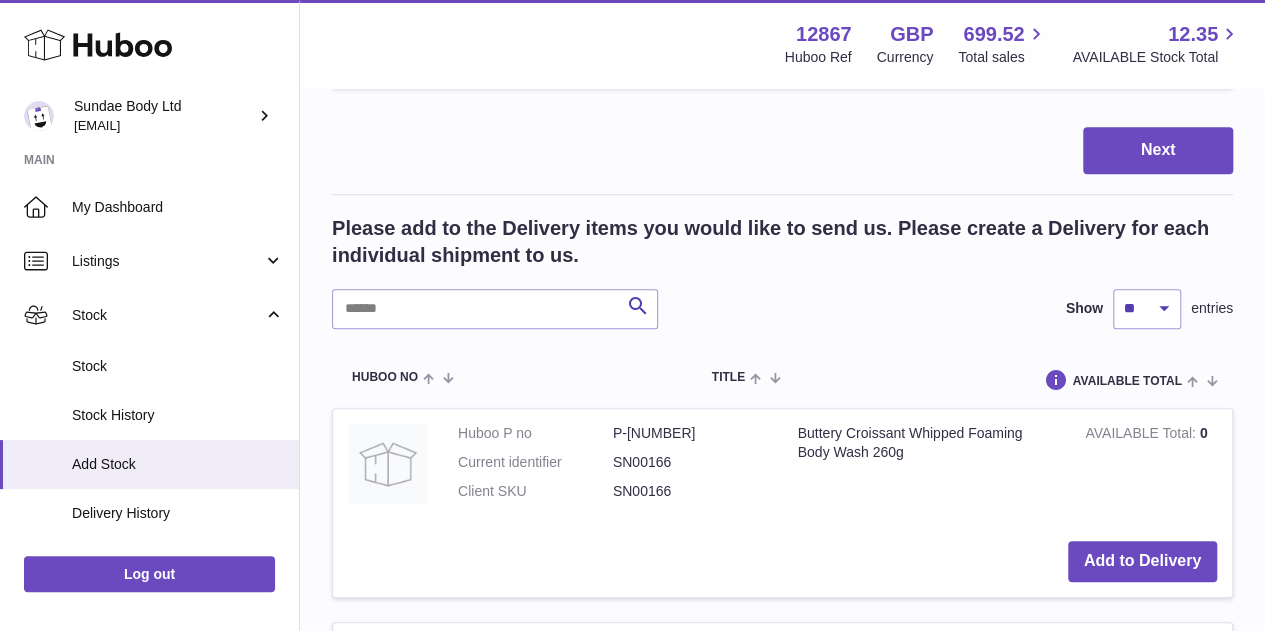 scroll, scrollTop: 36, scrollLeft: 0, axis: vertical 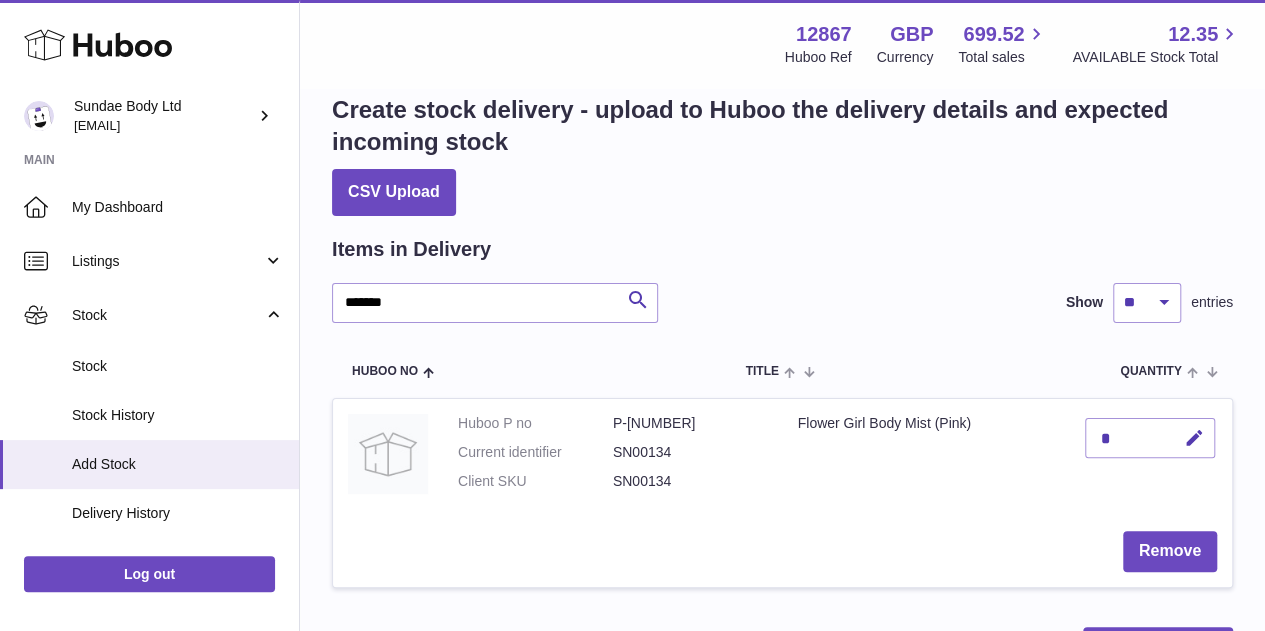 drag, startPoint x: 1116, startPoint y: 437, endPoint x: 1102, endPoint y: 439, distance: 14.142136 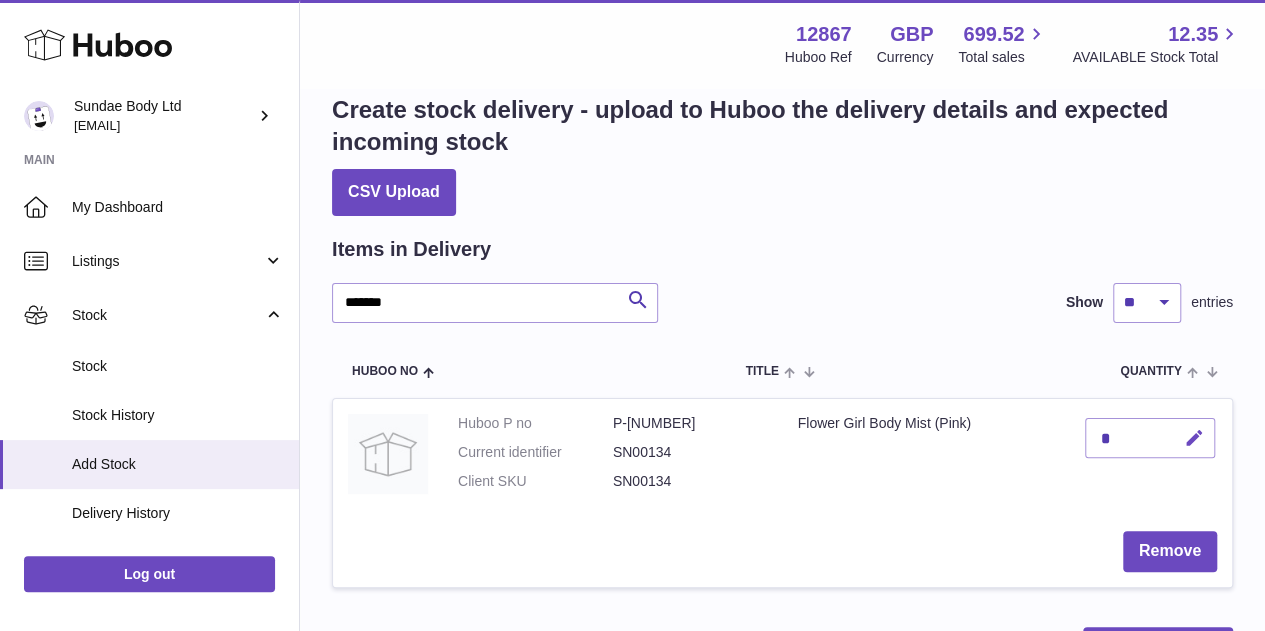 click at bounding box center (1194, 438) 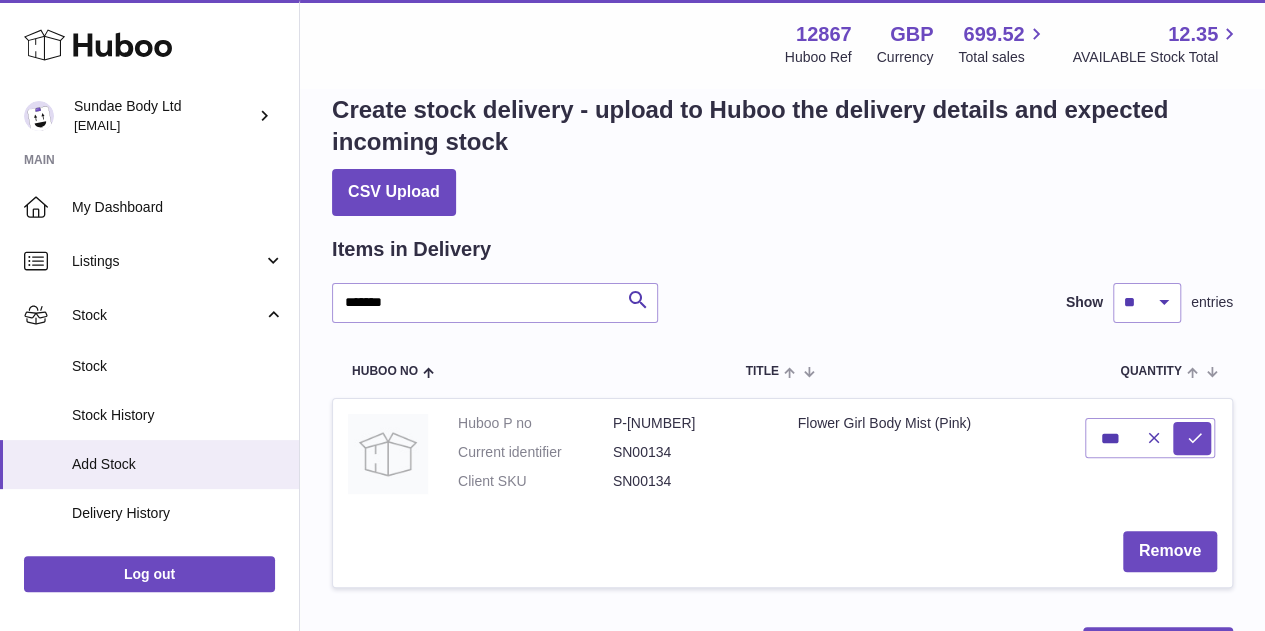 click on "Flower Girl Body Mist (Pink)" at bounding box center [927, 457] 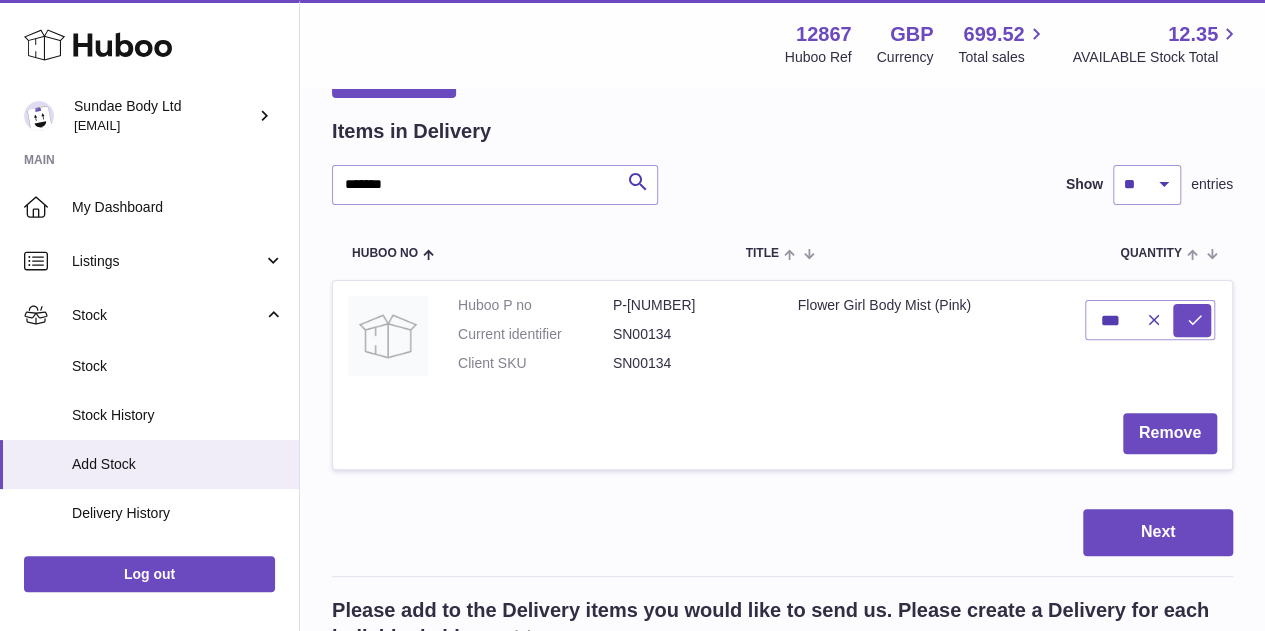 scroll, scrollTop: 236, scrollLeft: 0, axis: vertical 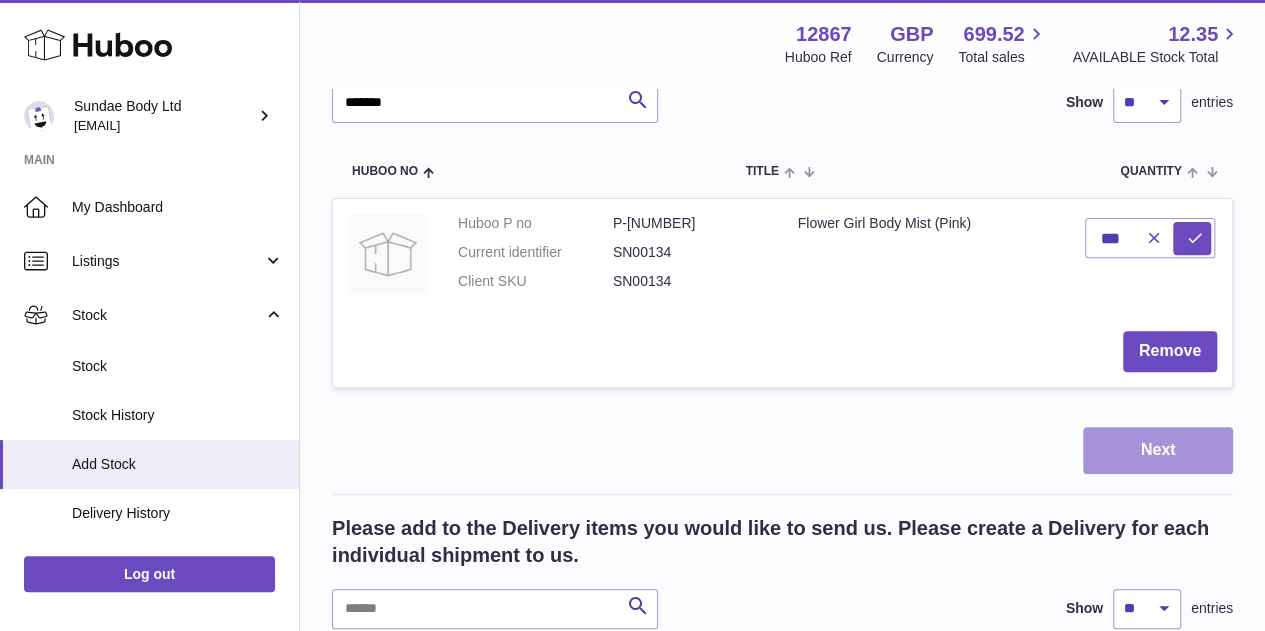 click on "Next" at bounding box center (1158, 450) 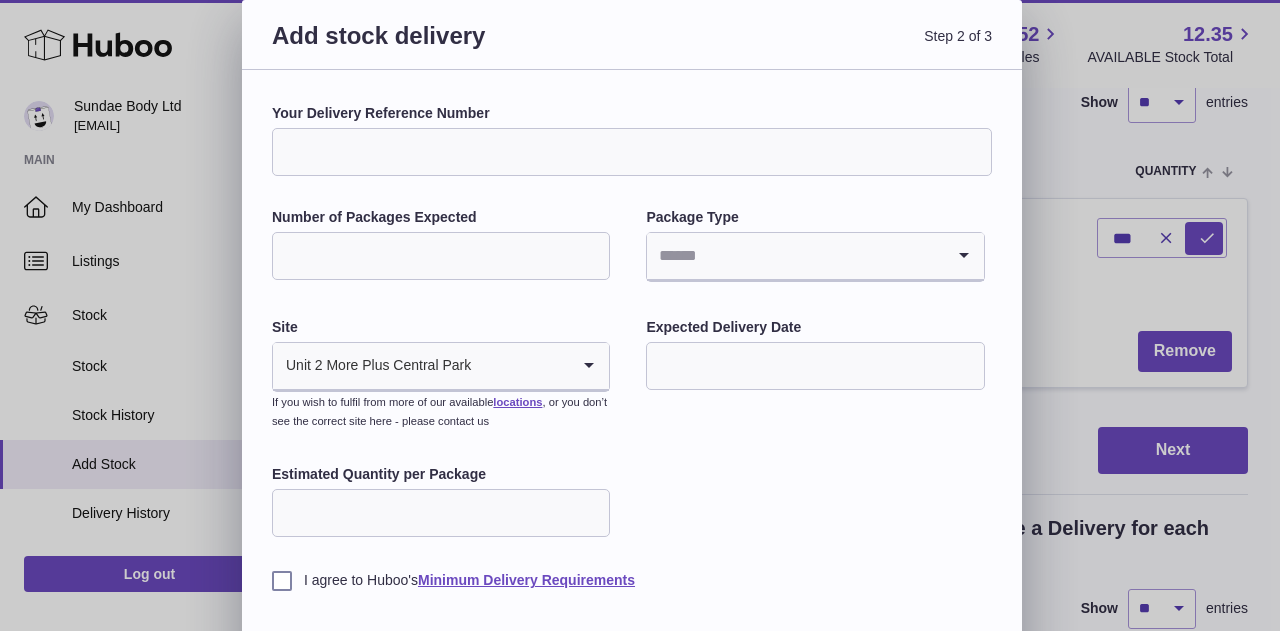 click on "Add stock delivery   Step 2 of 3
Your Delivery Reference Number
Number of Packages Expected
Package Type
Loading...
Site
Unit 2 More Plus Central Park
Loading...       If you wish to fulfil from more of our available  locations , or you don’t see the correct site here - please contact us
Expected Delivery Date
Estimated Quantity per Package
I agree to Huboo's
Minimum Delivery Requirements
Cancel
Back
Next" at bounding box center [640, 356] 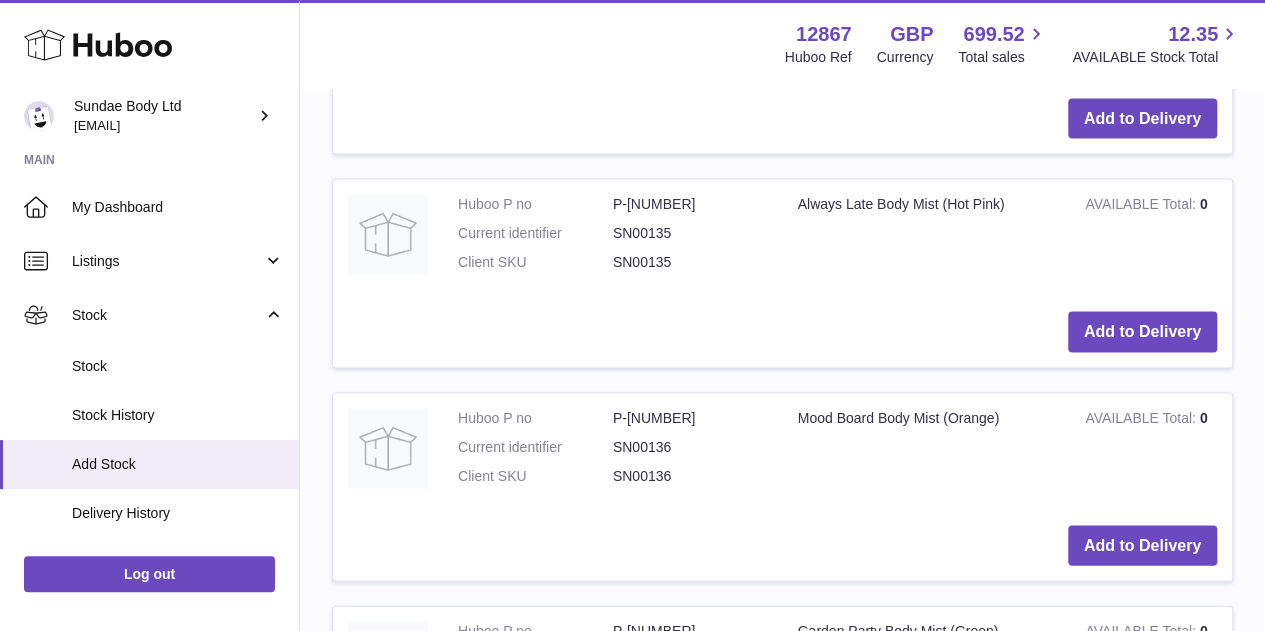scroll, scrollTop: 1836, scrollLeft: 0, axis: vertical 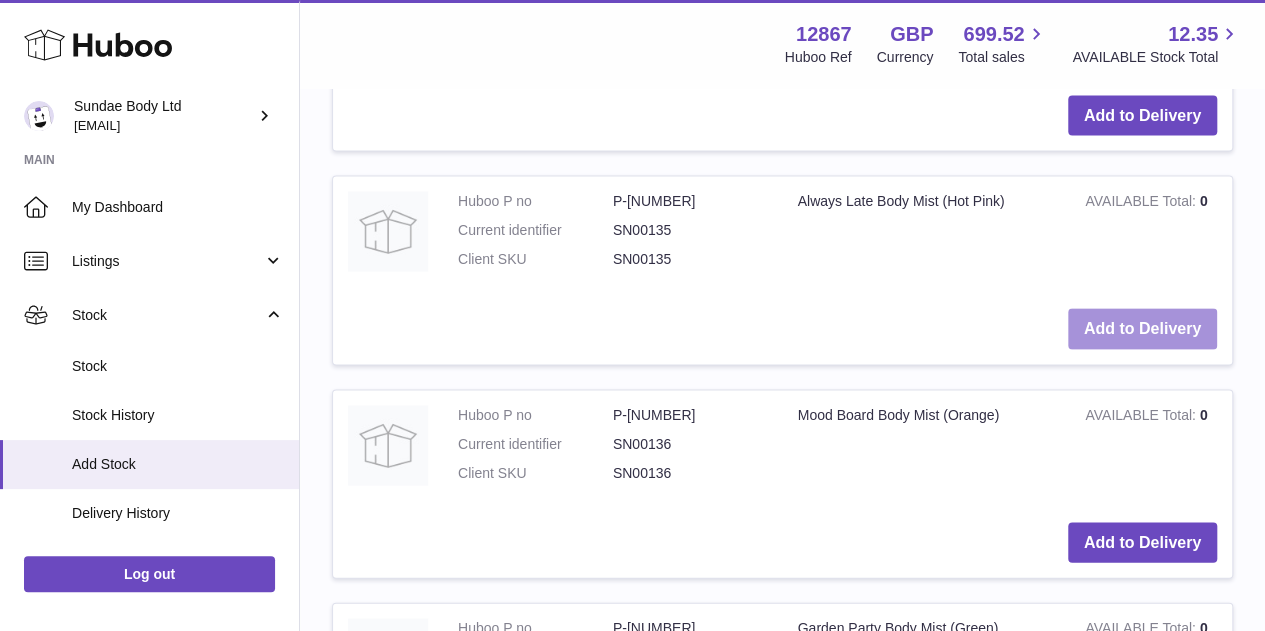 click on "Add to Delivery" at bounding box center (1142, 328) 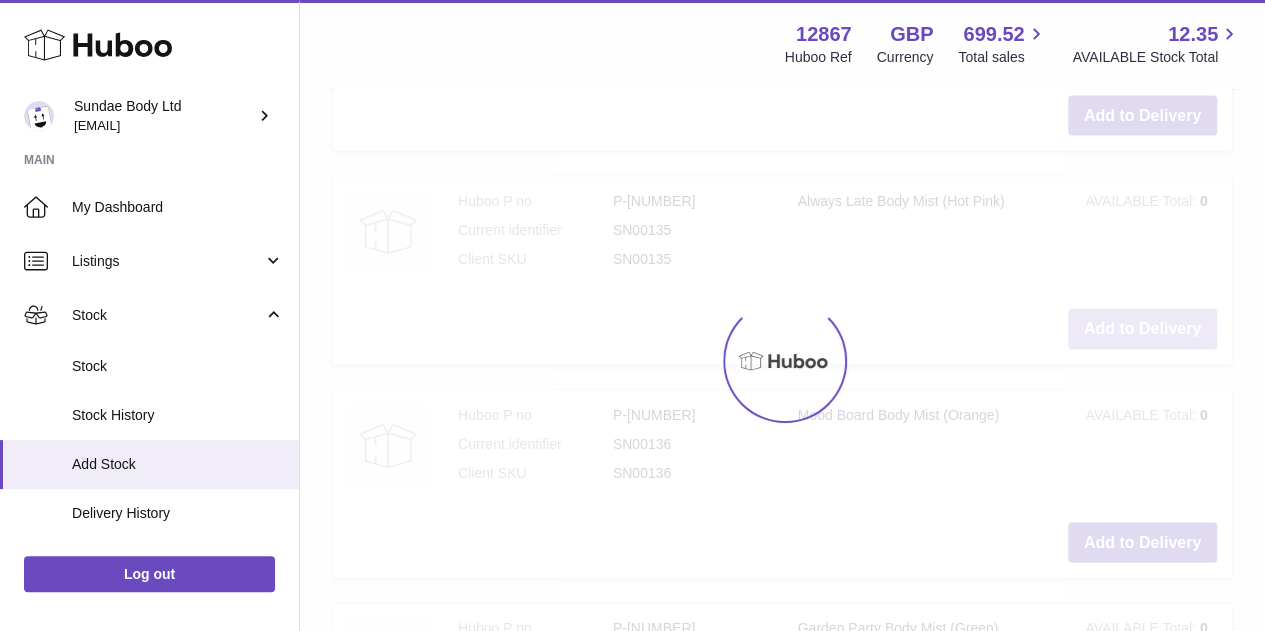 type on "*" 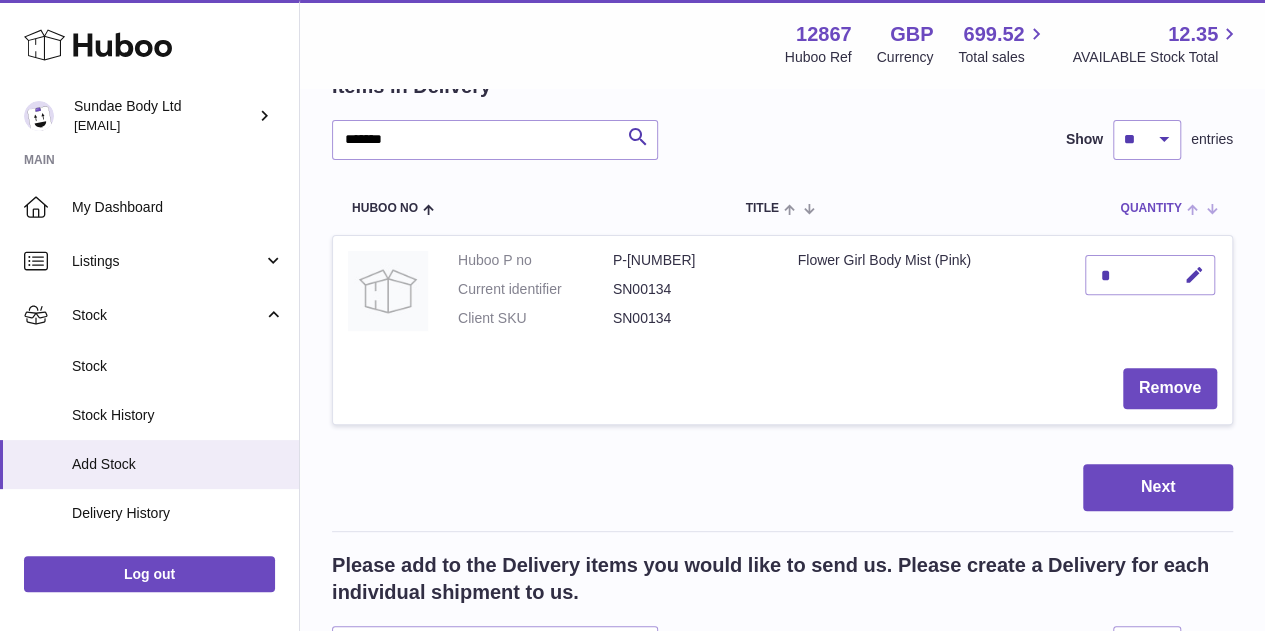 scroll, scrollTop: 200, scrollLeft: 0, axis: vertical 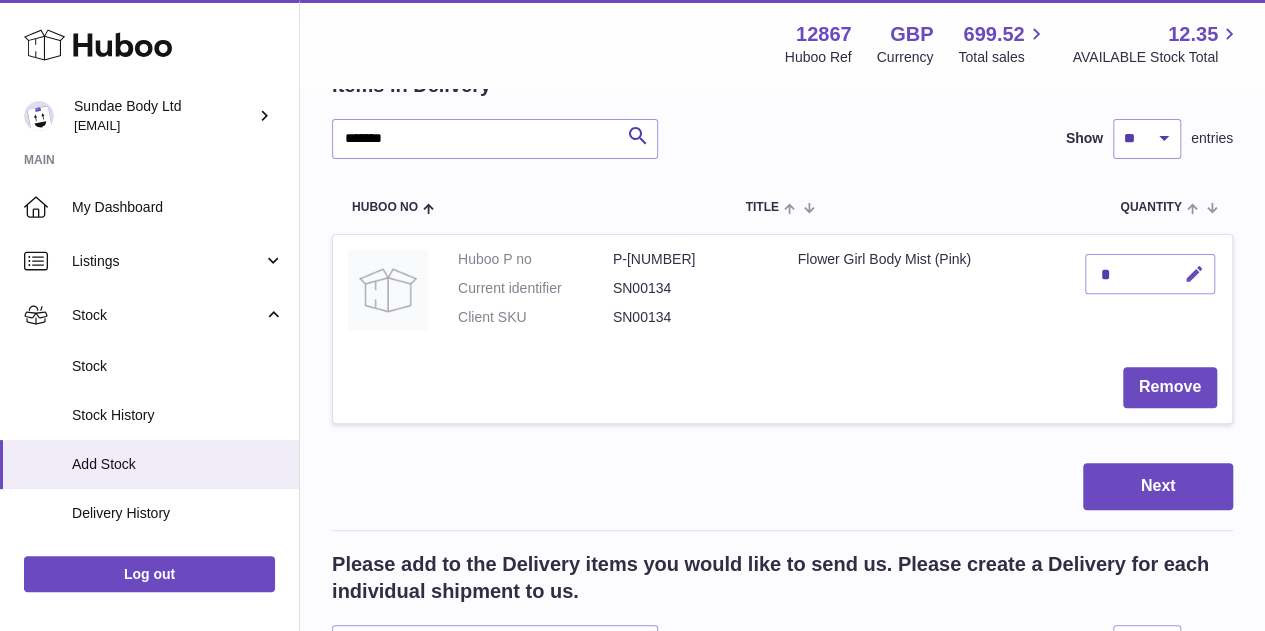 click at bounding box center [1194, 274] 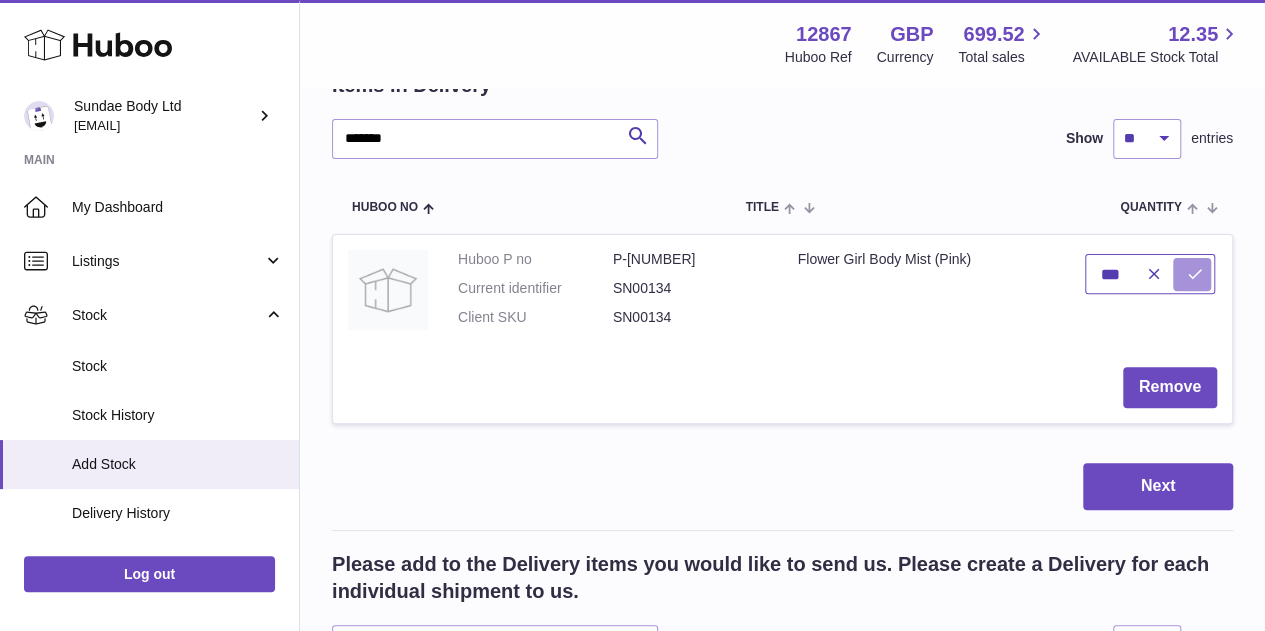 type on "***" 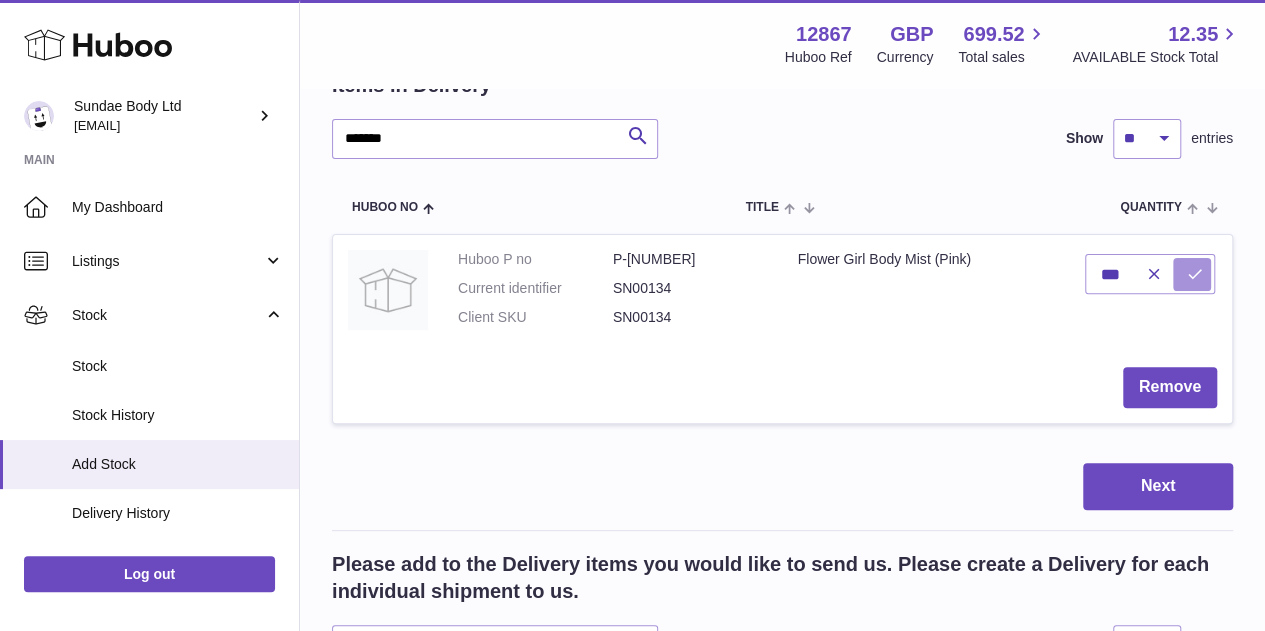 click at bounding box center (1195, 274) 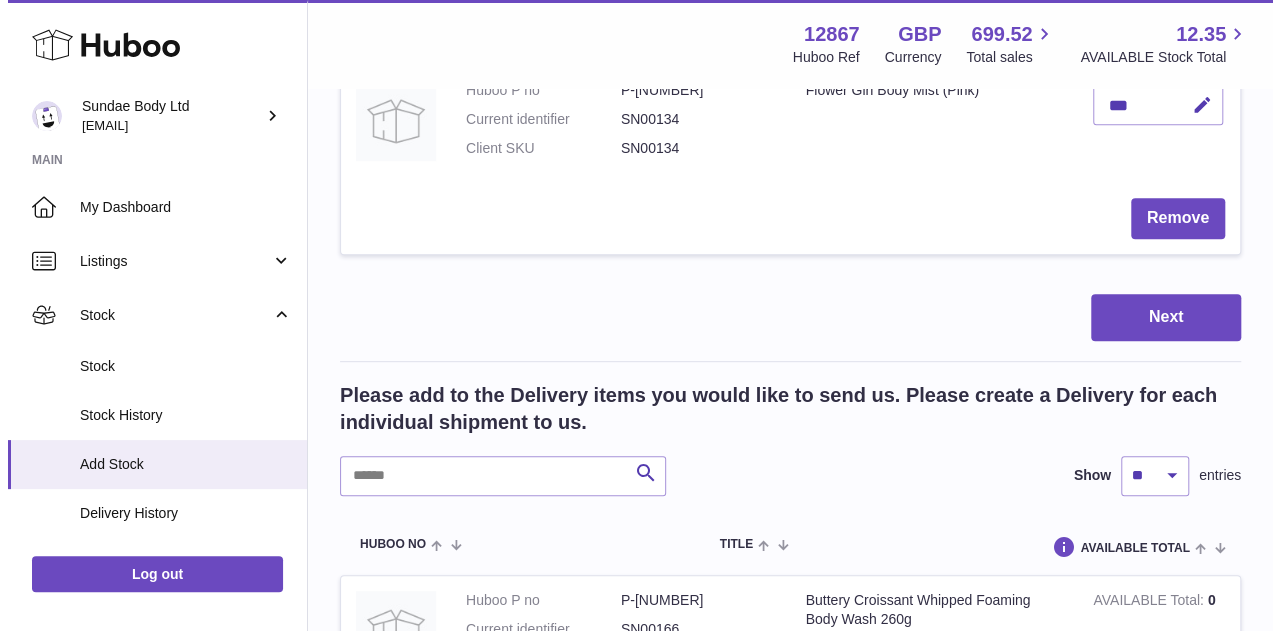 scroll, scrollTop: 400, scrollLeft: 0, axis: vertical 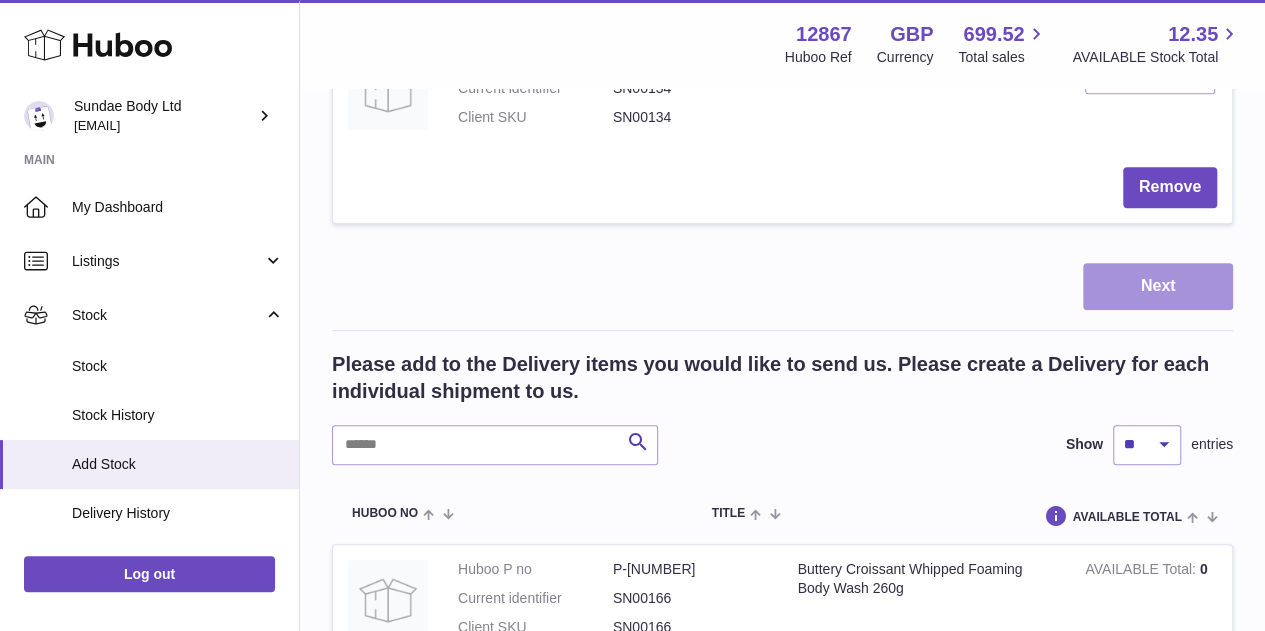 click on "Next" at bounding box center (1158, 286) 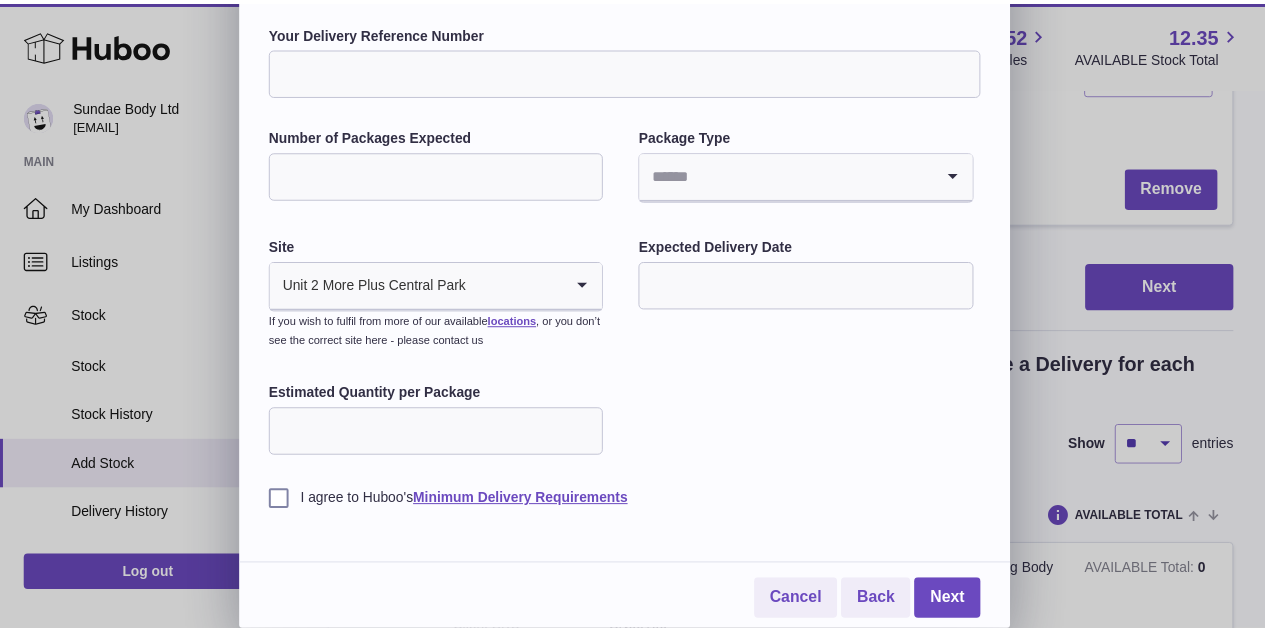 scroll, scrollTop: 0, scrollLeft: 0, axis: both 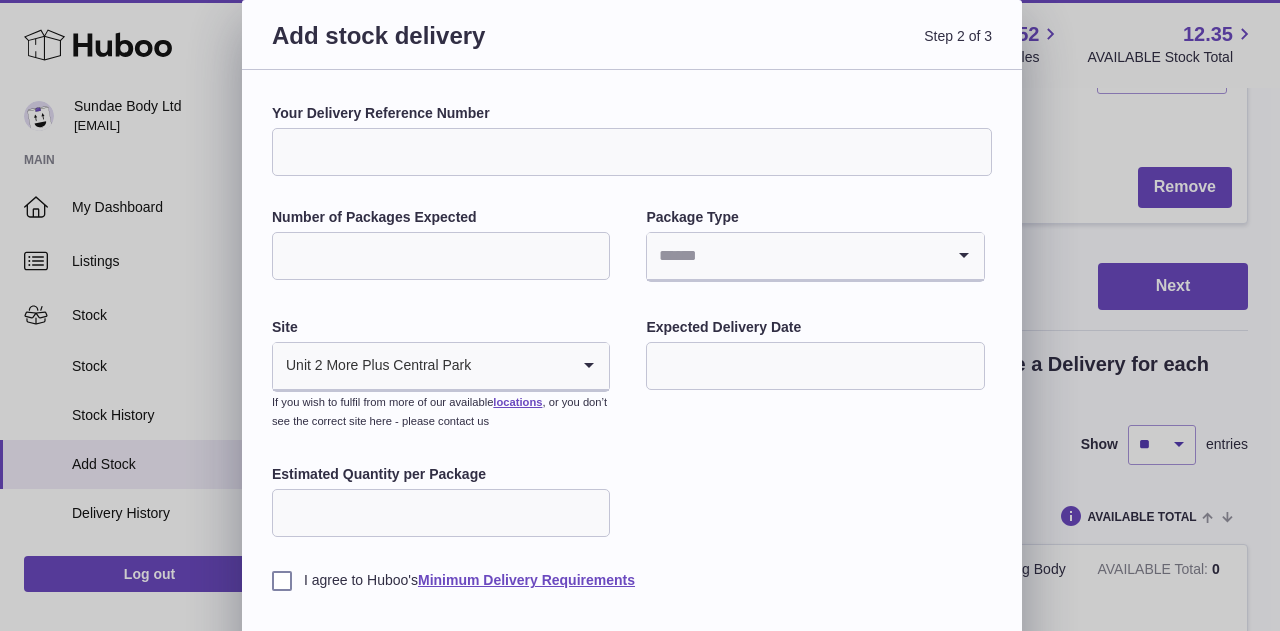 click on "Add stock delivery   Step 2 of 3
Your Delivery Reference Number
Number of Packages Expected
Package Type
Loading...
Site
Unit 2 More Plus Central Park
Loading...       If you wish to fulfil from more of our available  locations , or you don’t see the correct site here - please contact us
Expected Delivery Date
Estimated Quantity per Package
I agree to Huboo's
Minimum Delivery Requirements
Cancel
Back
Next" at bounding box center (640, 356) 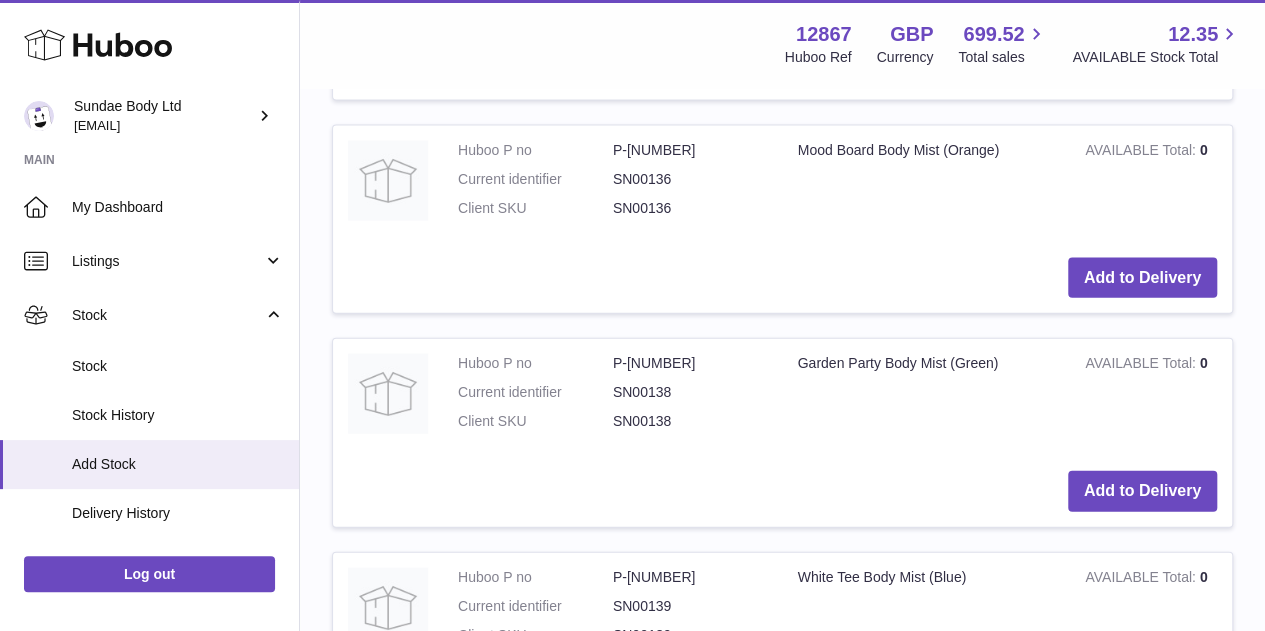 scroll, scrollTop: 2000, scrollLeft: 0, axis: vertical 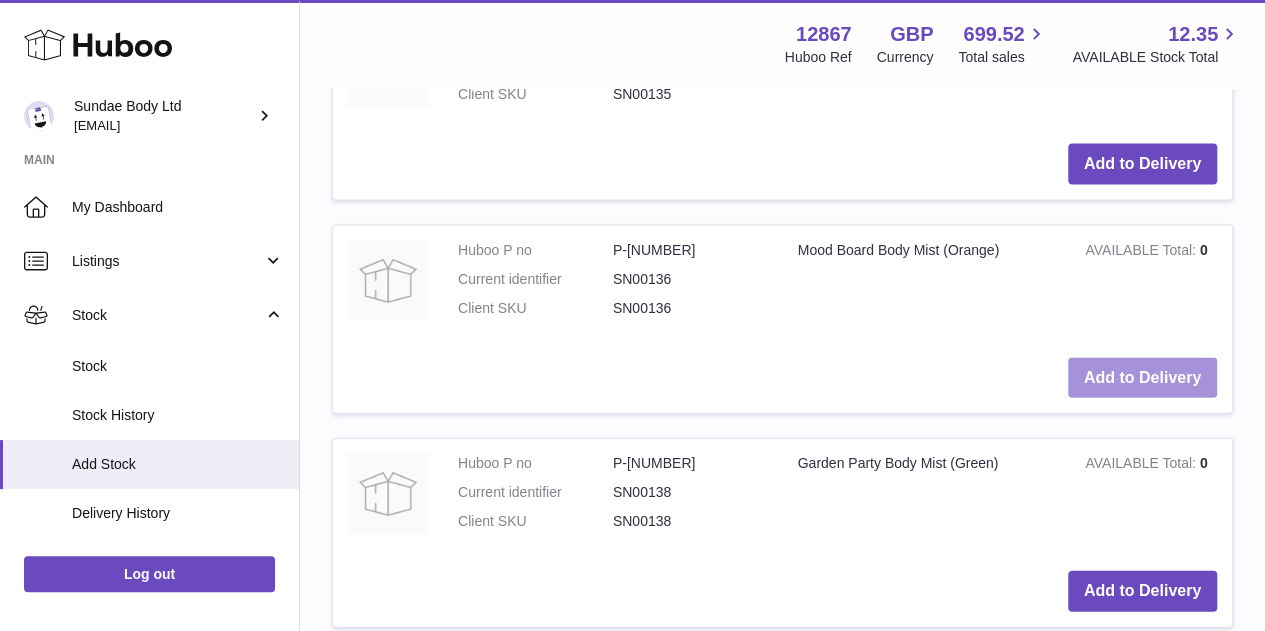 click on "Add to Delivery" at bounding box center (1142, 378) 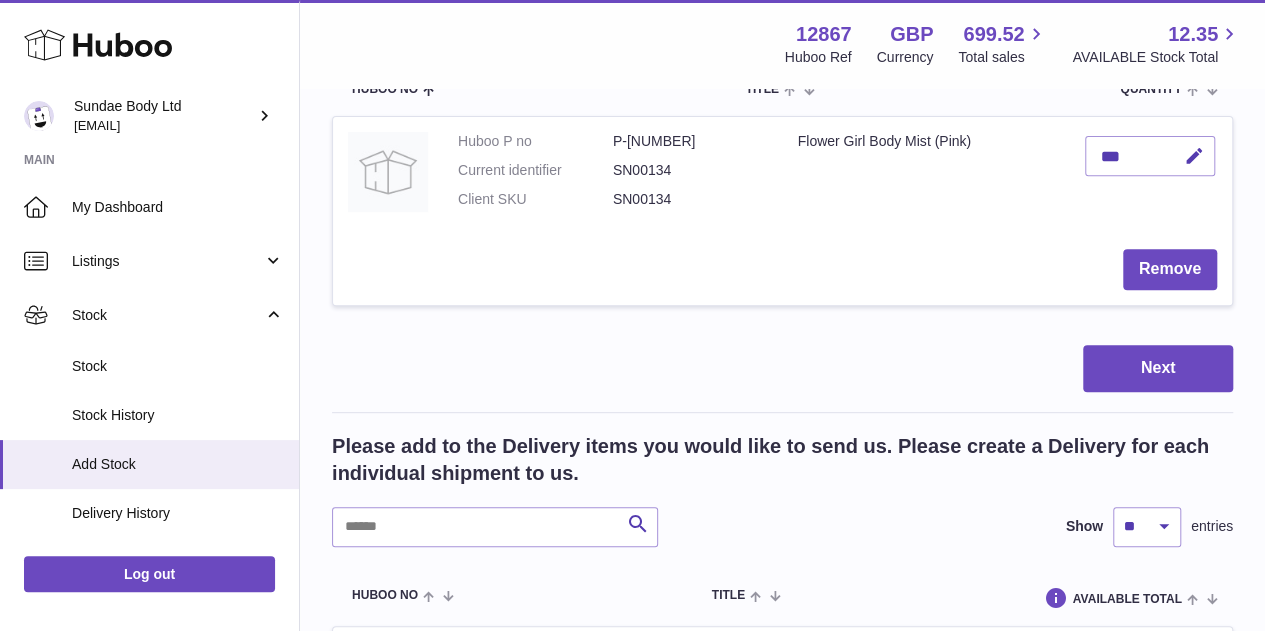 scroll, scrollTop: 200, scrollLeft: 0, axis: vertical 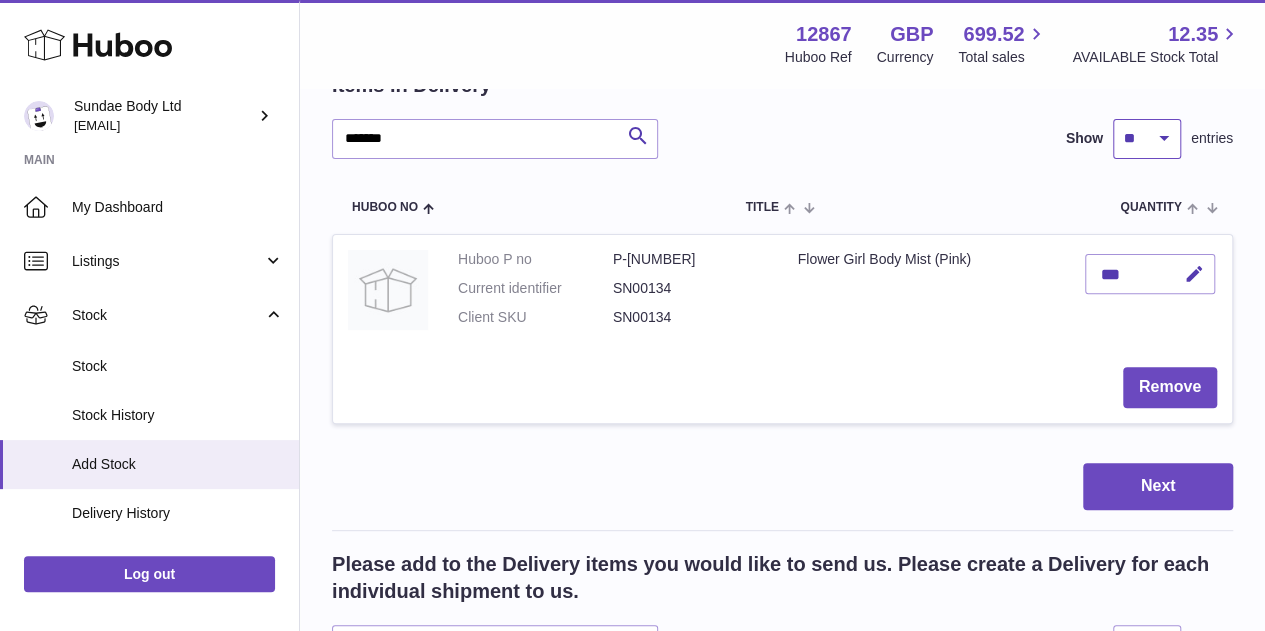 click on "** ** ** ***" at bounding box center [1147, 139] 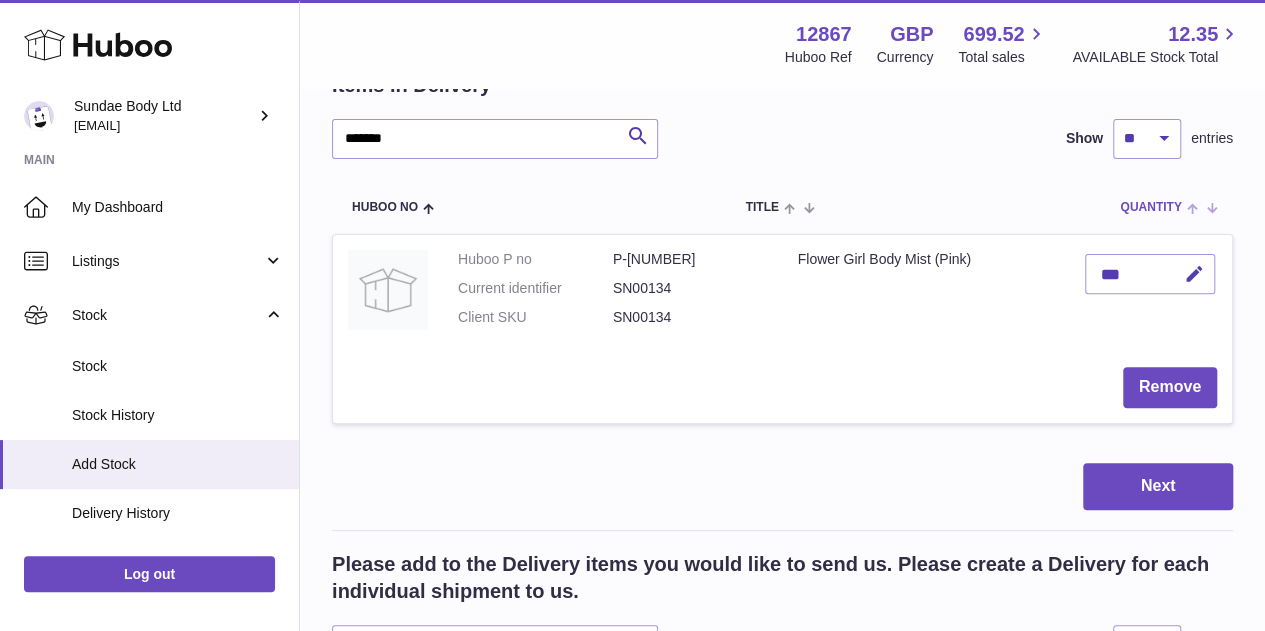 click at bounding box center (1197, 207) 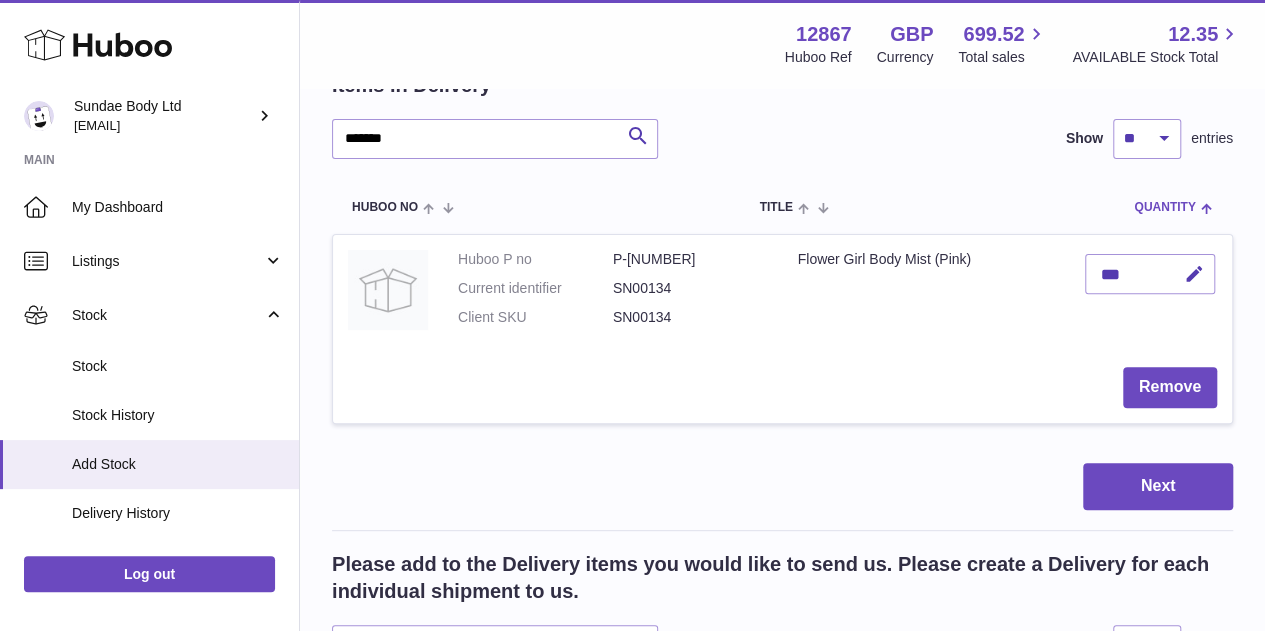 click at bounding box center (1204, 207) 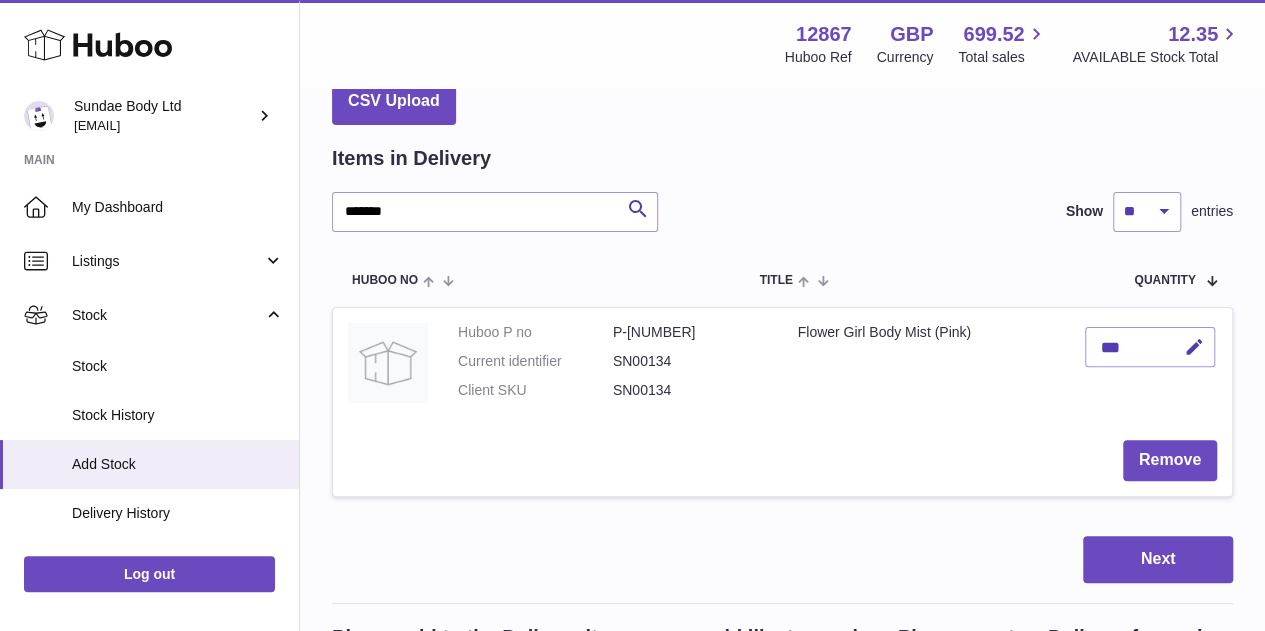 scroll, scrollTop: 0, scrollLeft: 0, axis: both 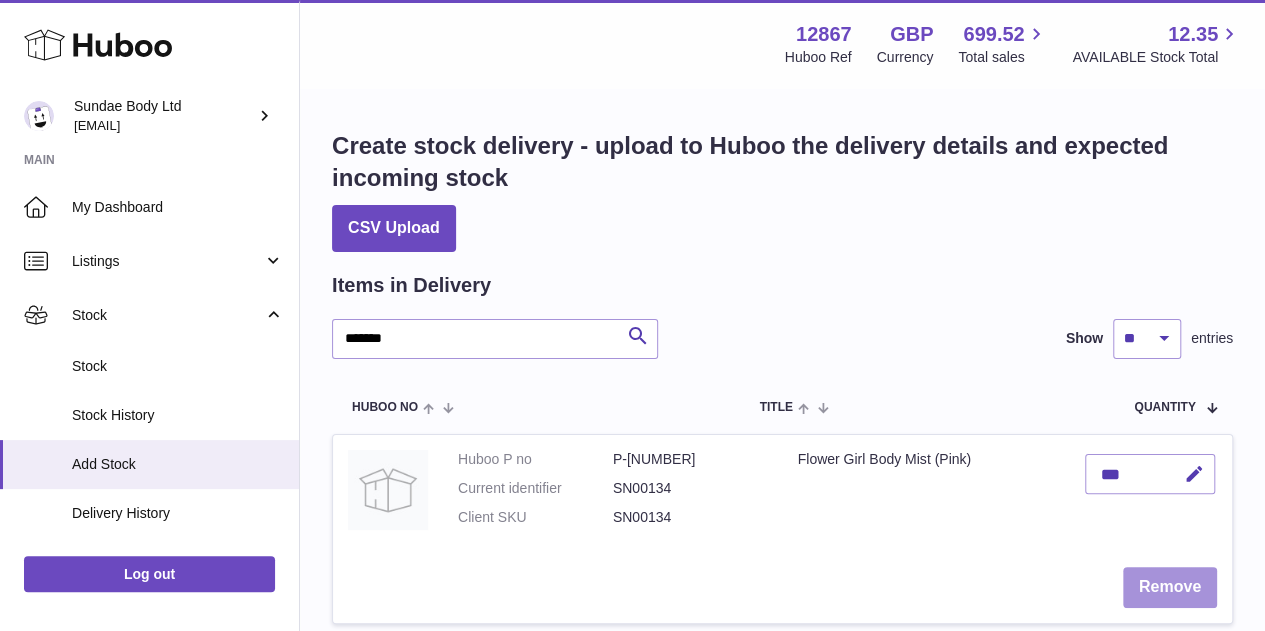 click on "Remove" at bounding box center (1170, 587) 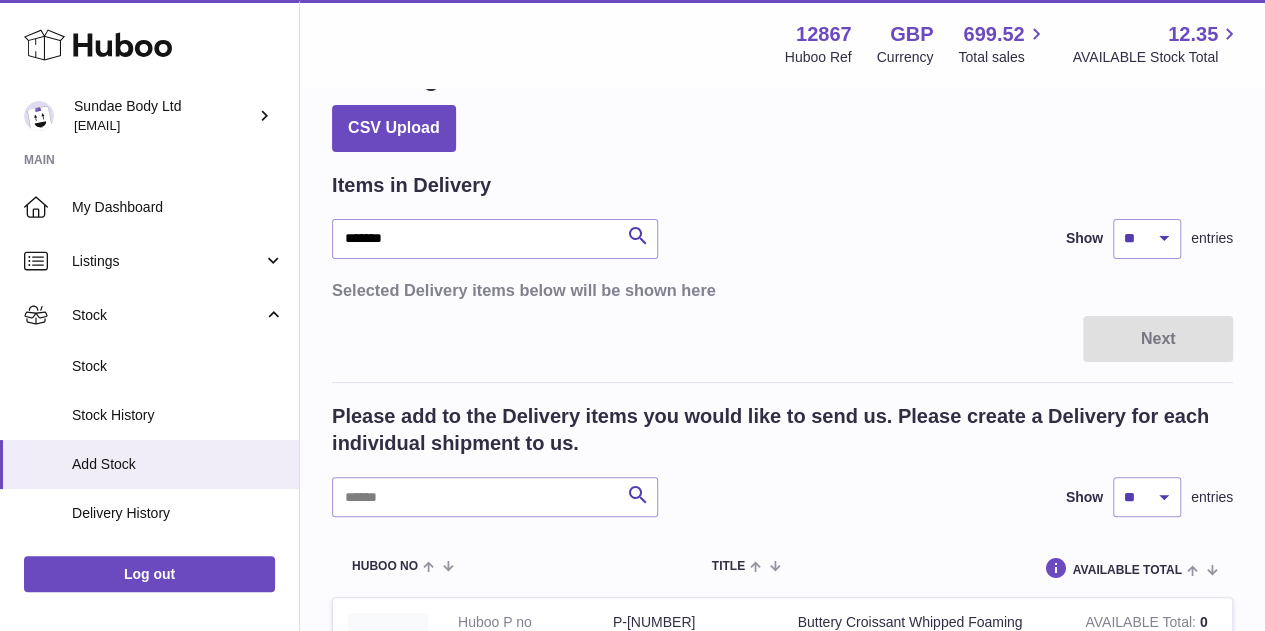 scroll, scrollTop: 0, scrollLeft: 0, axis: both 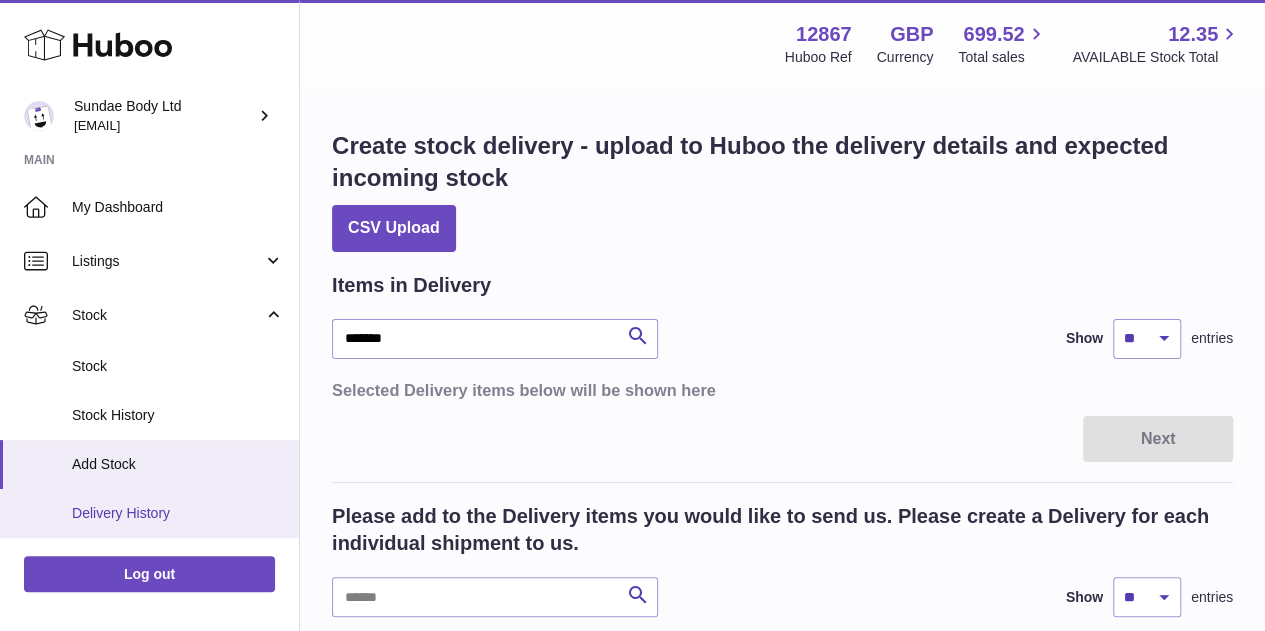 click on "Delivery History" at bounding box center [178, 513] 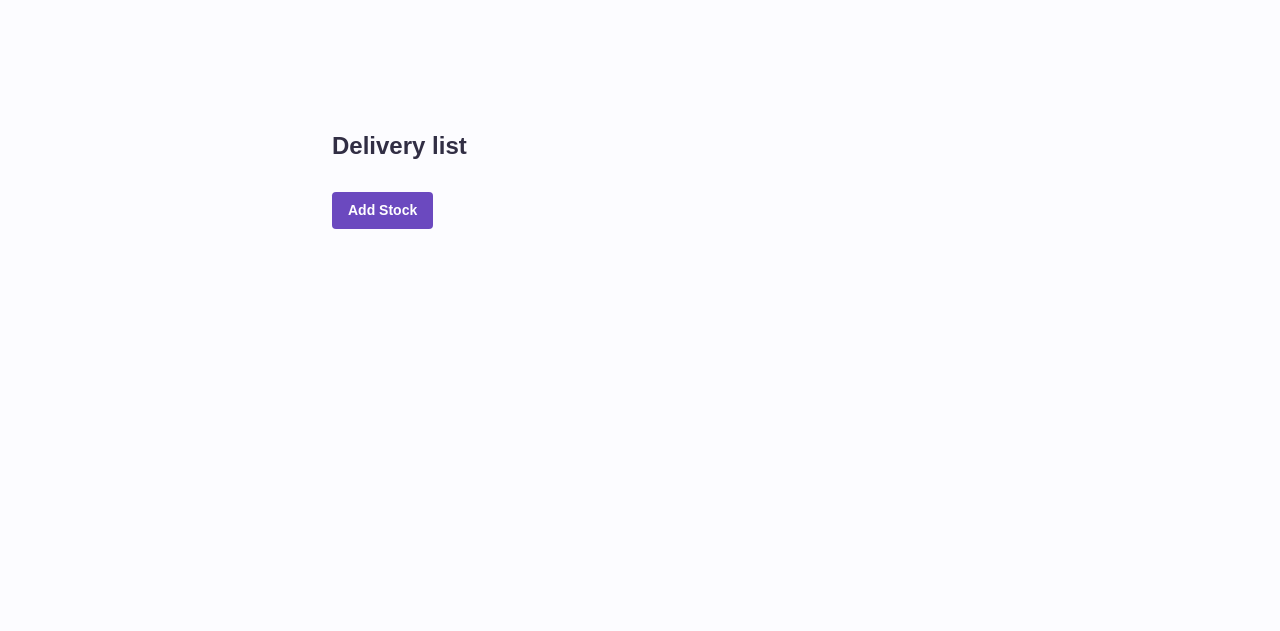 scroll, scrollTop: 0, scrollLeft: 0, axis: both 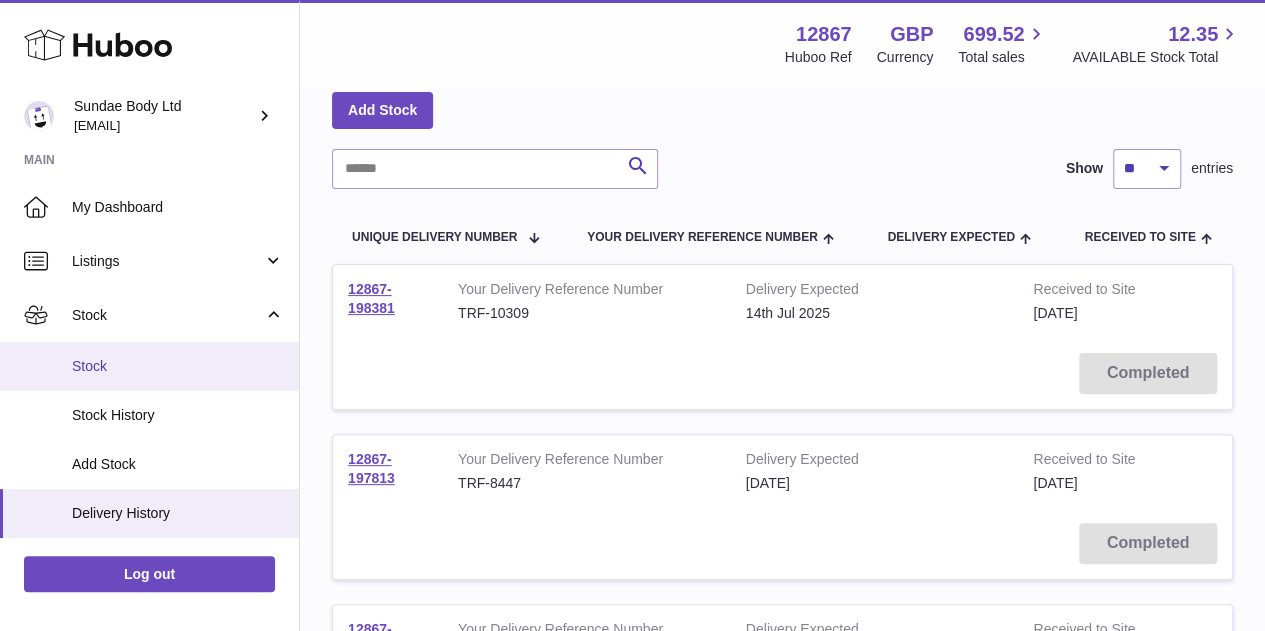 click on "Stock" at bounding box center (178, 366) 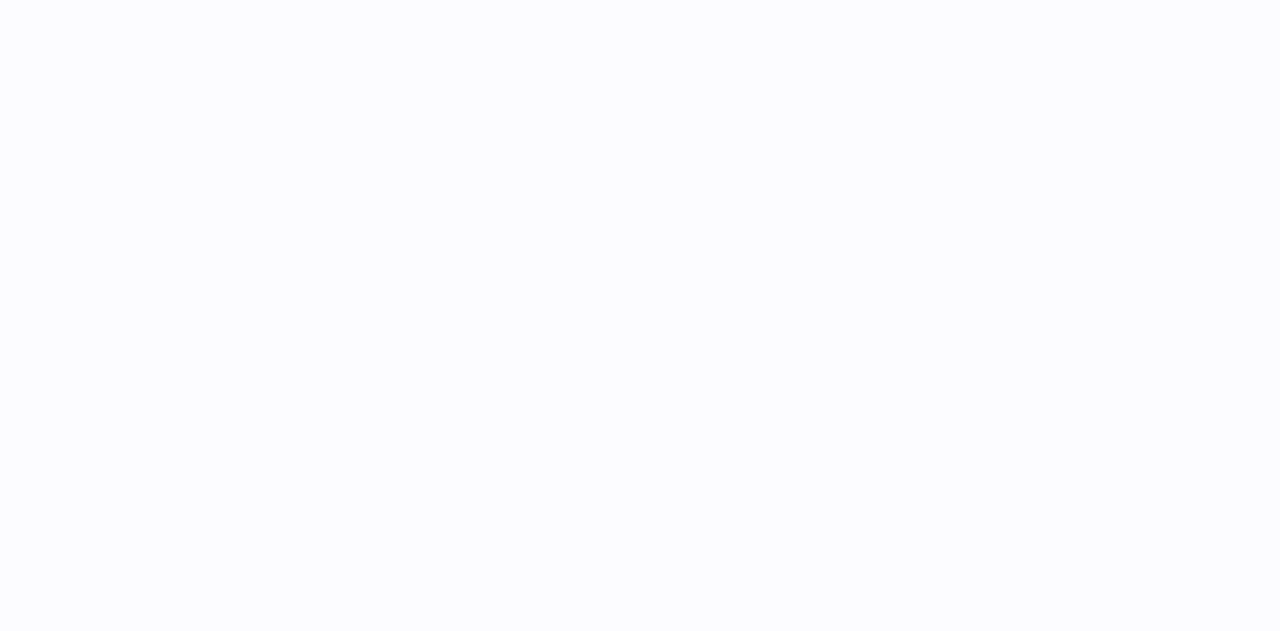 scroll, scrollTop: 0, scrollLeft: 0, axis: both 